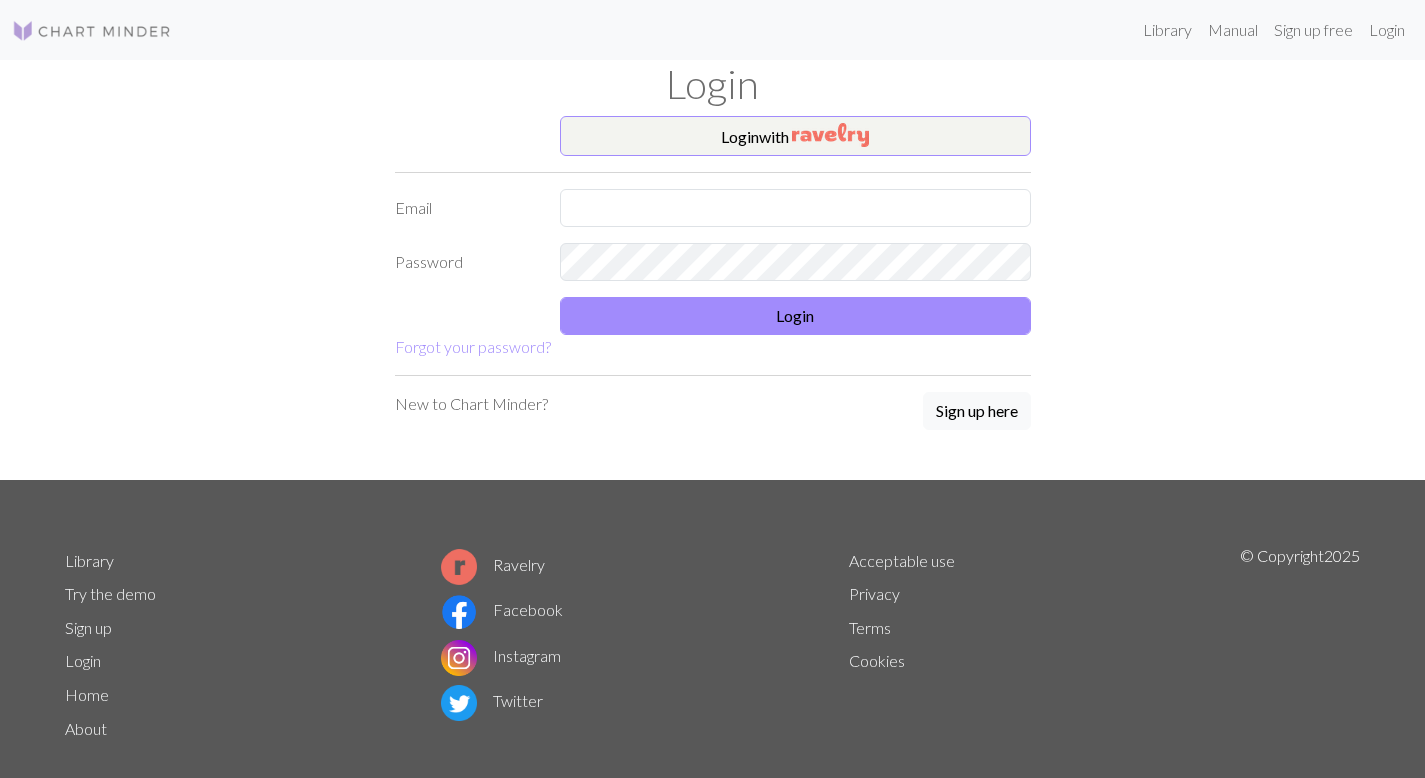 scroll, scrollTop: 0, scrollLeft: 0, axis: both 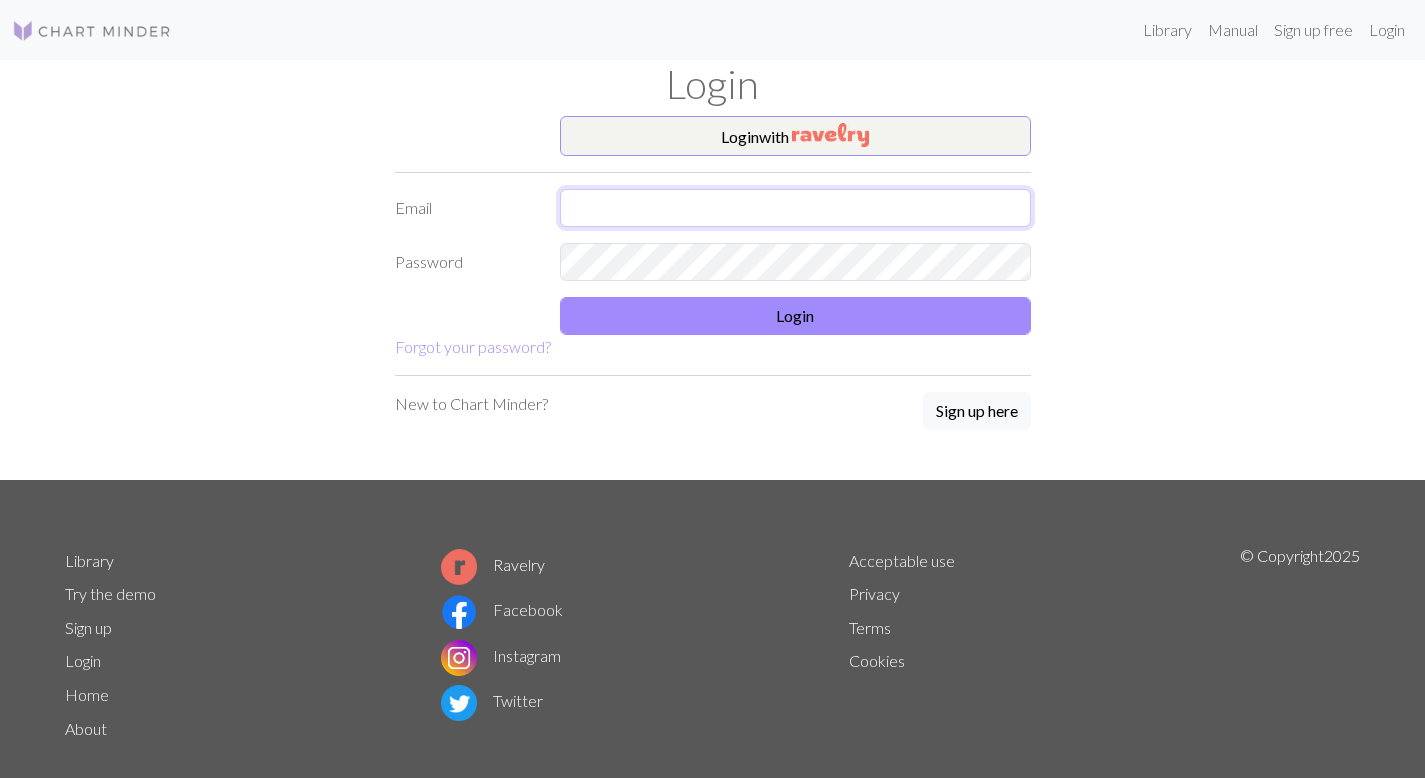 click at bounding box center (795, 208) 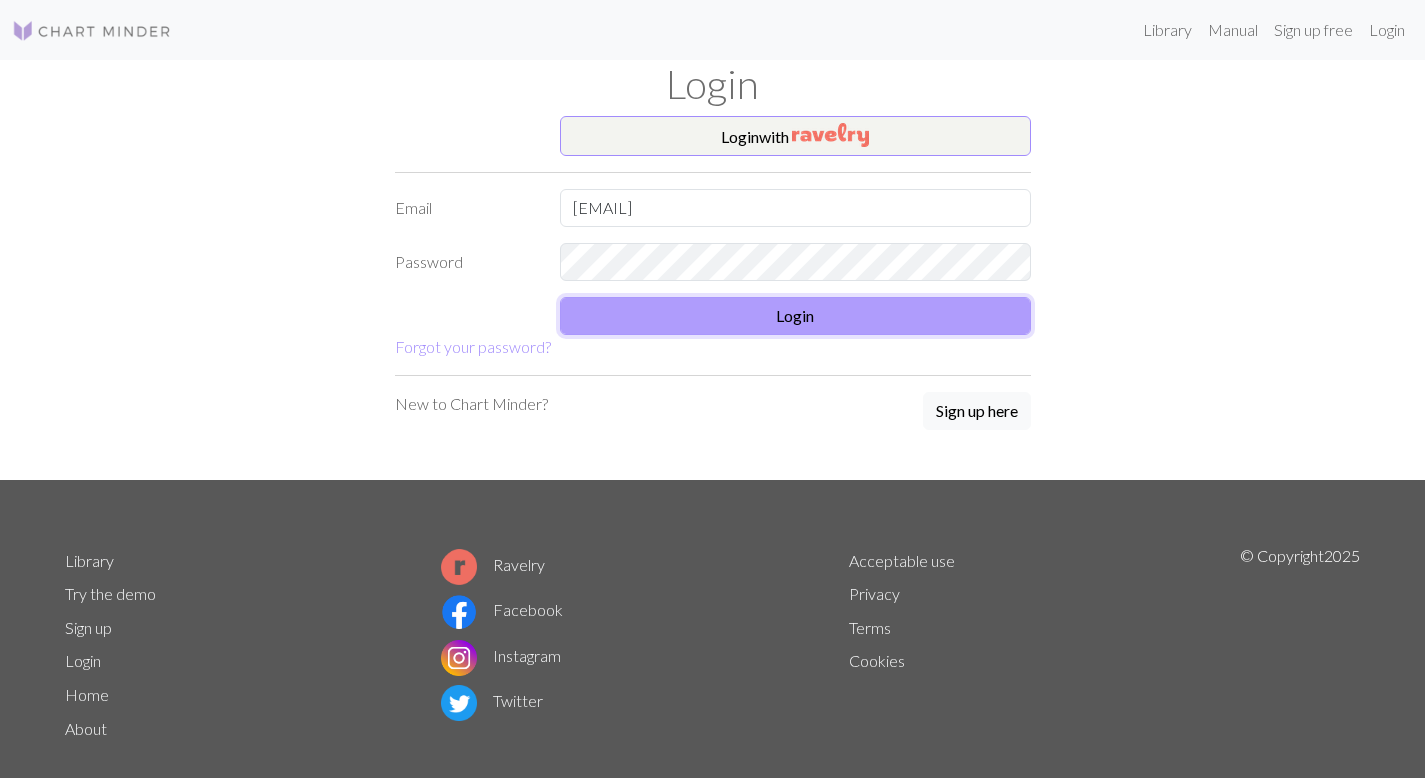 click on "Login" at bounding box center [795, 316] 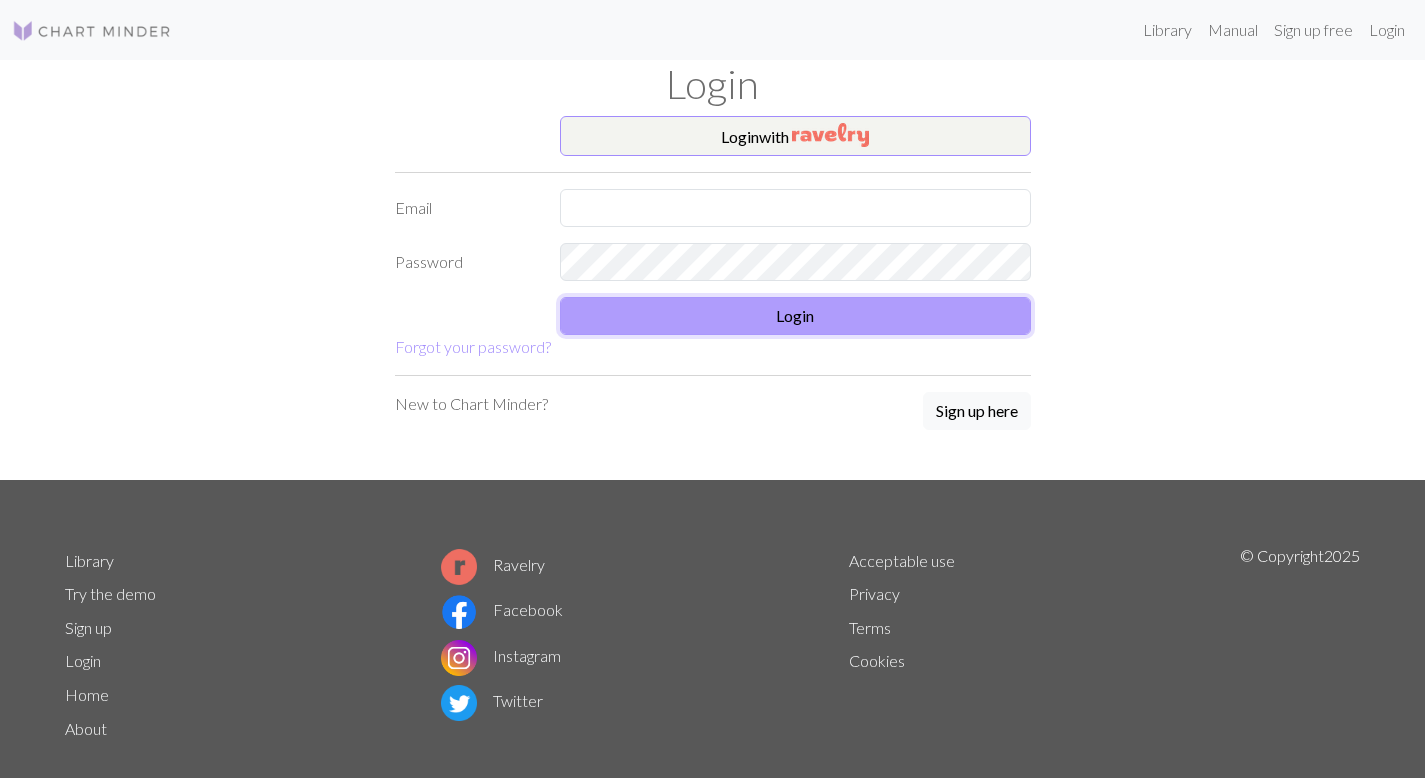 scroll, scrollTop: 0, scrollLeft: 0, axis: both 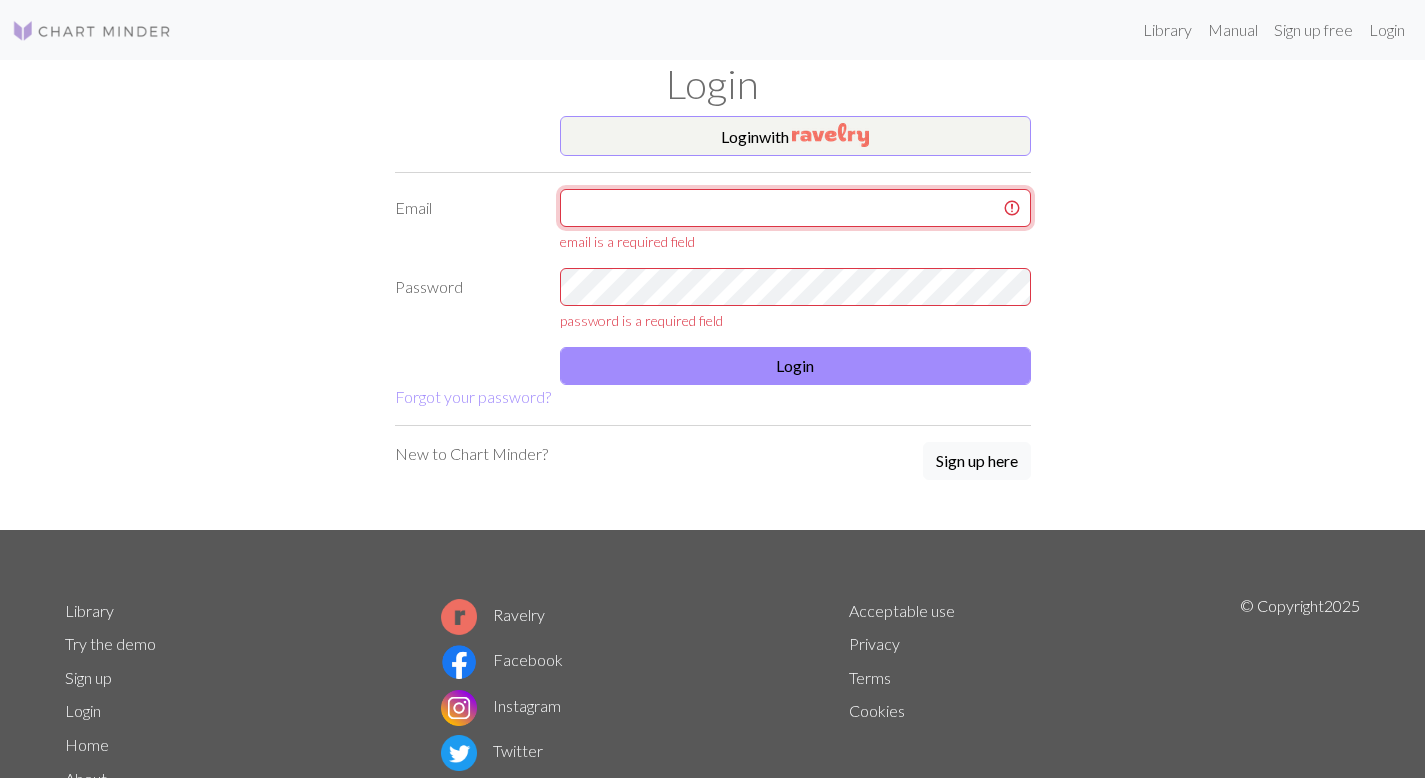 click at bounding box center (795, 208) 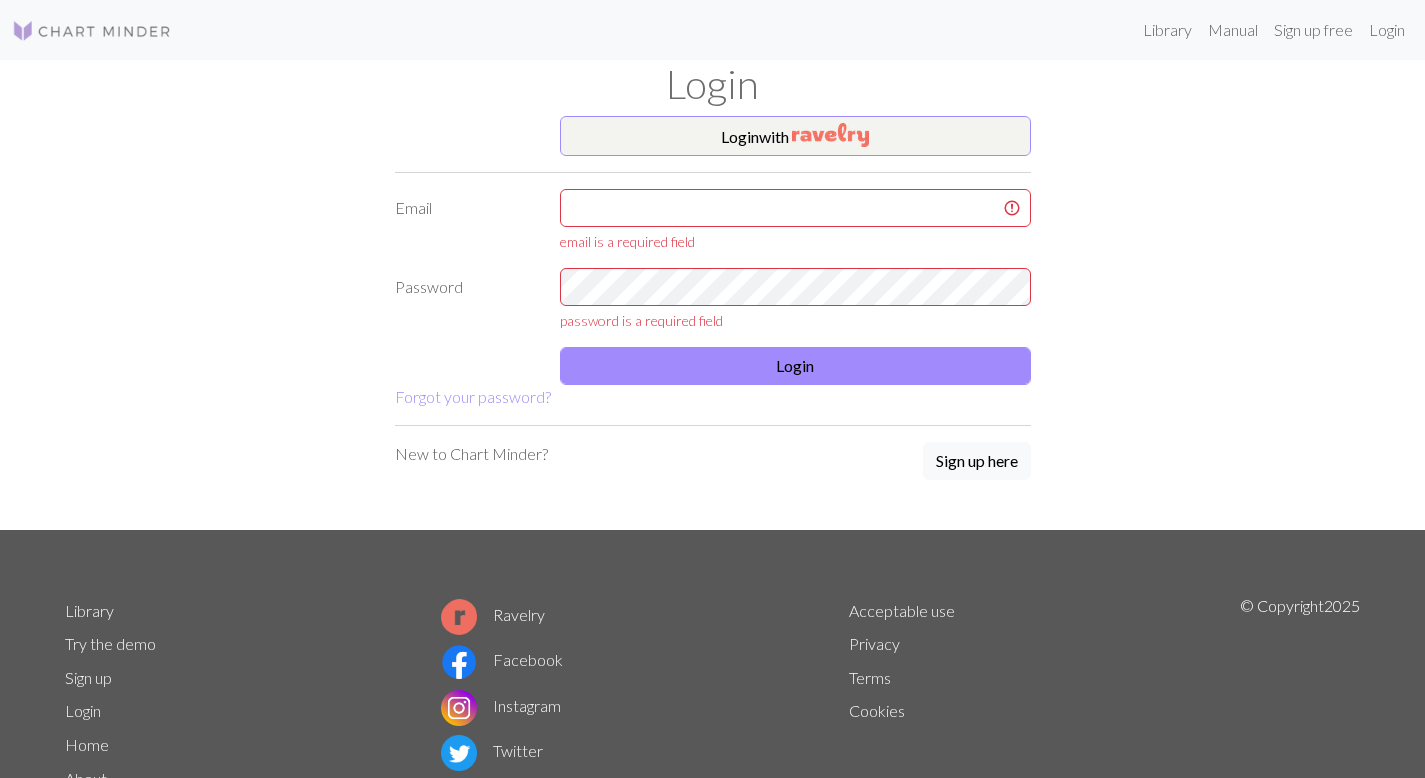 type on "Emmachrestay@gmail.com" 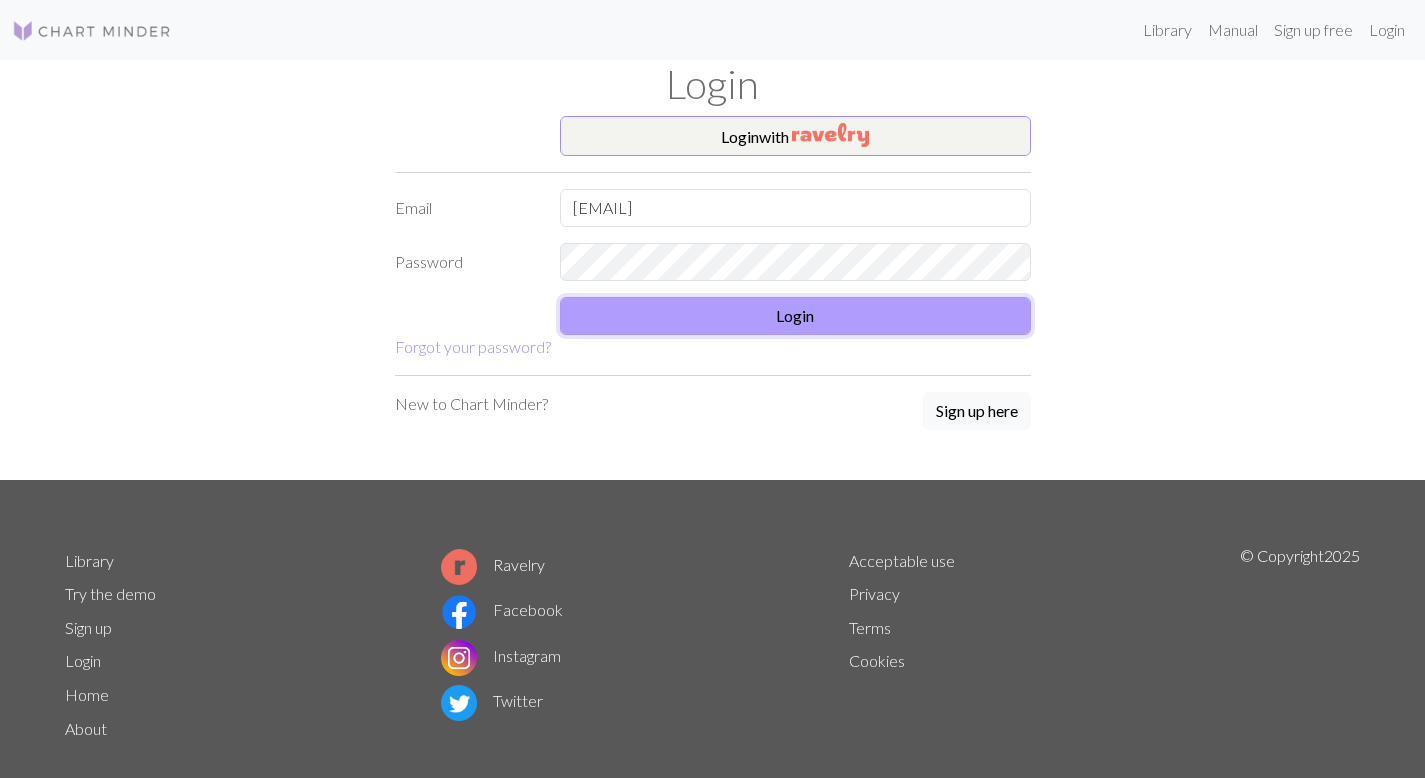 click on "Login" at bounding box center [795, 316] 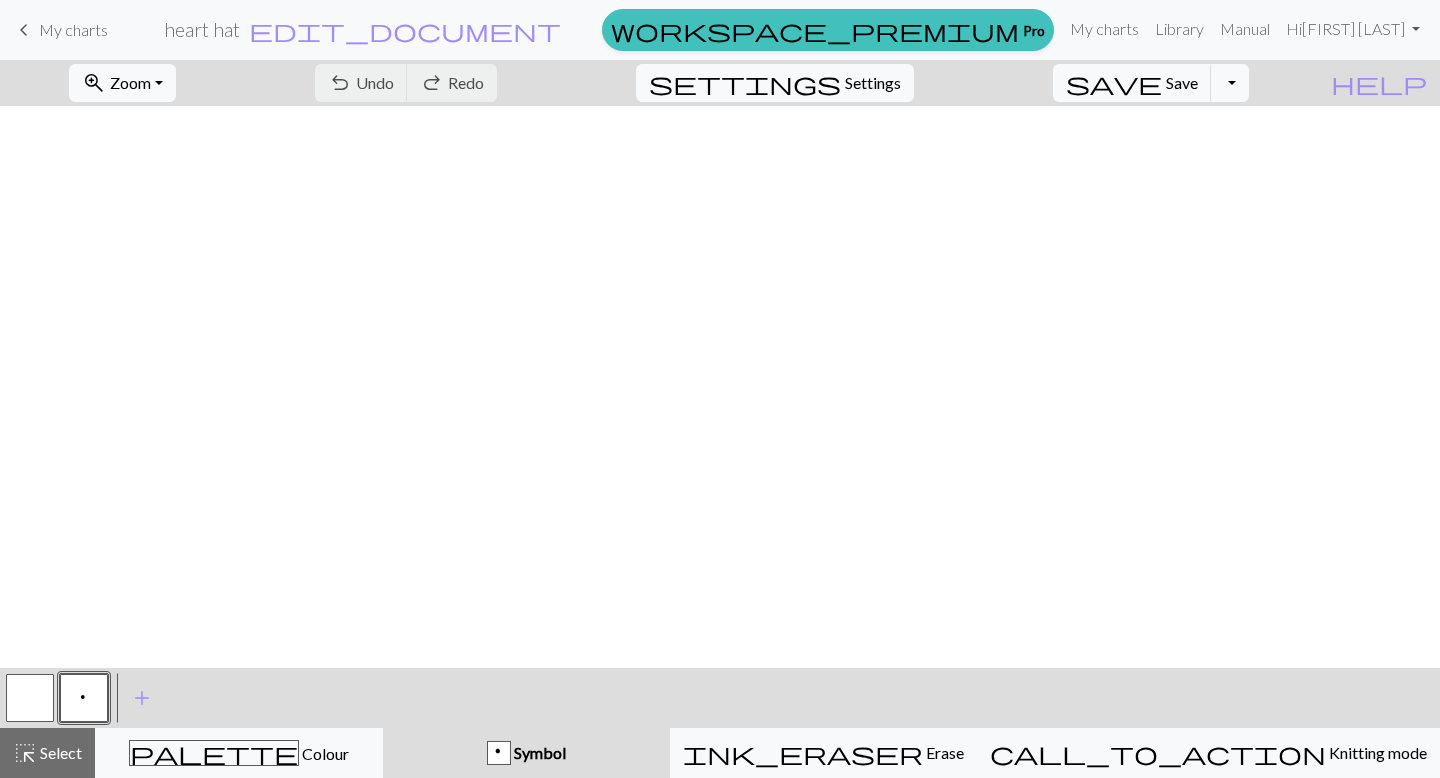 scroll, scrollTop: 0, scrollLeft: 0, axis: both 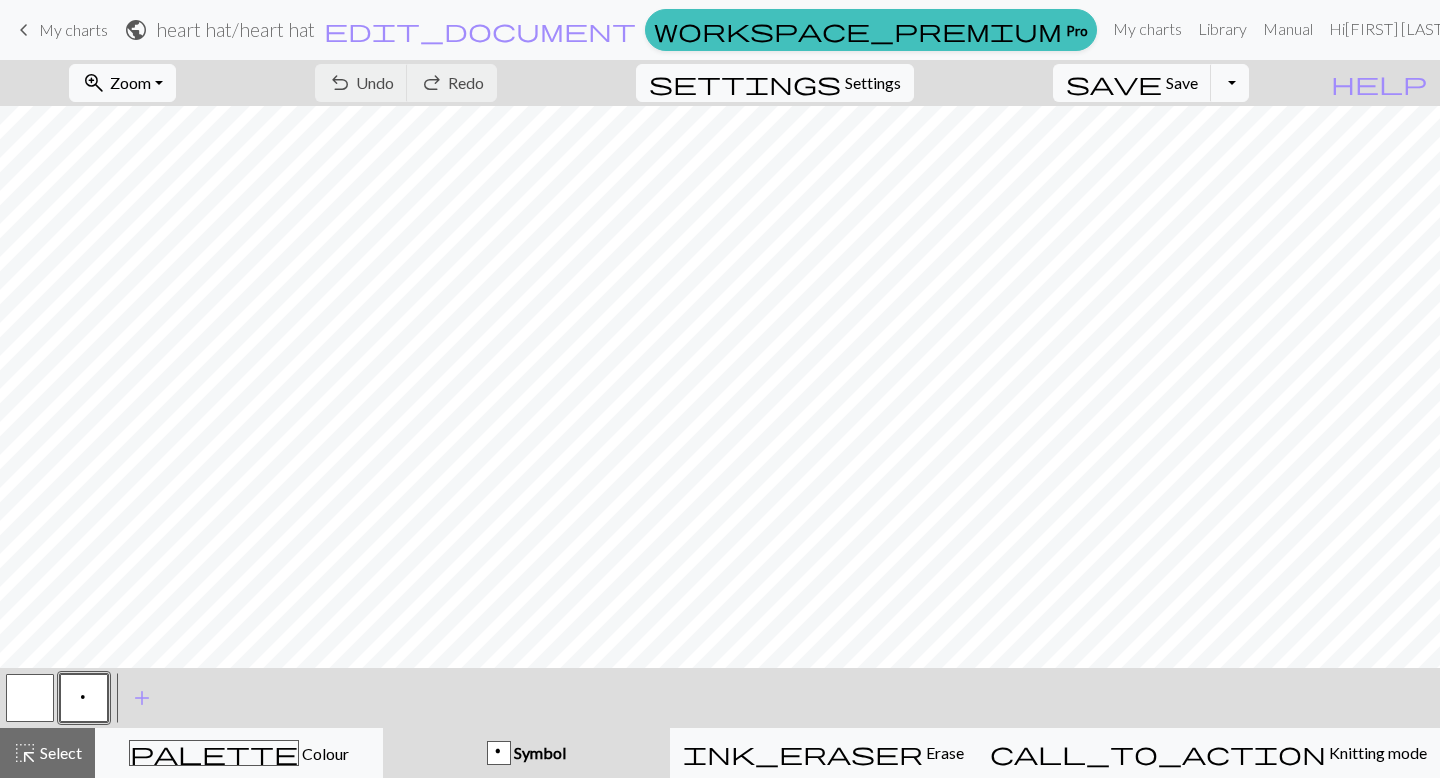 click on "My charts" at bounding box center [73, 29] 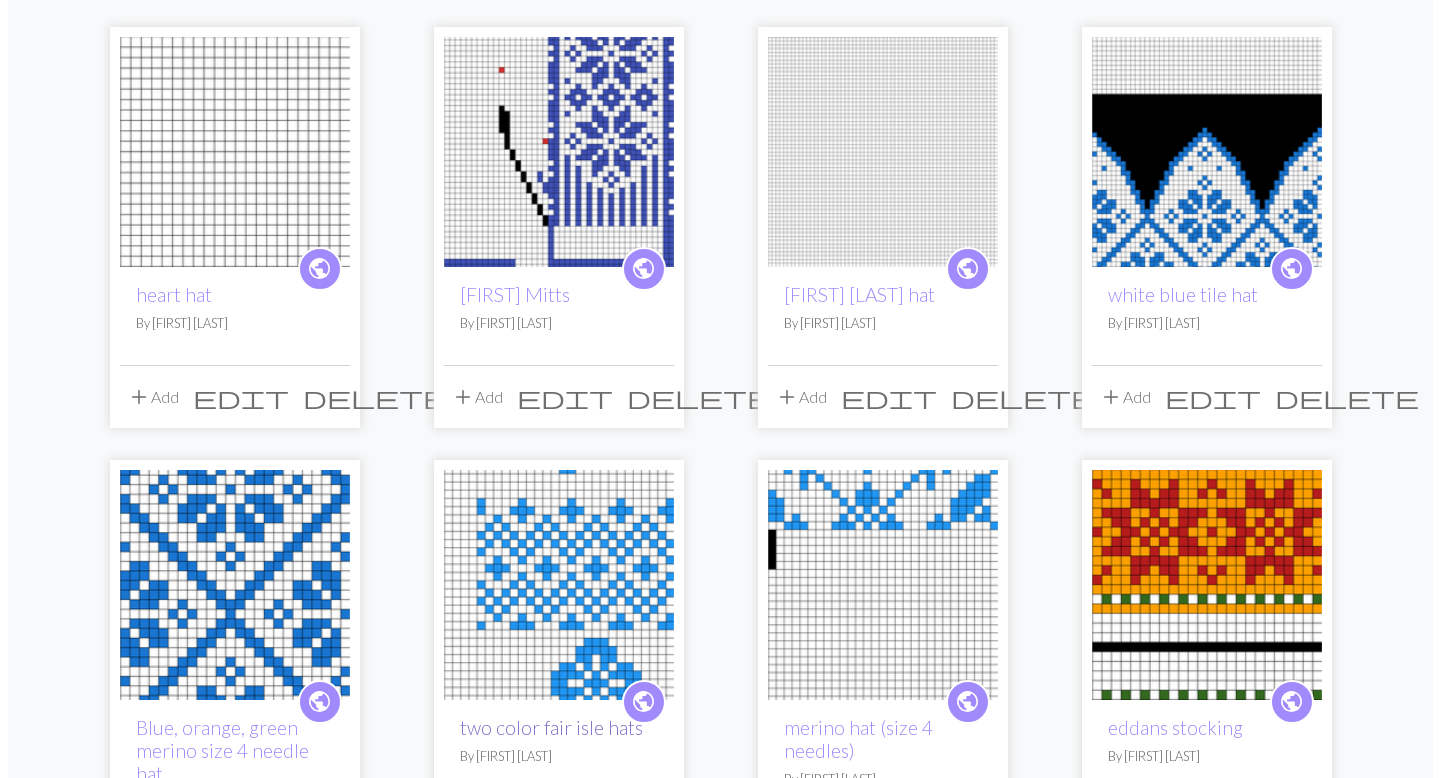 scroll, scrollTop: 0, scrollLeft: 0, axis: both 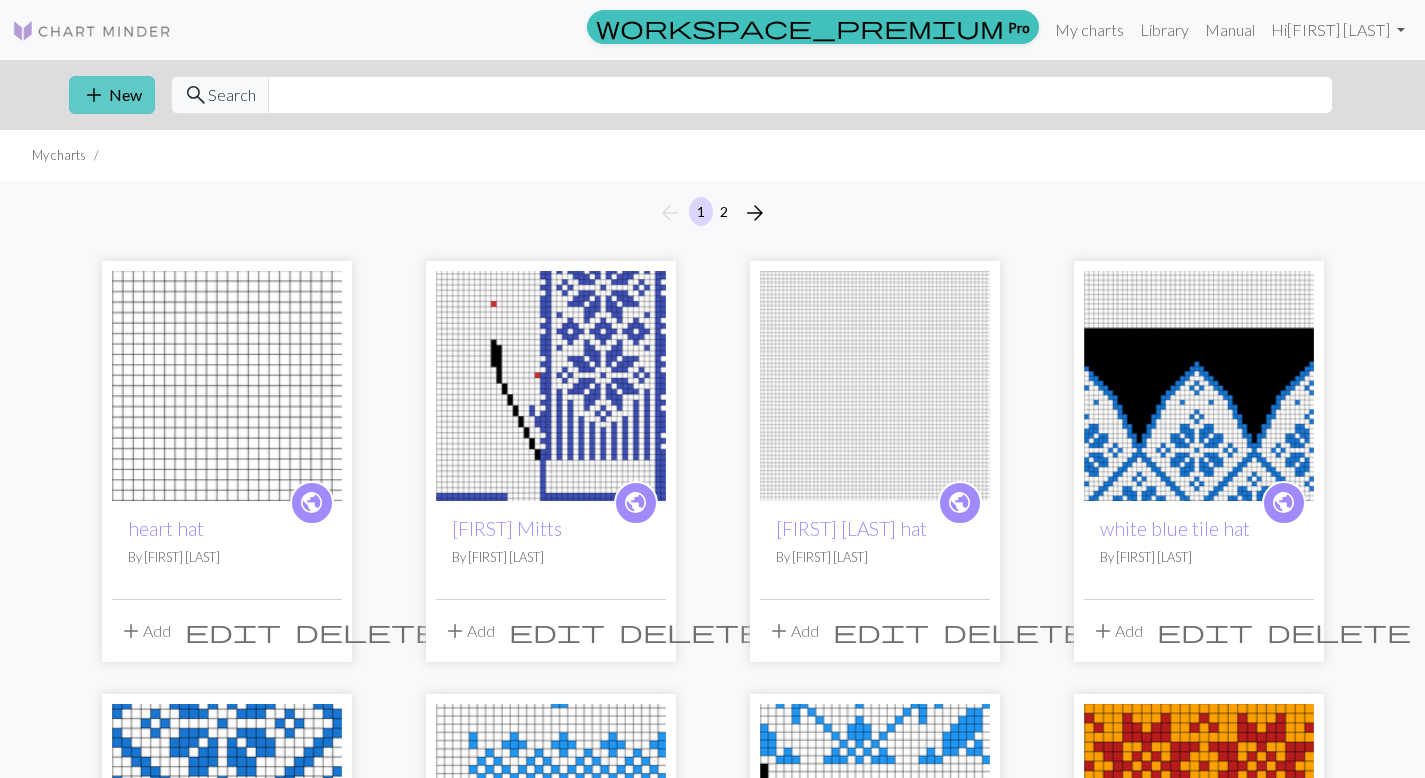 click on "add   New" at bounding box center [112, 95] 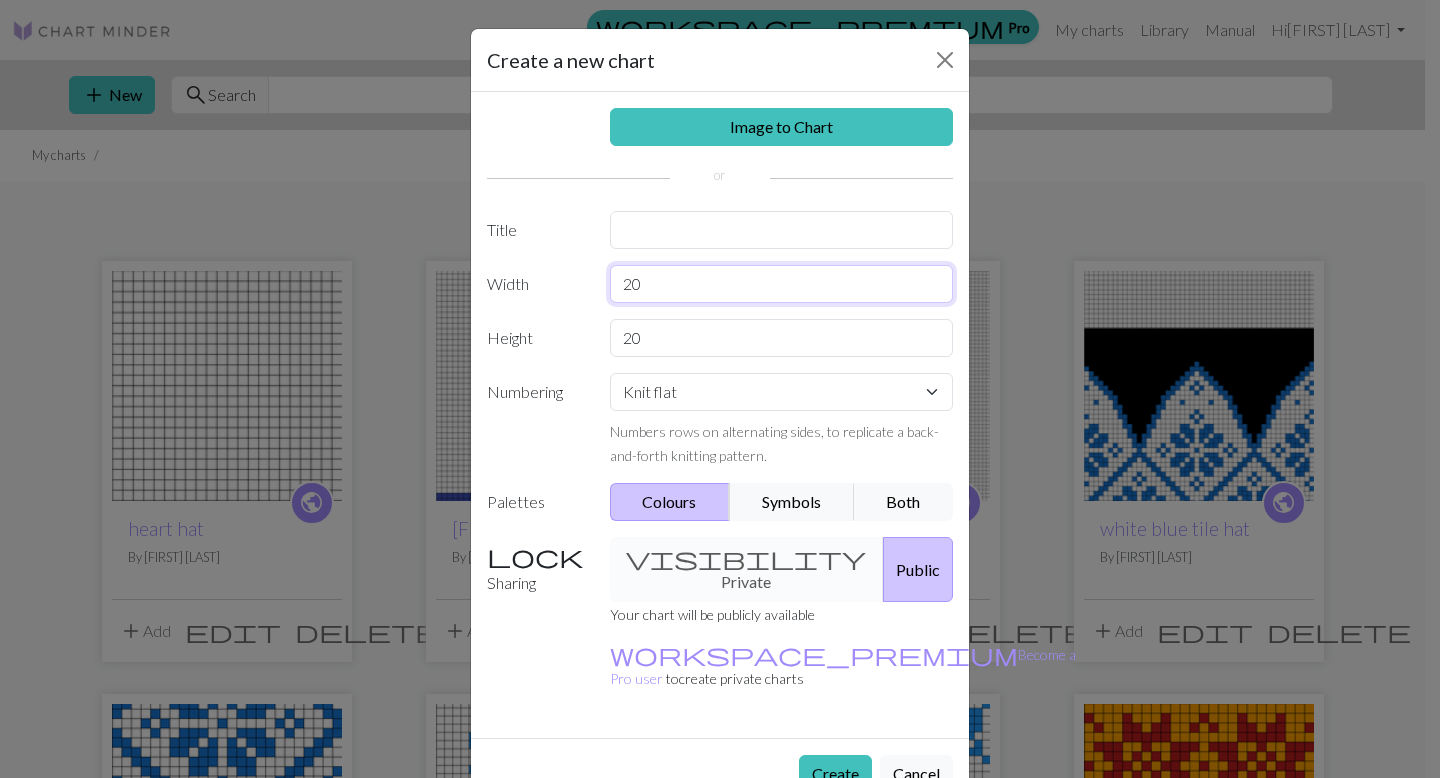 click on "20" at bounding box center [782, 284] 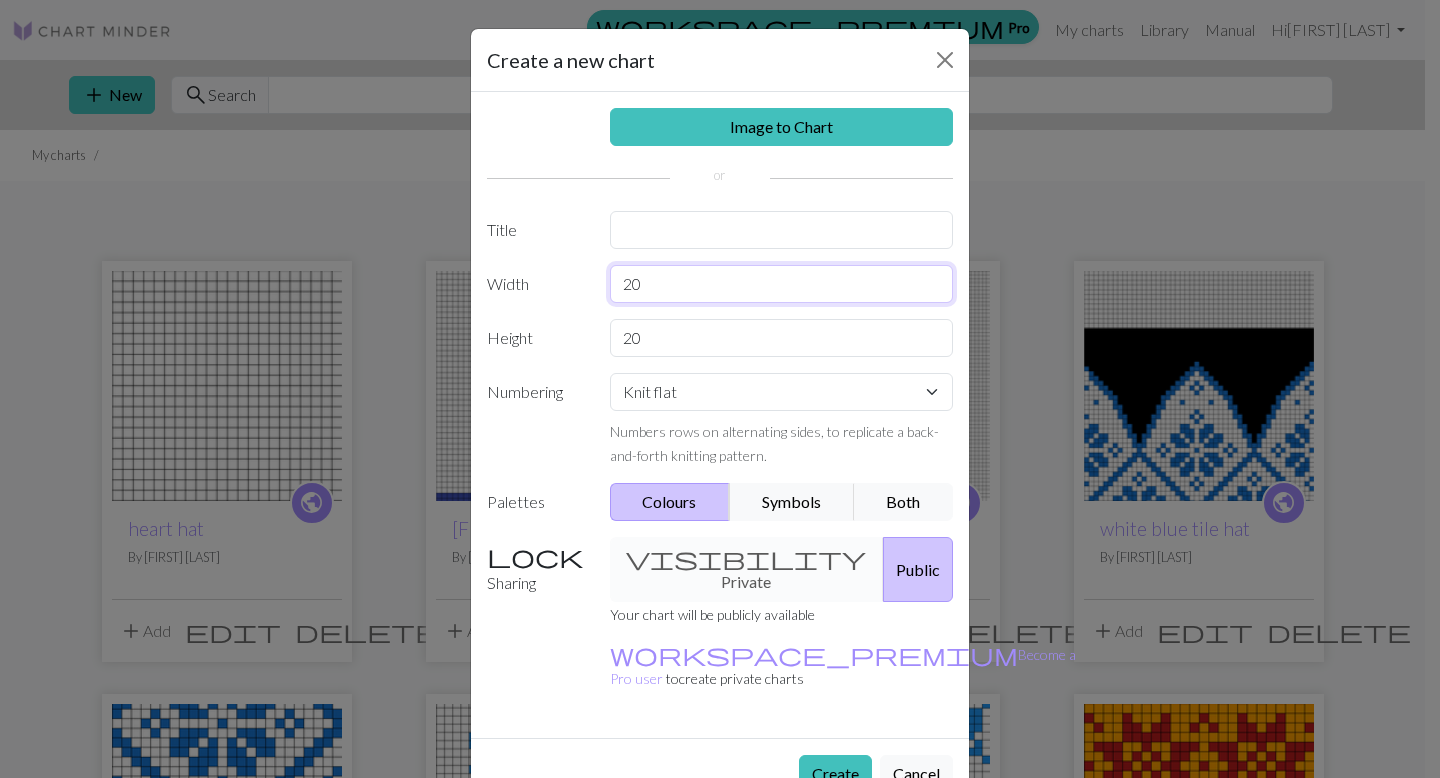 type on "2" 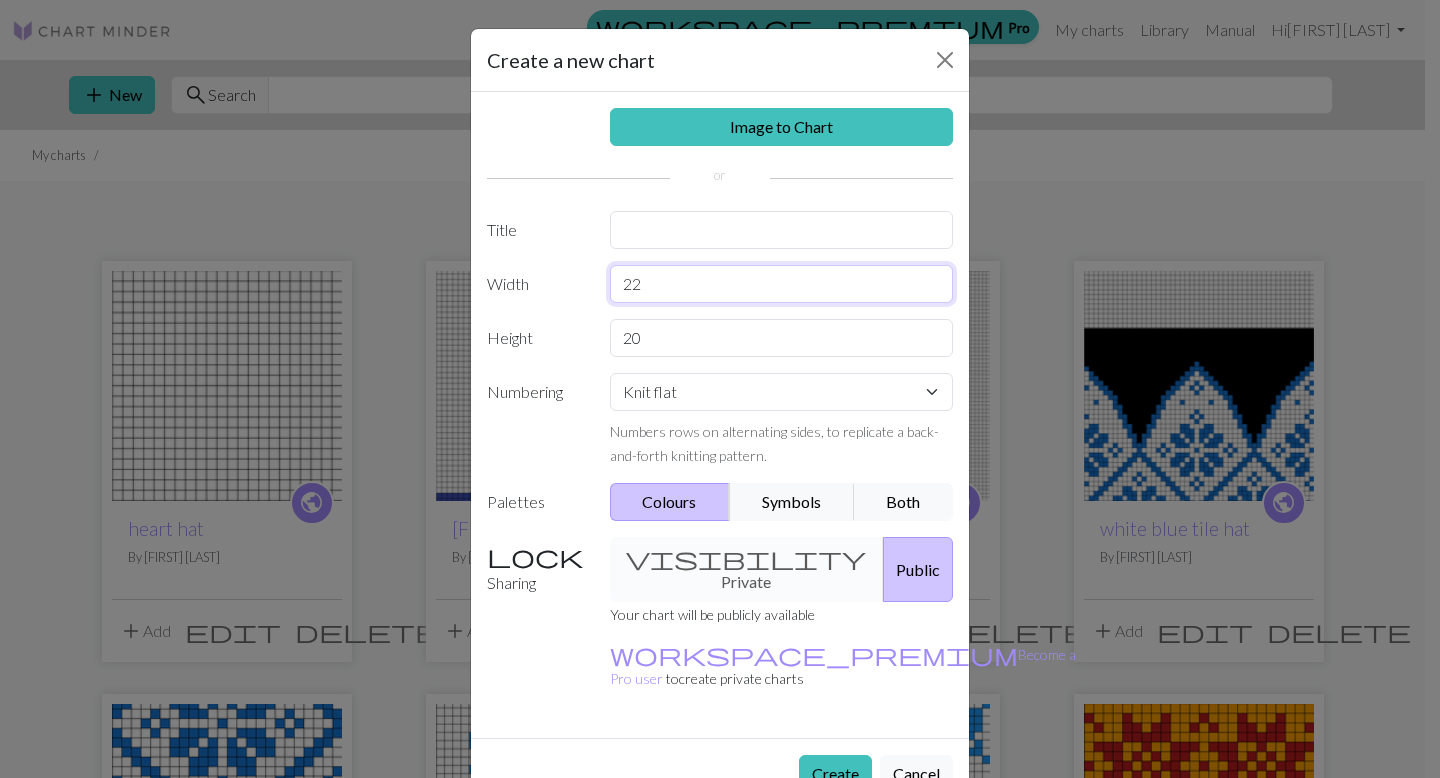 type on "22" 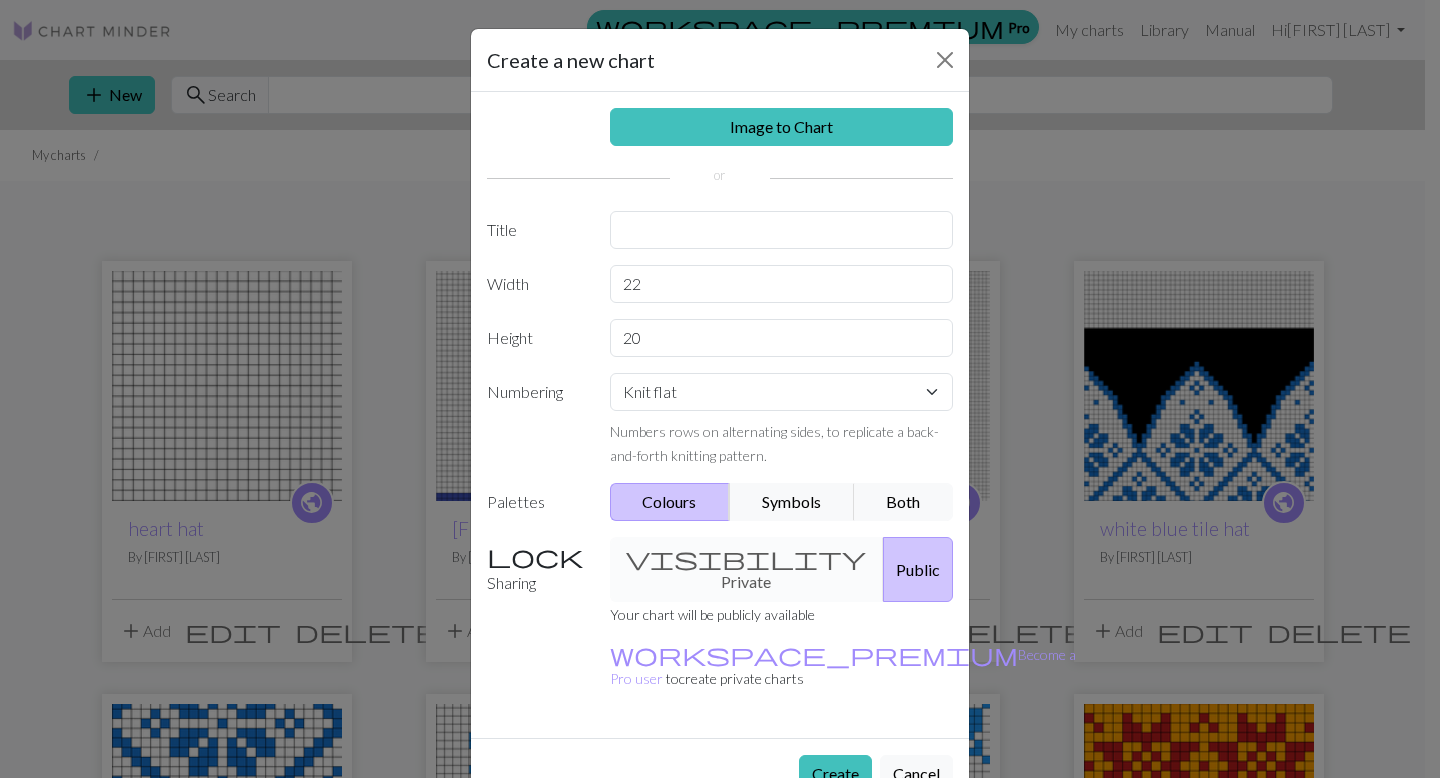 click on "Image to Chart Title Width 22 Height 20 Numbering Knit flat Knit in the round Lace knitting Cross stitch Numbers rows on alternating sides, to replicate a back-and-forth knitting pattern. Palettes Colours Symbols Both Sharing visibility Private Public Your chart will be publicly available workspace_premium Become a Pro user to create private charts" at bounding box center [720, 415] 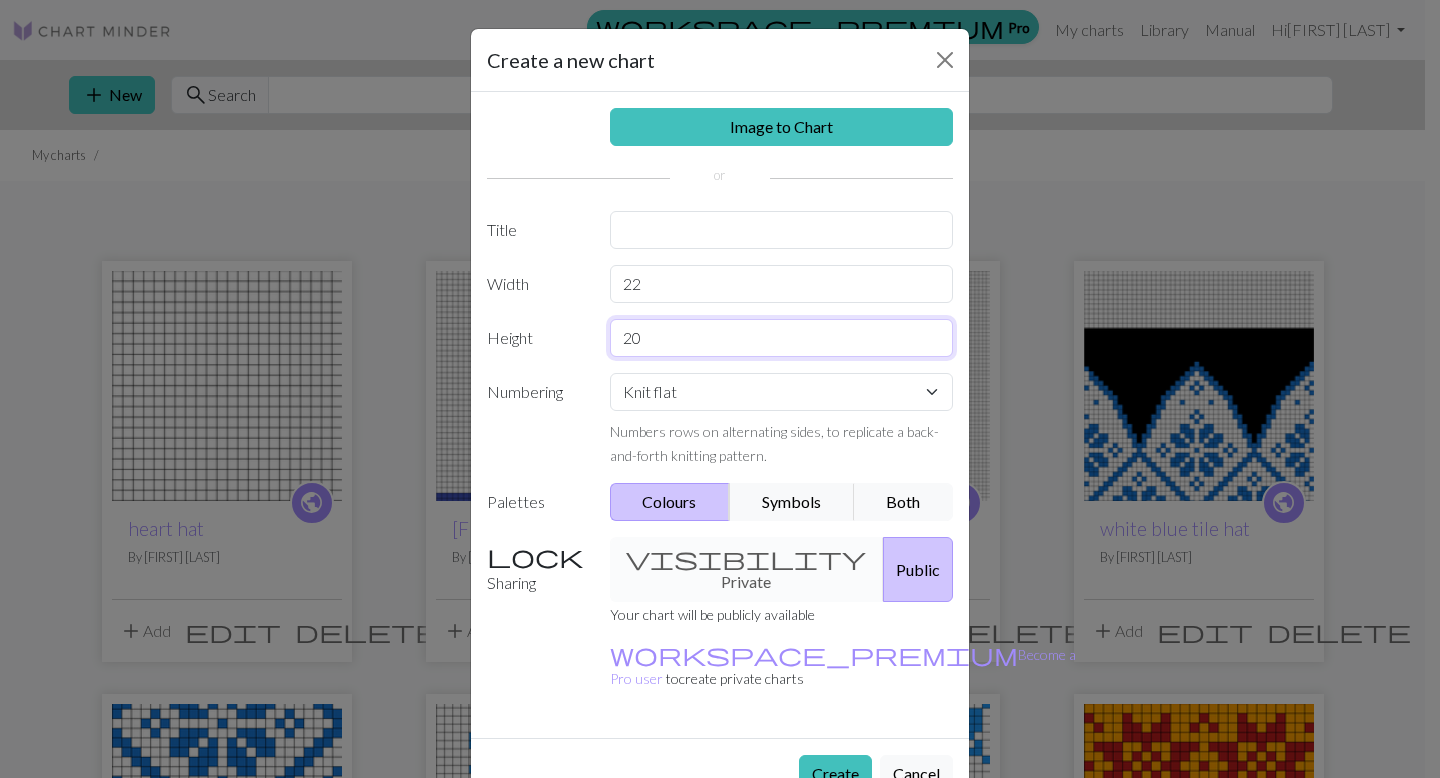 click on "20" at bounding box center (782, 338) 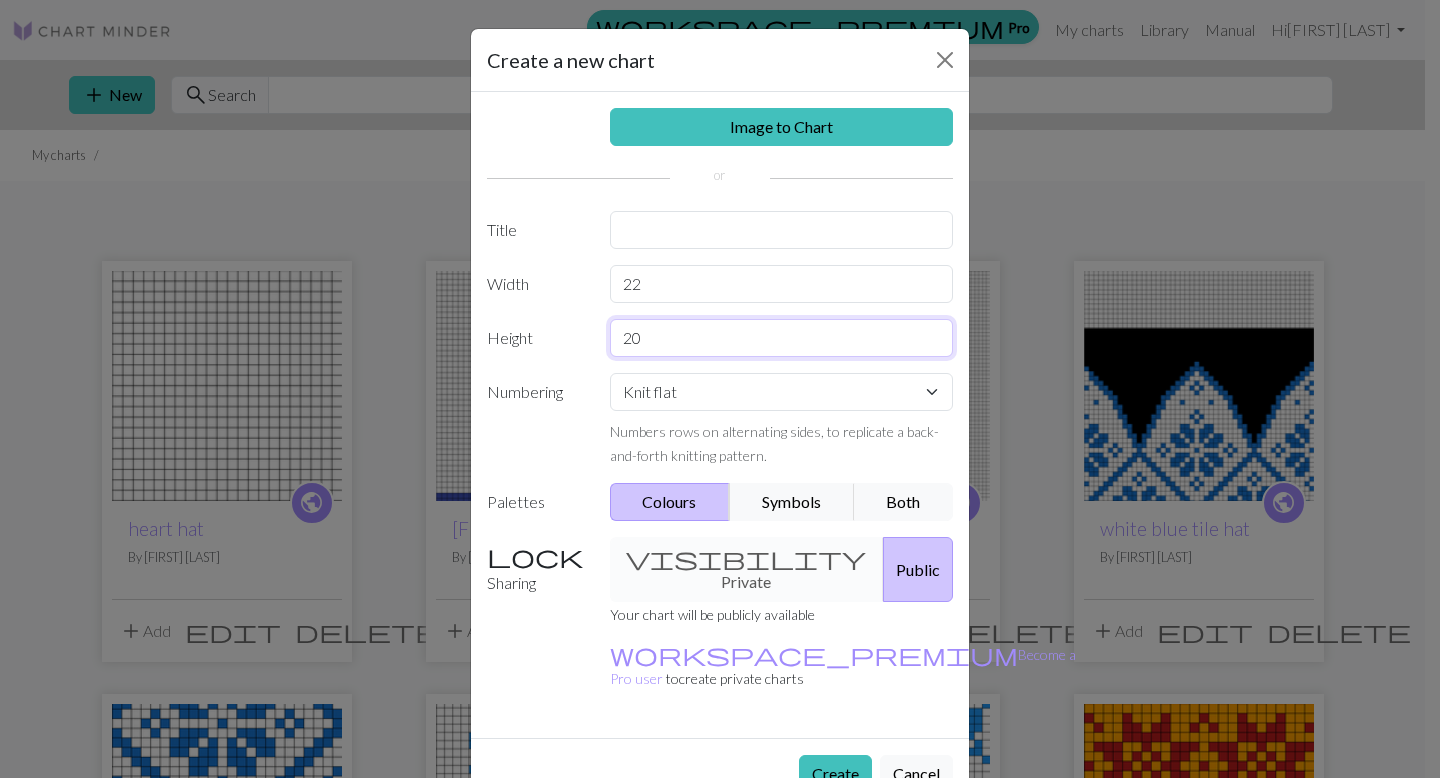 type on "2" 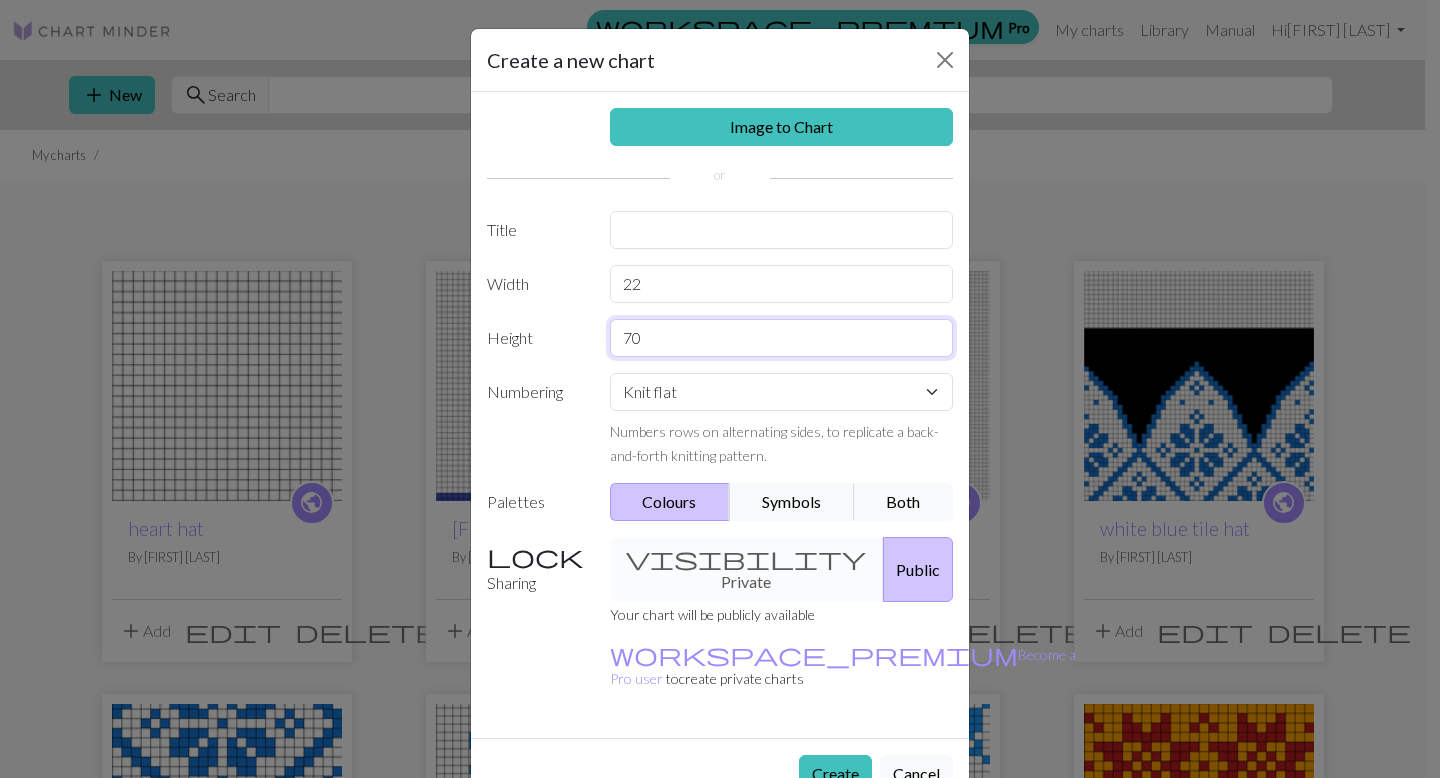 type on "70" 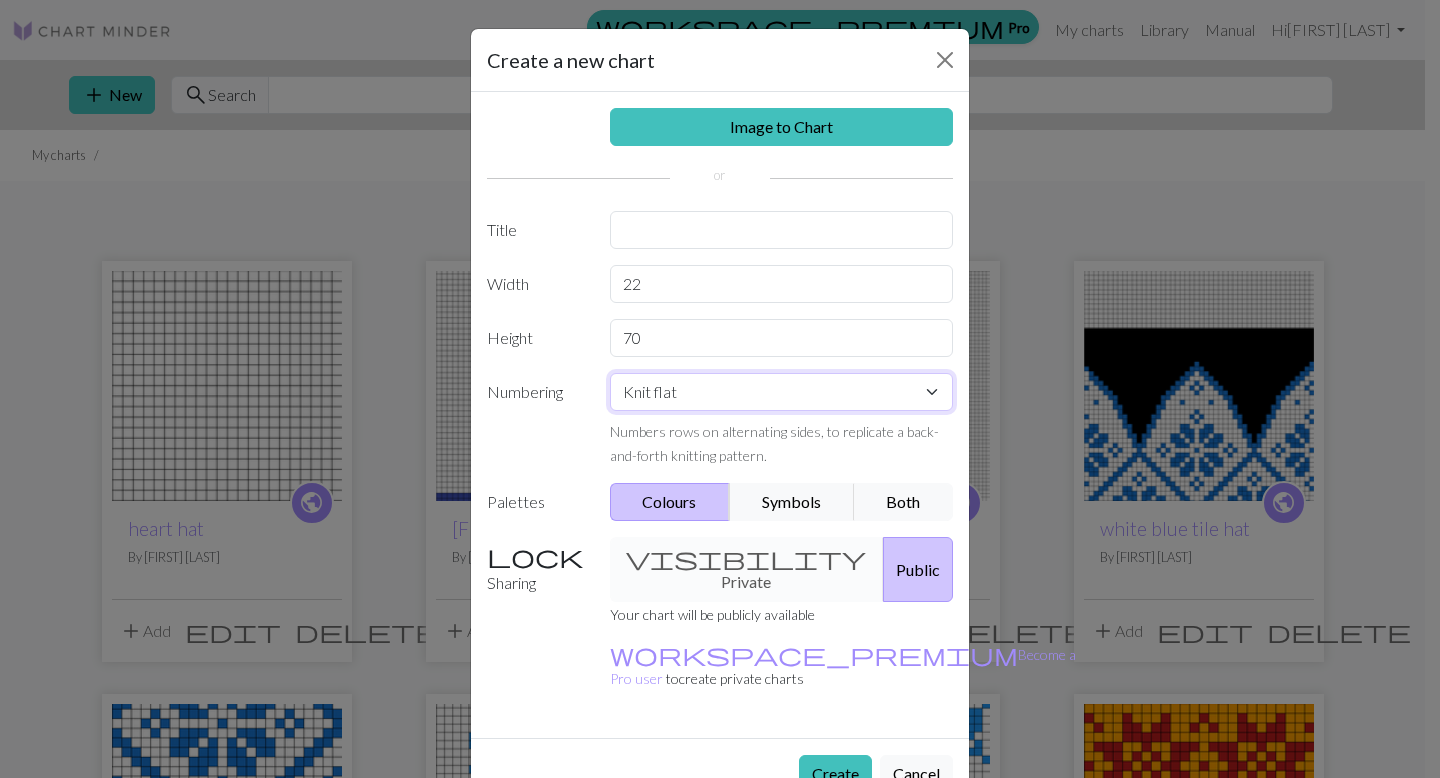 click on "Knit flat Knit in the round Lace knitting Cross stitch" at bounding box center (782, 392) 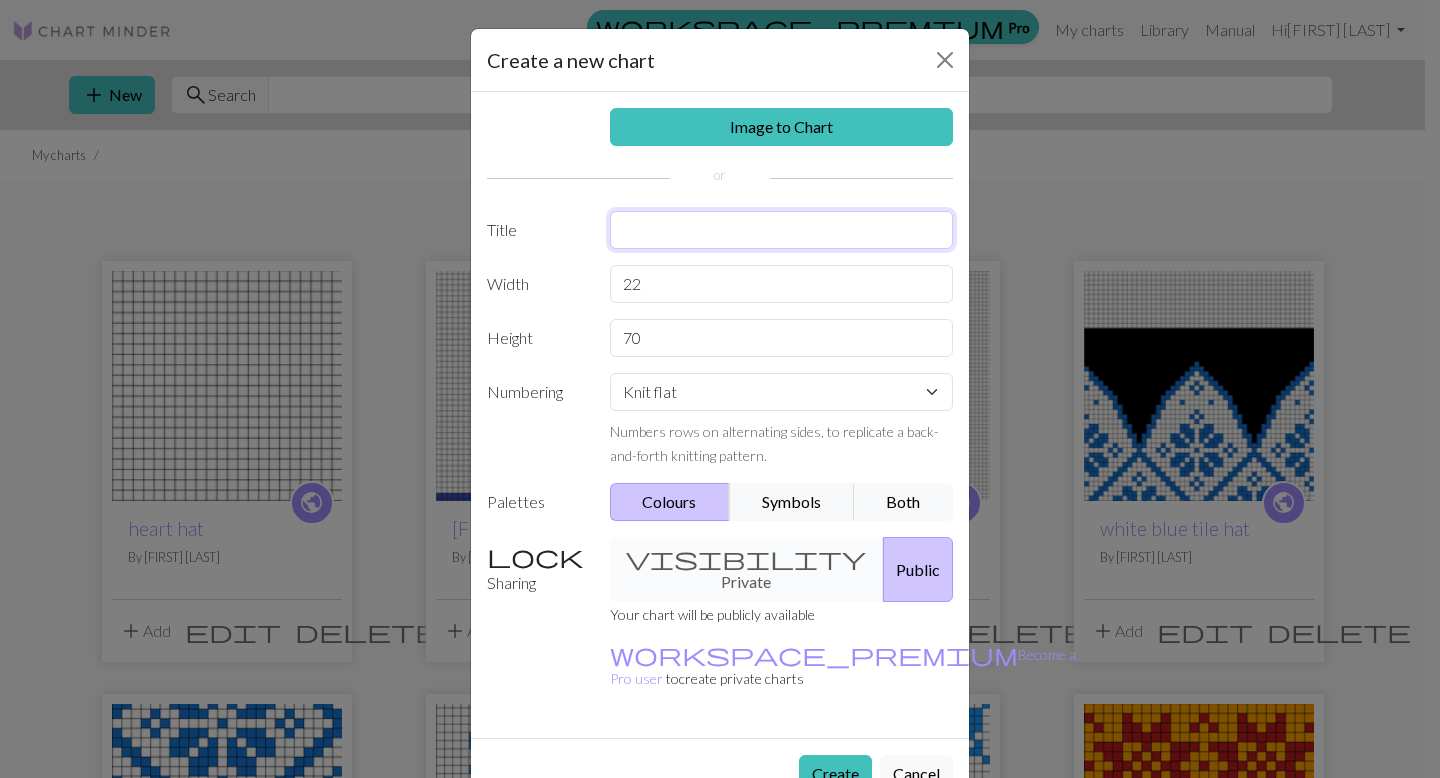click at bounding box center [782, 230] 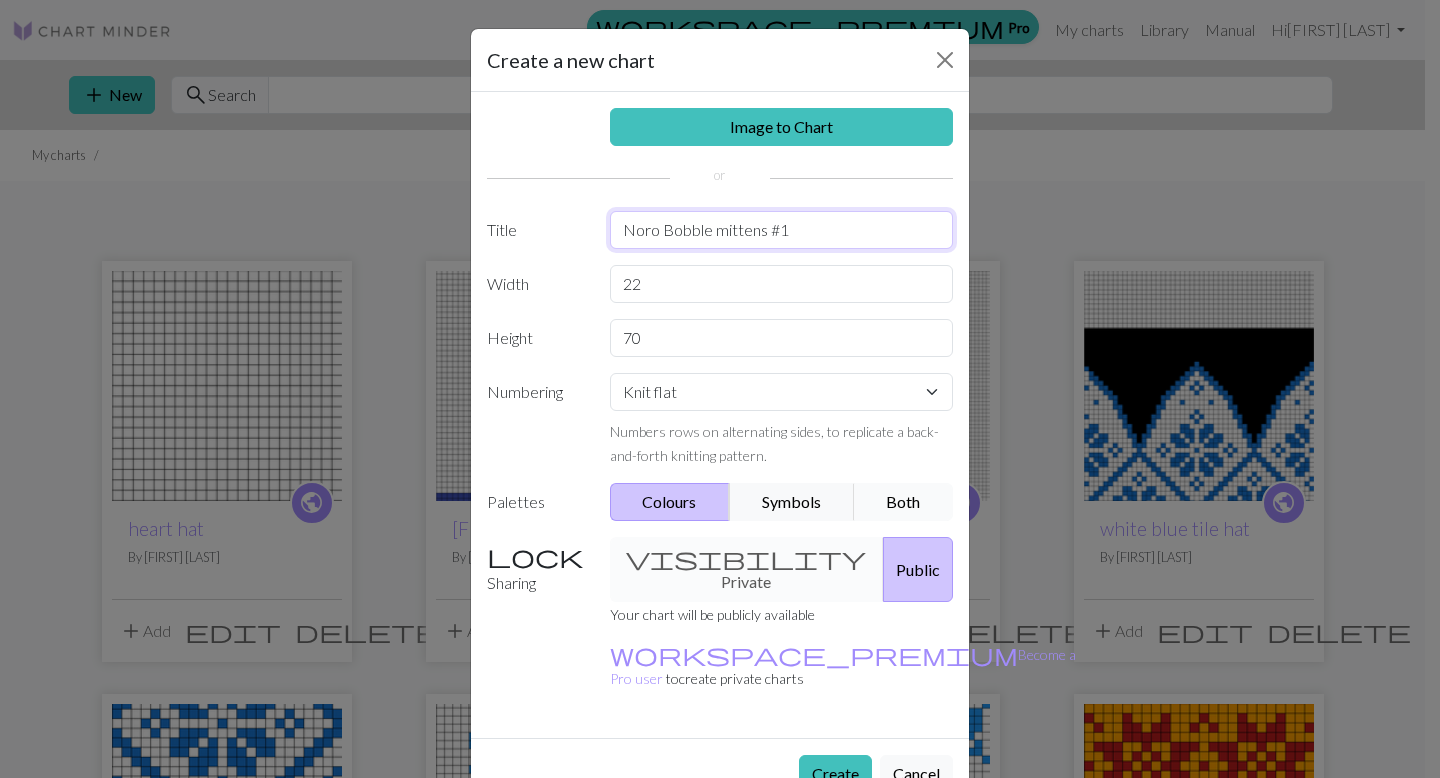 type on "Noro Bobble mittens #1" 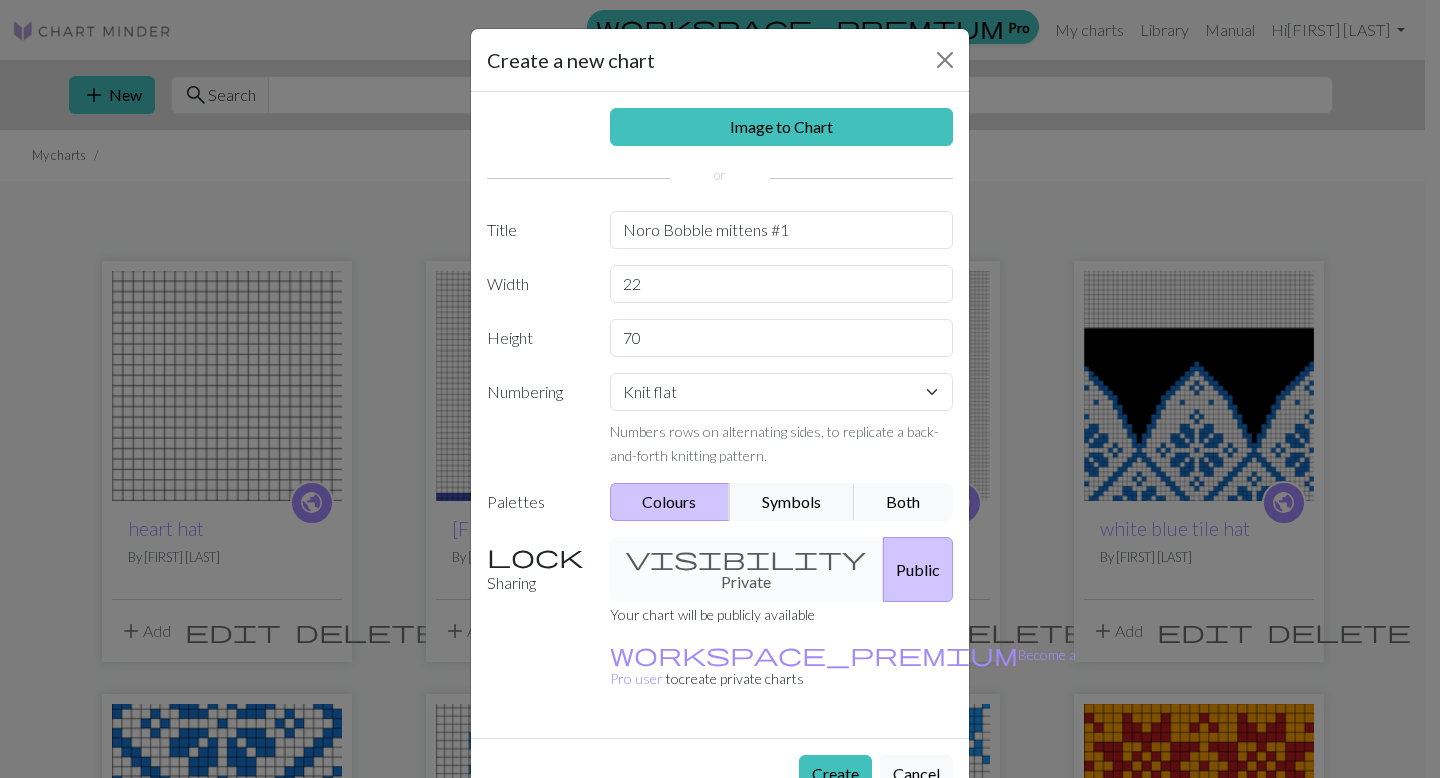click on "Both" at bounding box center [904, 502] 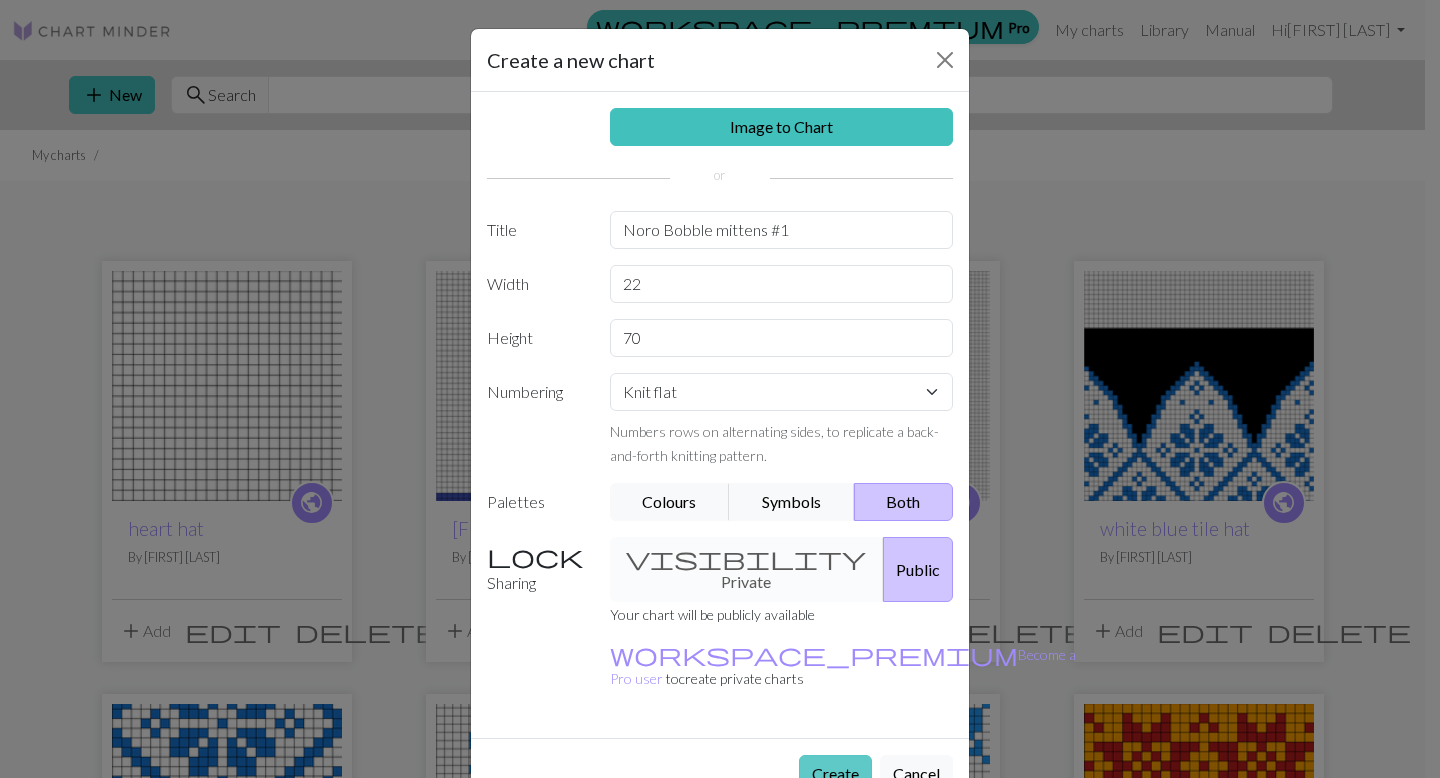 click on "Create" at bounding box center (835, 774) 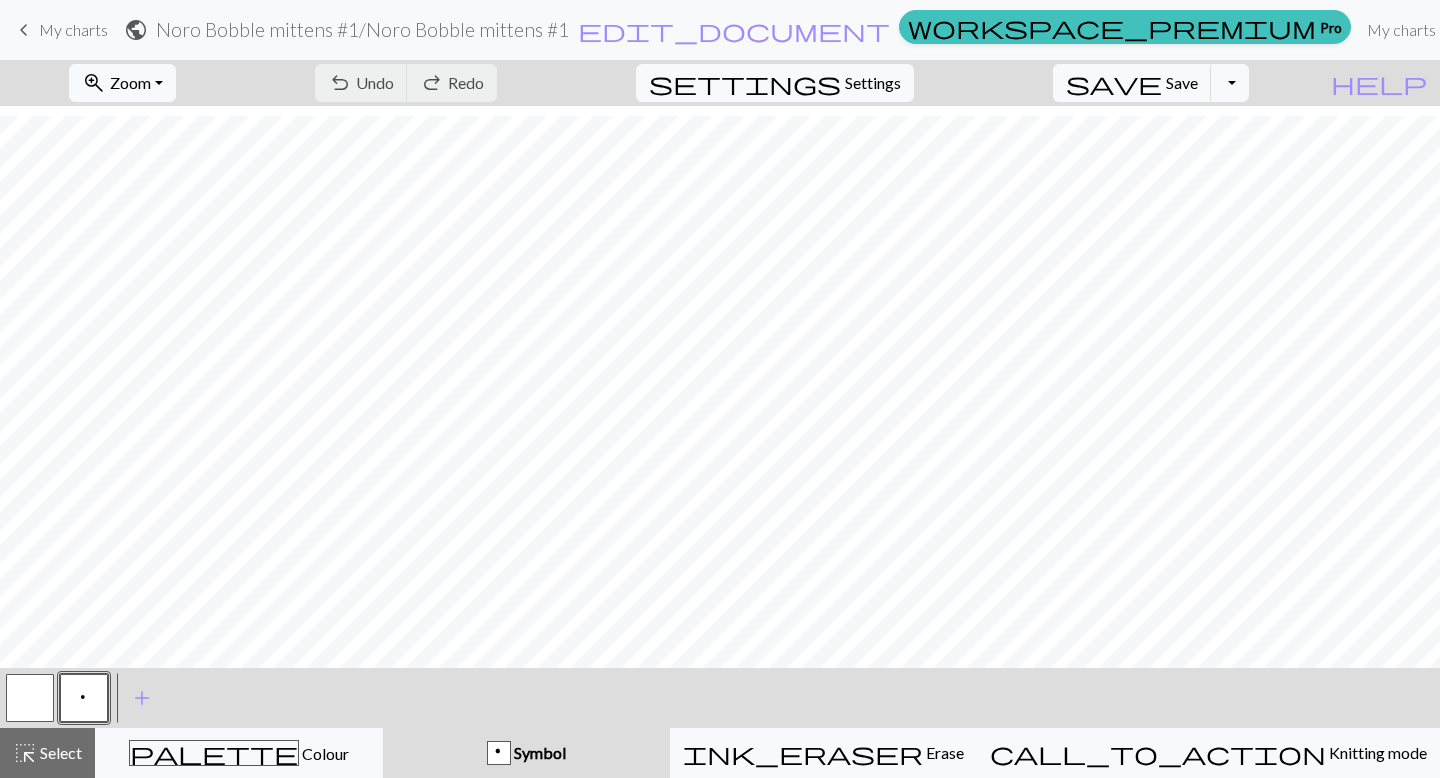 scroll, scrollTop: 943, scrollLeft: 0, axis: vertical 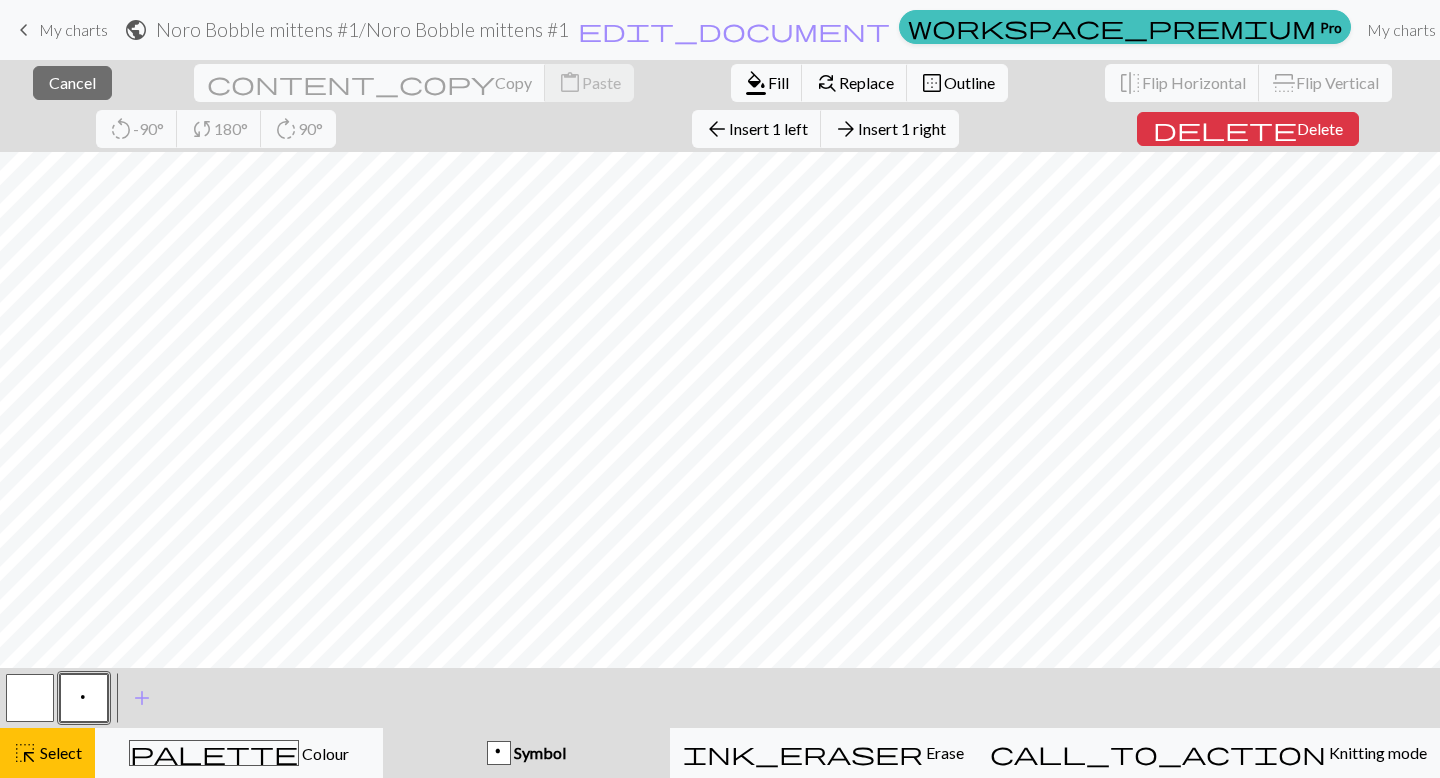 click at bounding box center (30, 698) 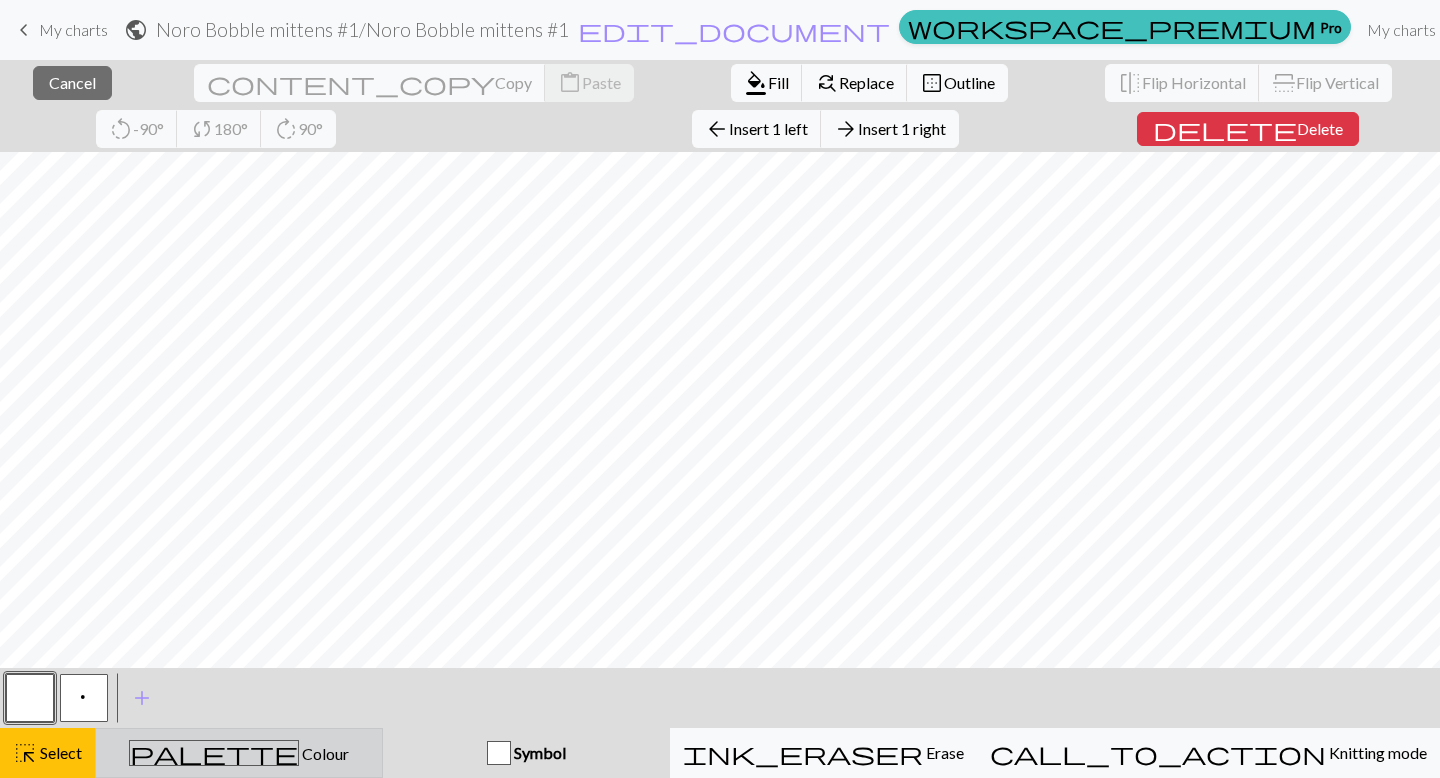 click on "palette   Colour   Colour" at bounding box center [239, 753] 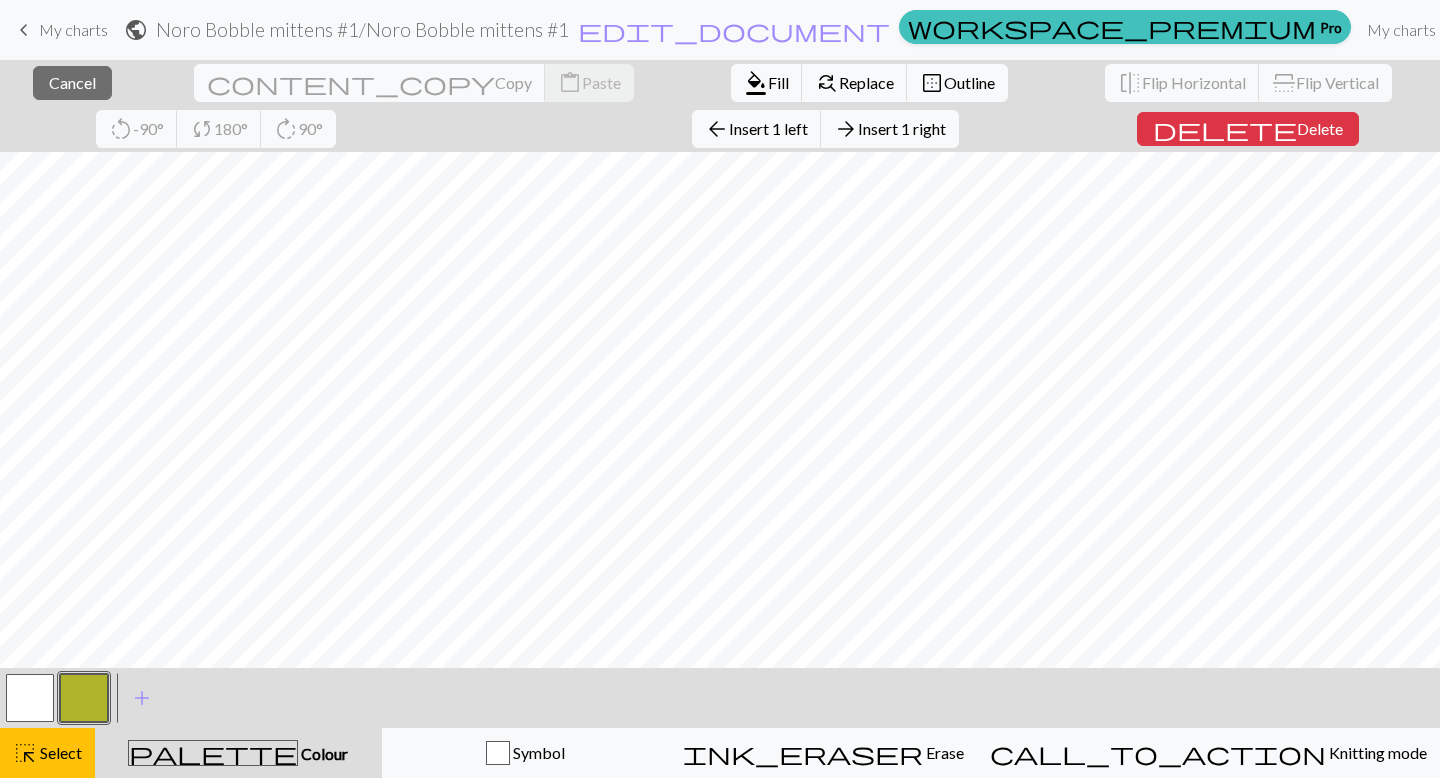 click on "Colour" at bounding box center [323, 753] 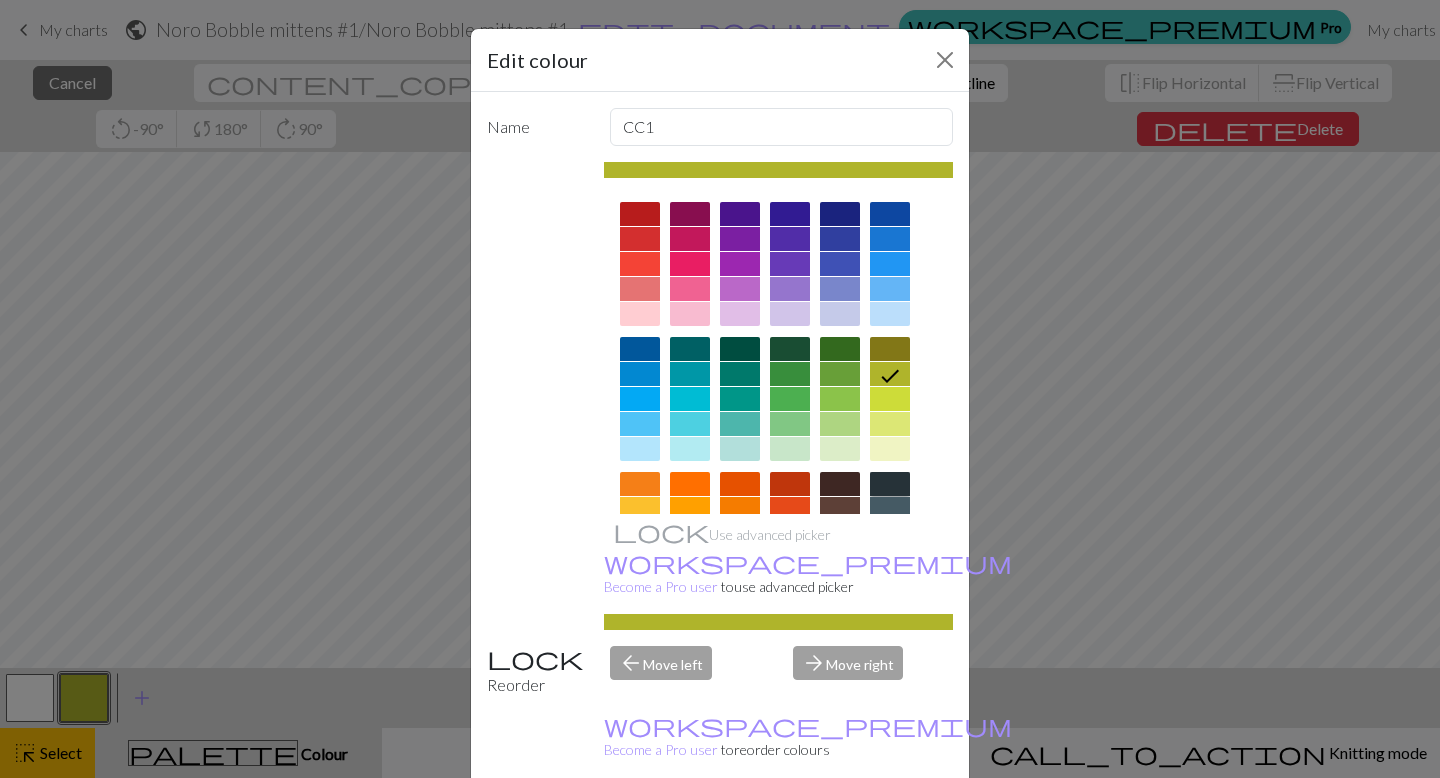click at bounding box center (890, 484) 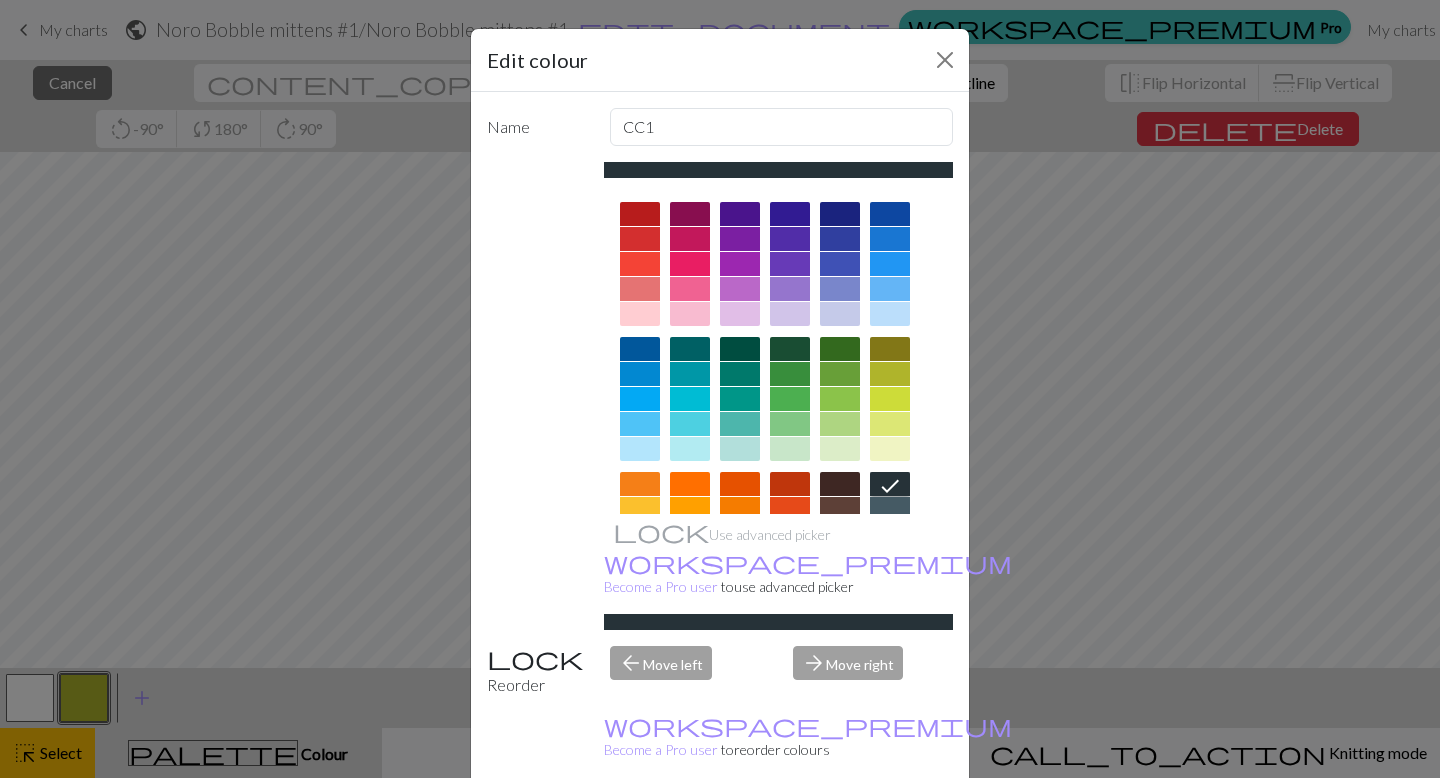 click on "Done" at bounding box center [840, 829] 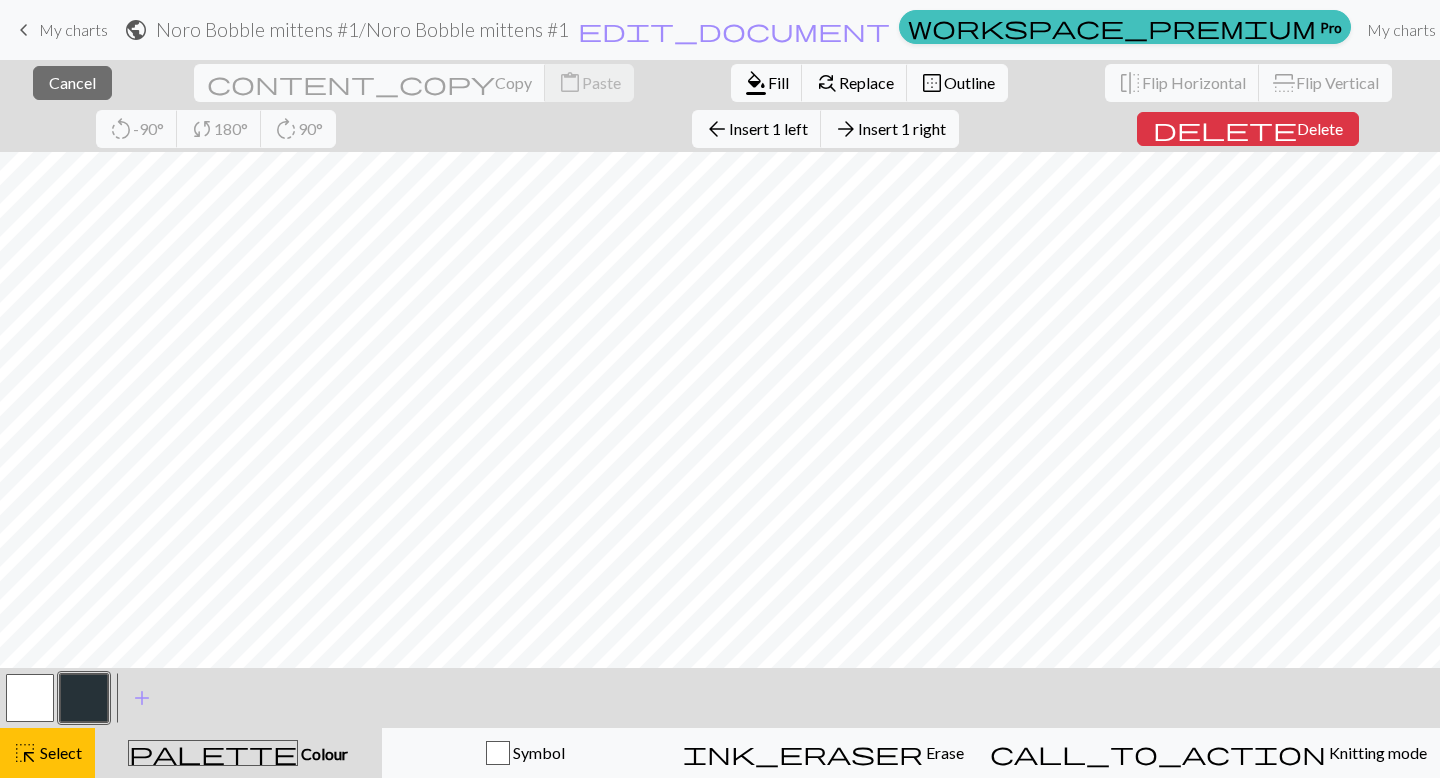 click at bounding box center (84, 698) 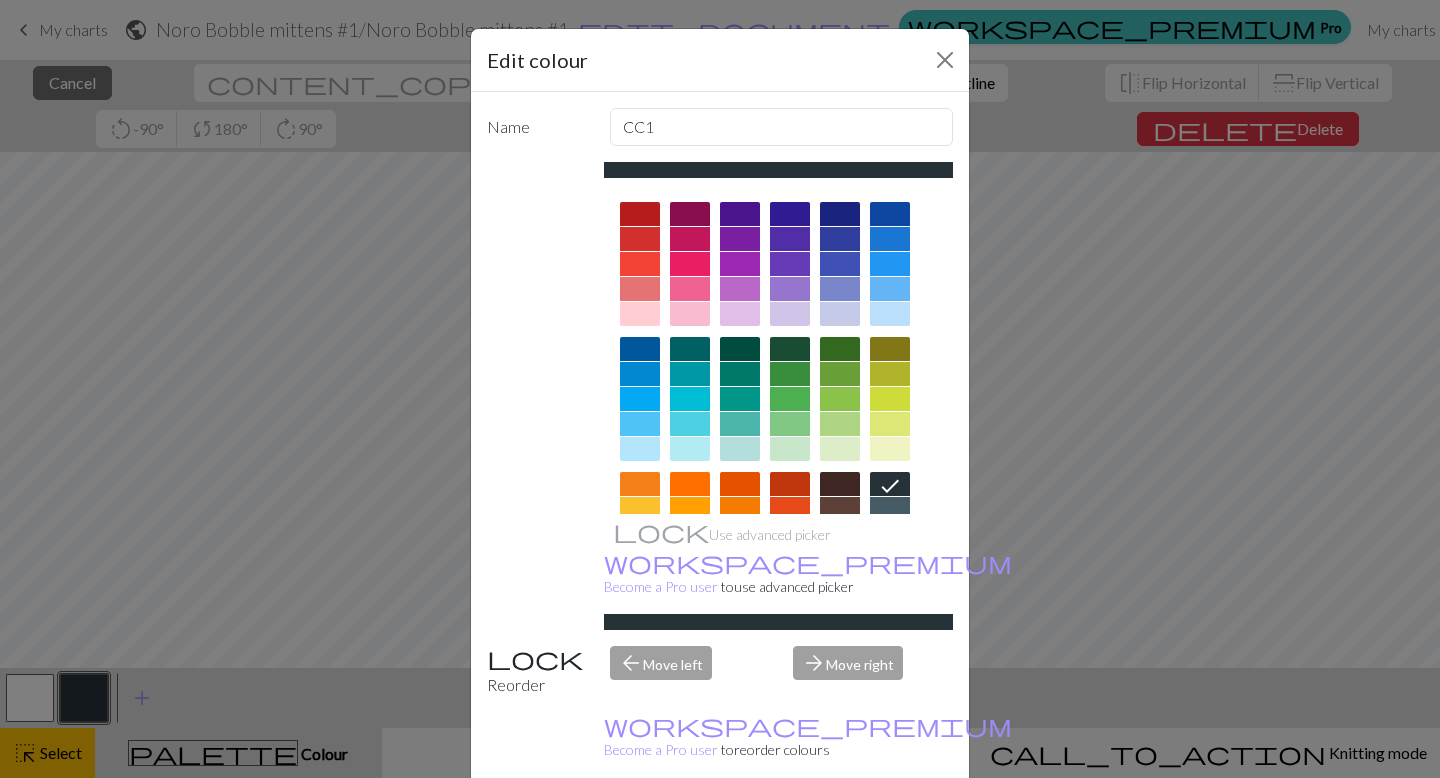 click on "Done" at bounding box center [840, 829] 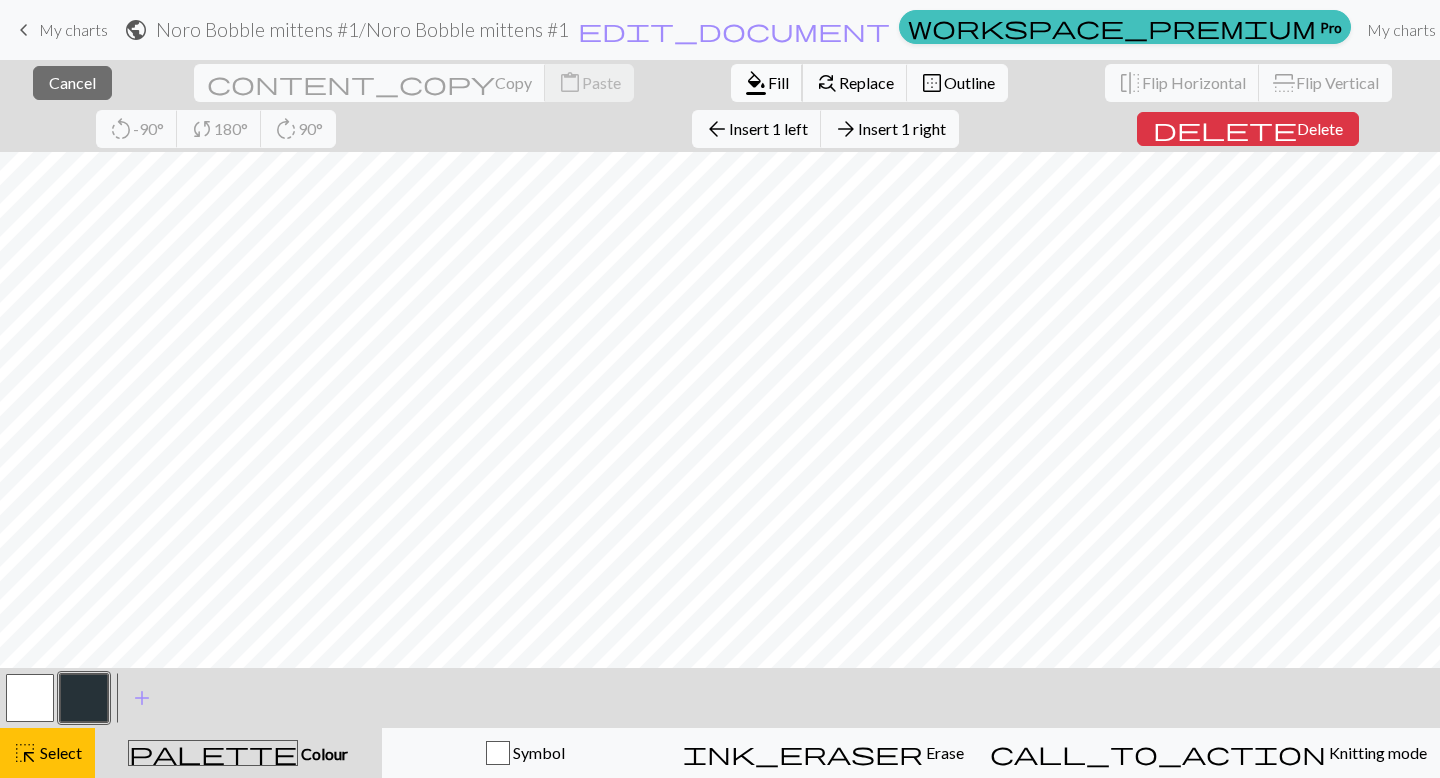click on "format_color_fill" at bounding box center (756, 83) 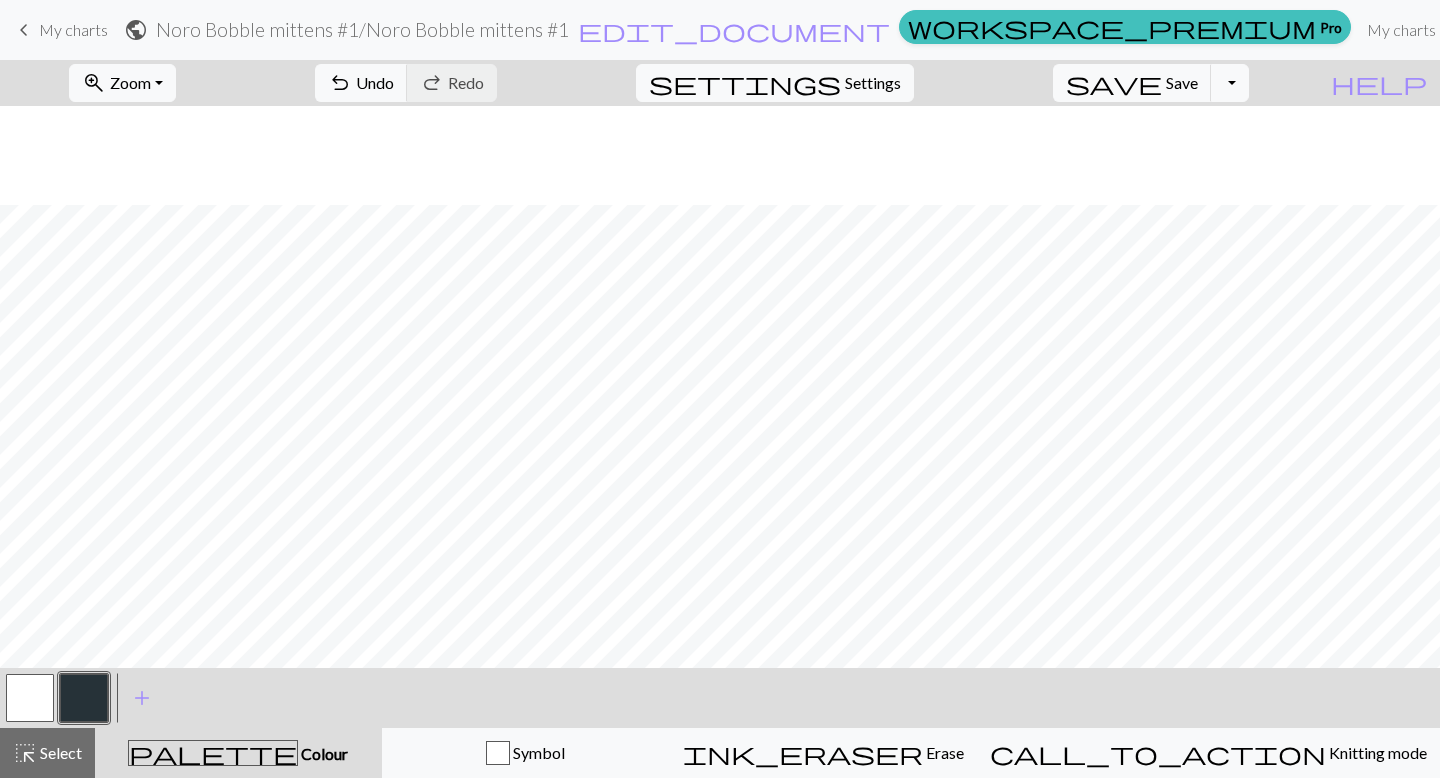 scroll, scrollTop: 943, scrollLeft: 0, axis: vertical 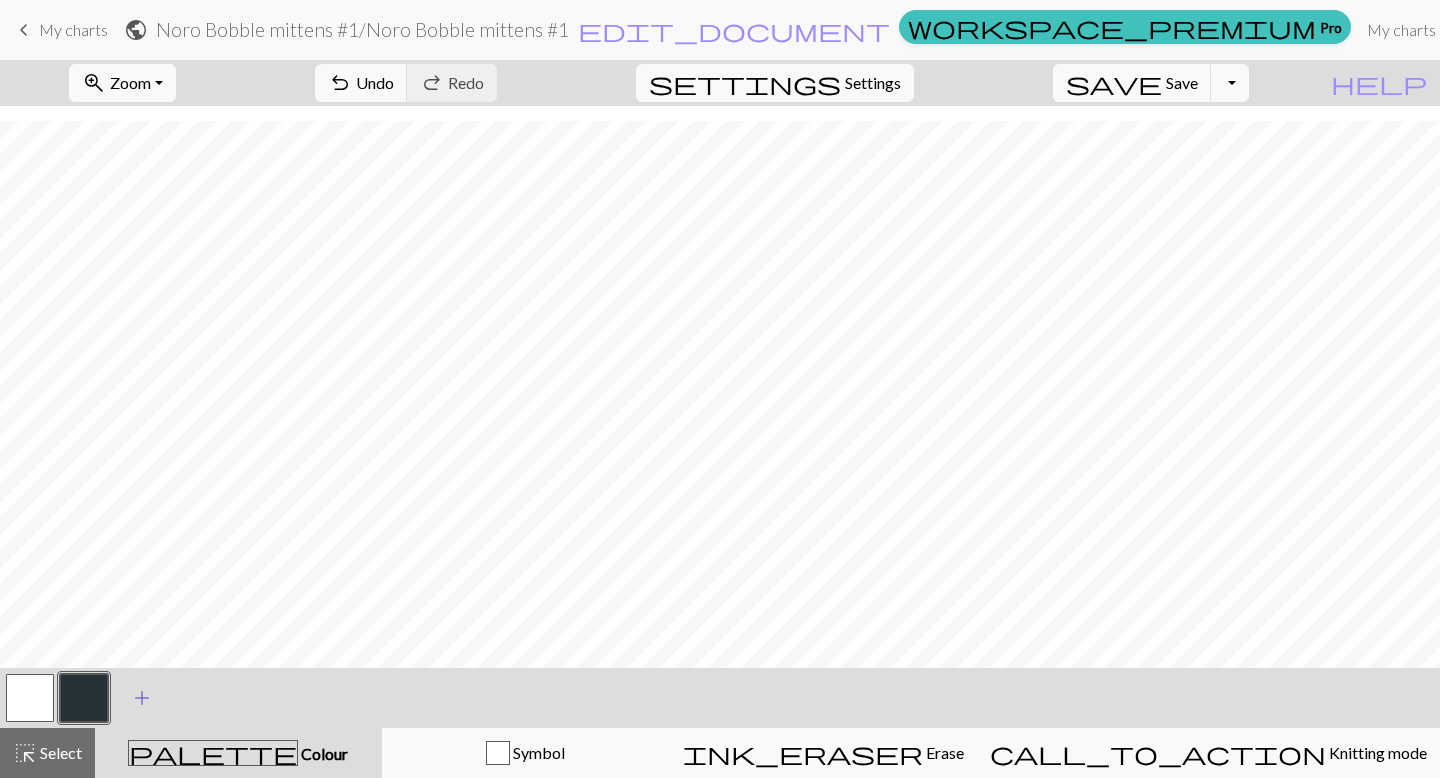 click on "add" at bounding box center (142, 698) 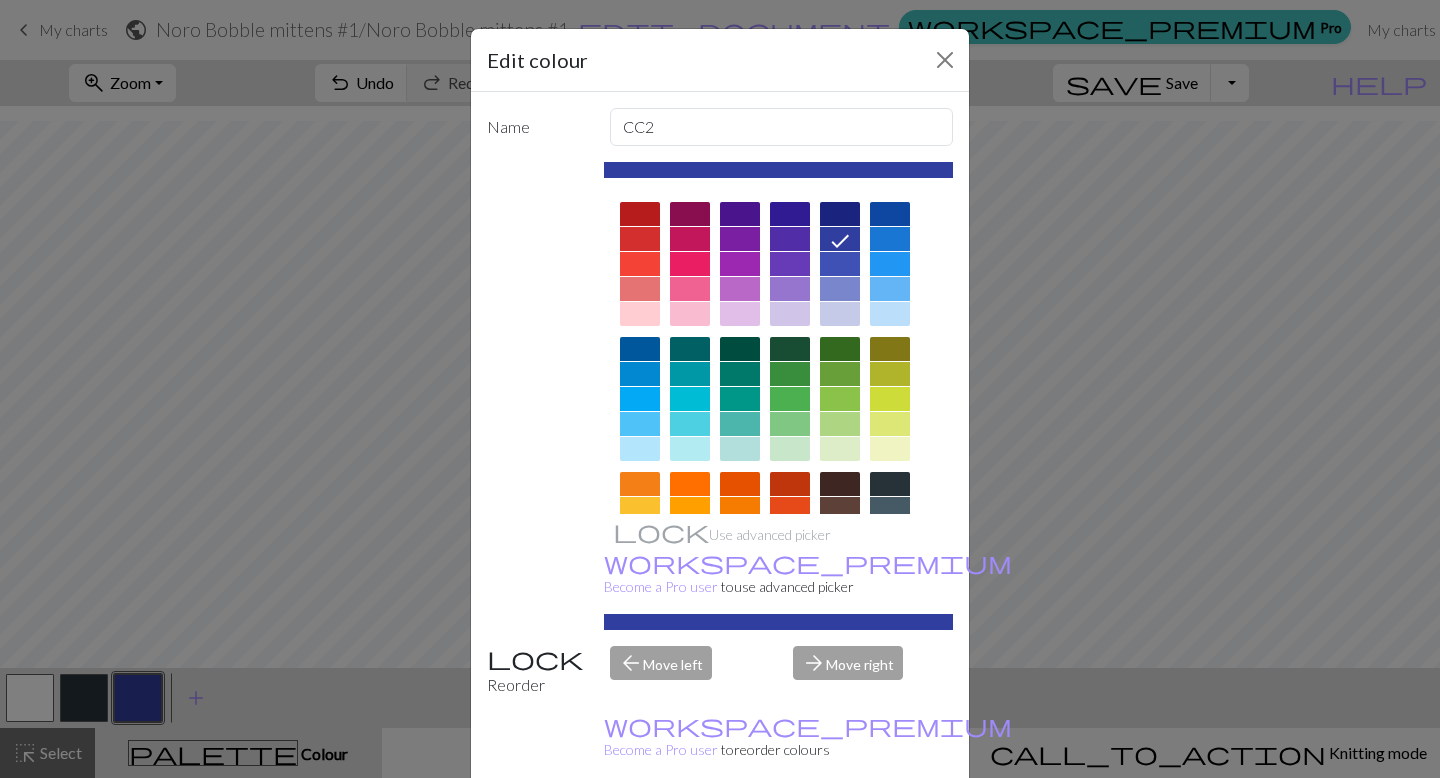 click on "Edit colour Name CC2 Use advanced picker workspace_premium Become a Pro user   to  use advanced picker Reorder arrow_back Move left arrow_forward Move right workspace_premium Become a Pro user   to  reorder colours Delete Done Cancel" at bounding box center [720, 389] 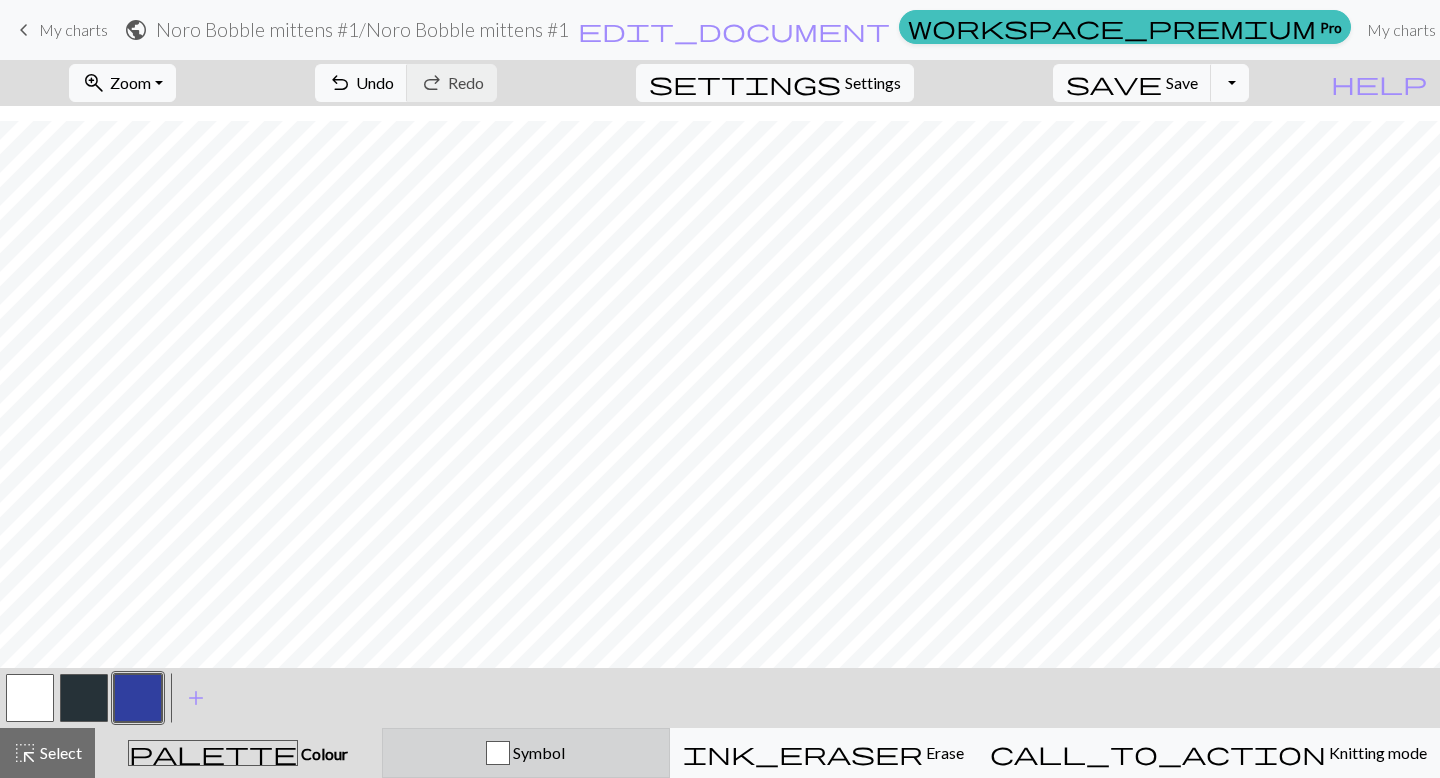 click at bounding box center (498, 753) 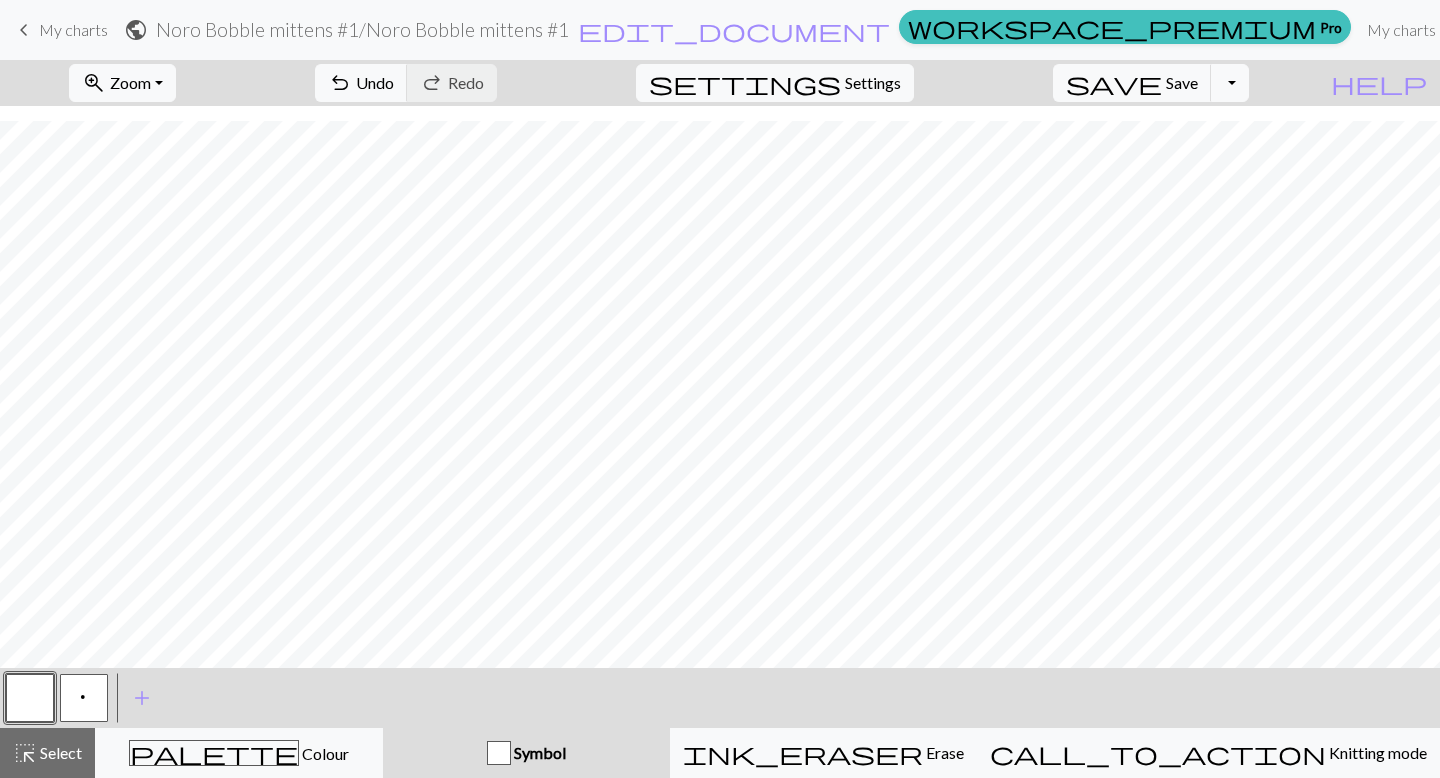 click at bounding box center (499, 753) 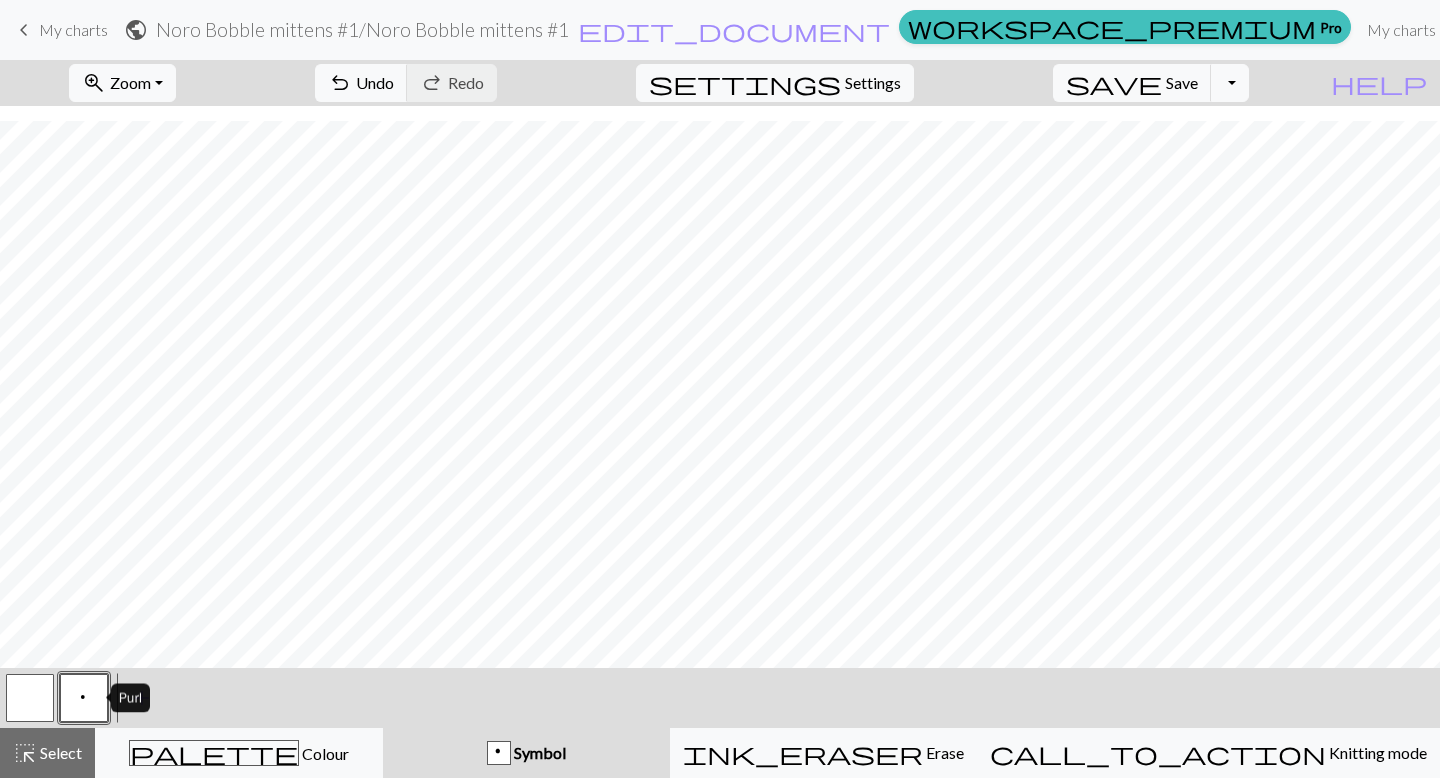 click on "p" at bounding box center [84, 698] 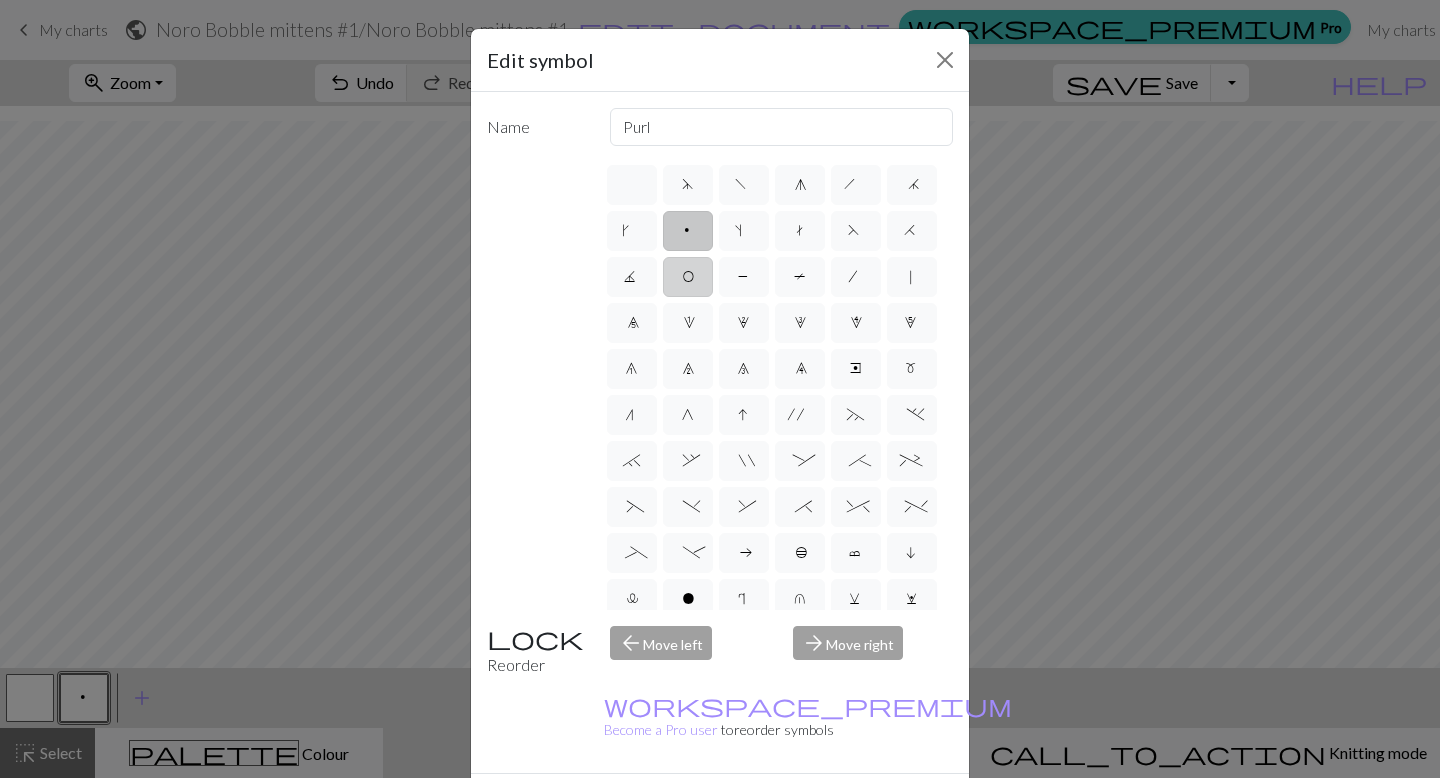 click on "O" at bounding box center (688, 277) 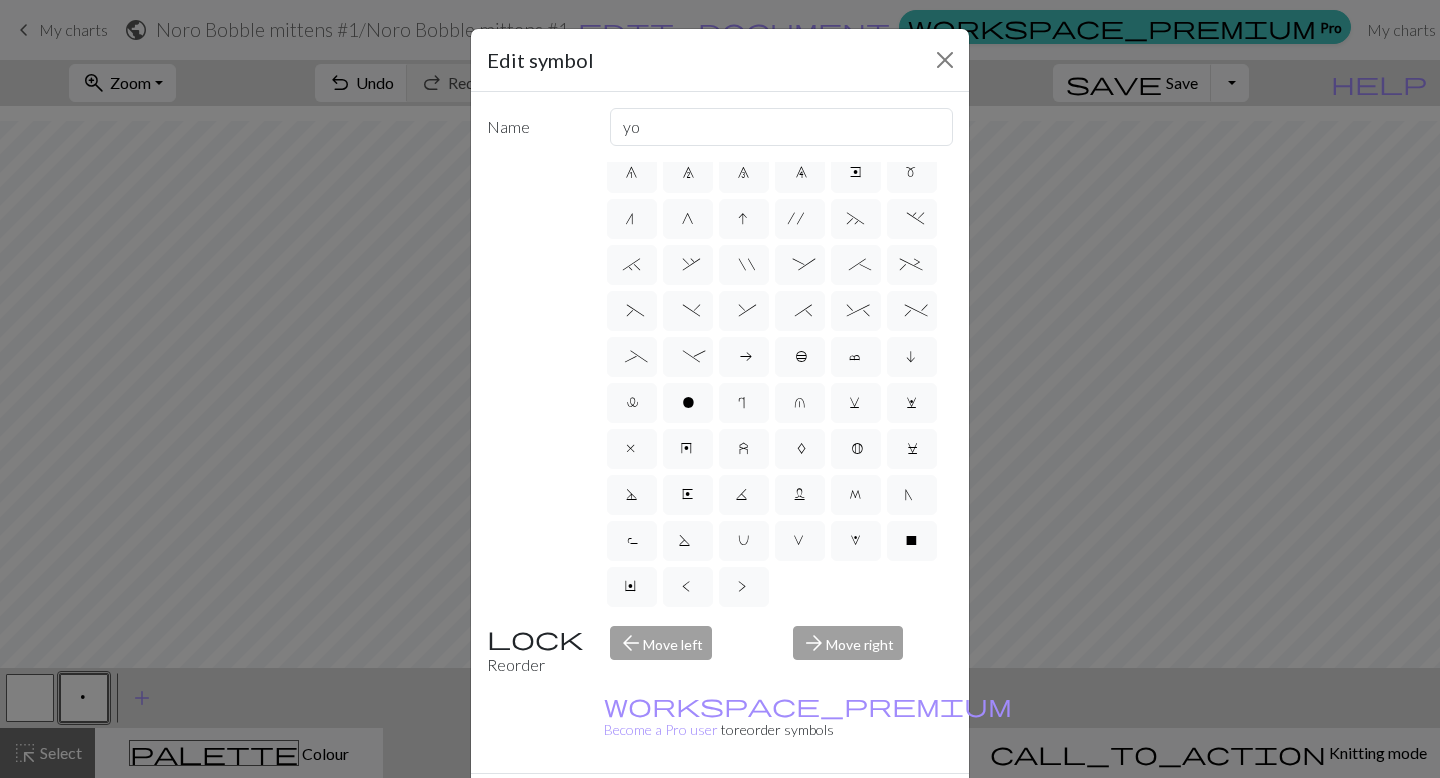 scroll, scrollTop: 334, scrollLeft: 0, axis: vertical 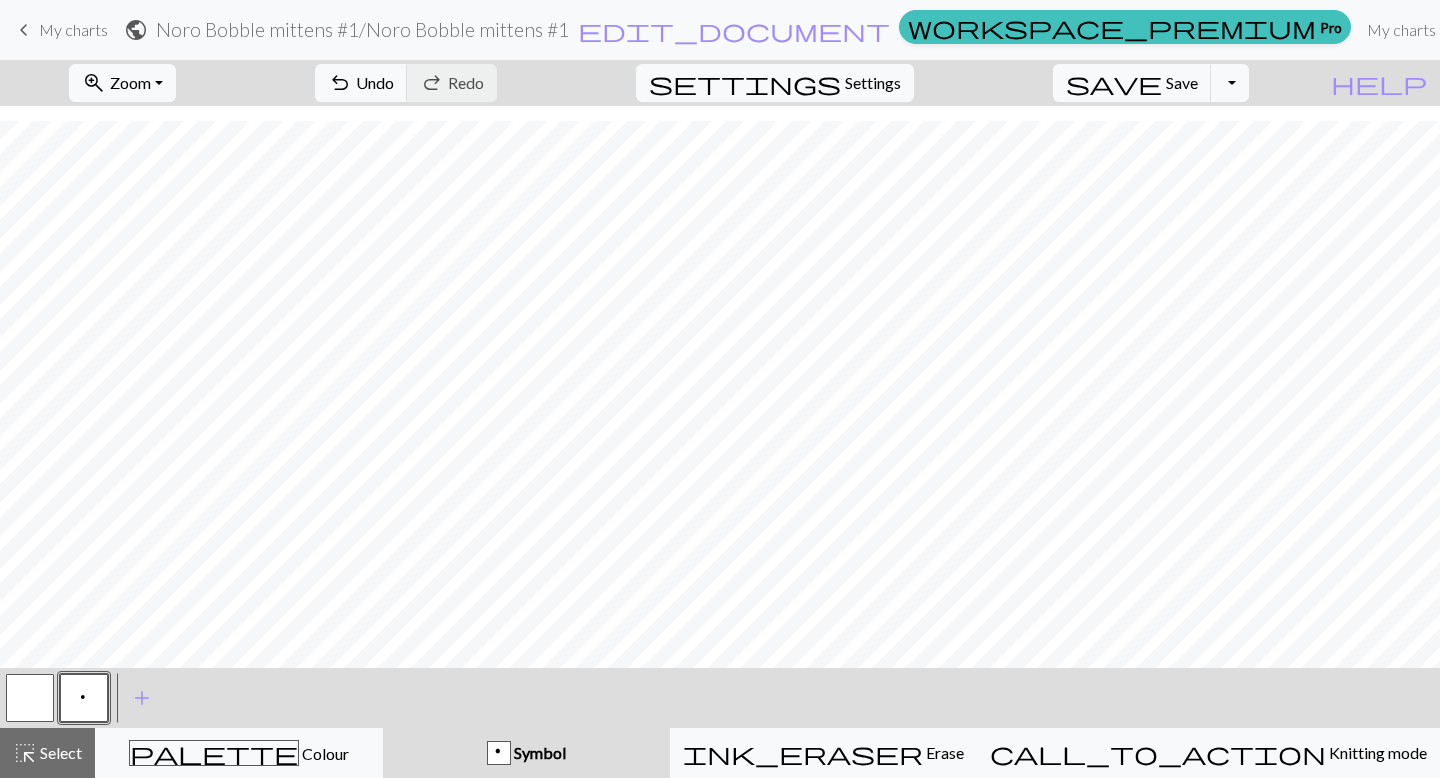 click on "p" at bounding box center [84, 700] 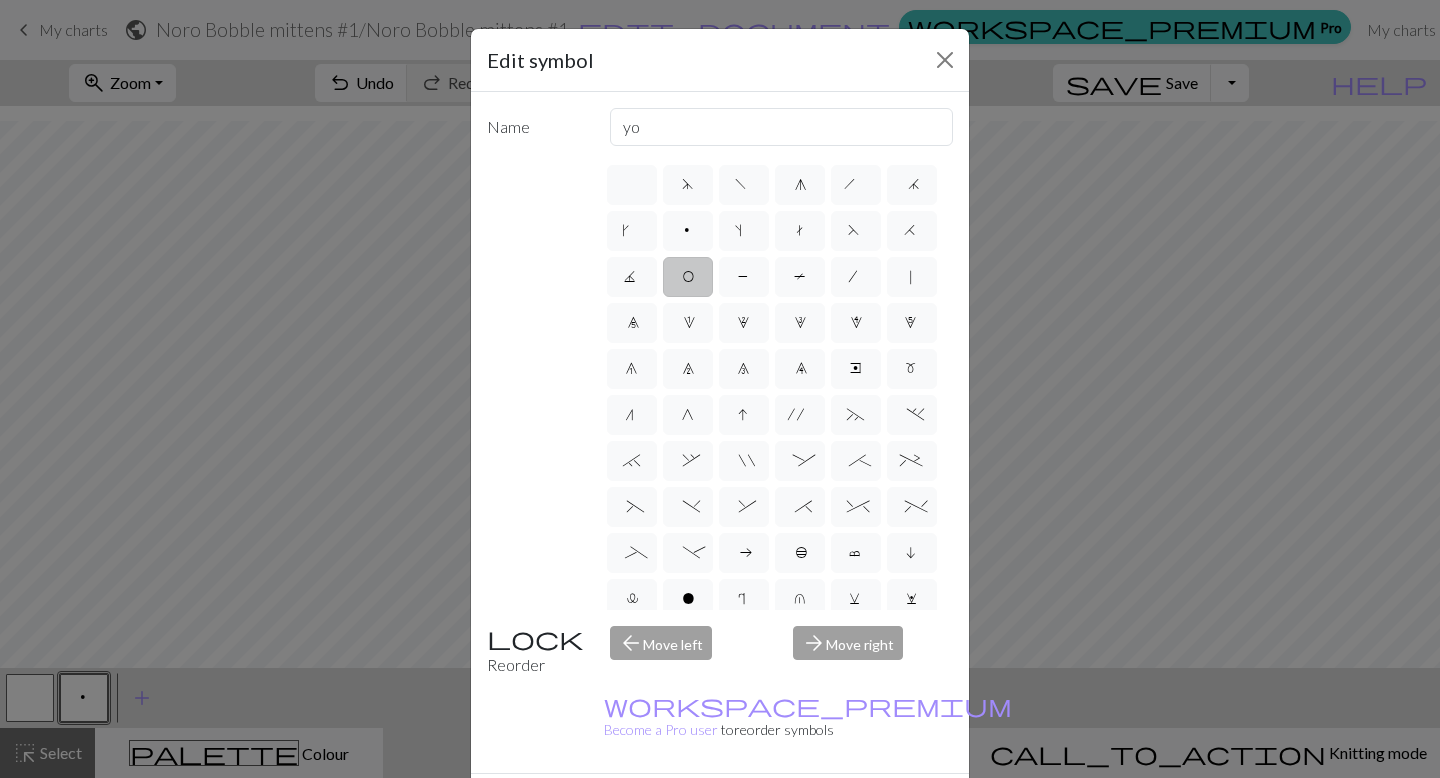 click on "Edit symbol Name yo d f g h j k p s t F H J O P T / | 0 1 2 3 4 5 6 7 8 9 e m n G I ' ~ . ` , " : ; + ( ) & * ^ % _ - a b c i l o r u v w x y z A B C D E K L M N R S U V W X Y < > Reorder arrow_back Move left arrow_forward Move right workspace_premium Become a Pro user   to  reorder symbols Delete Done Cancel" at bounding box center [720, 389] 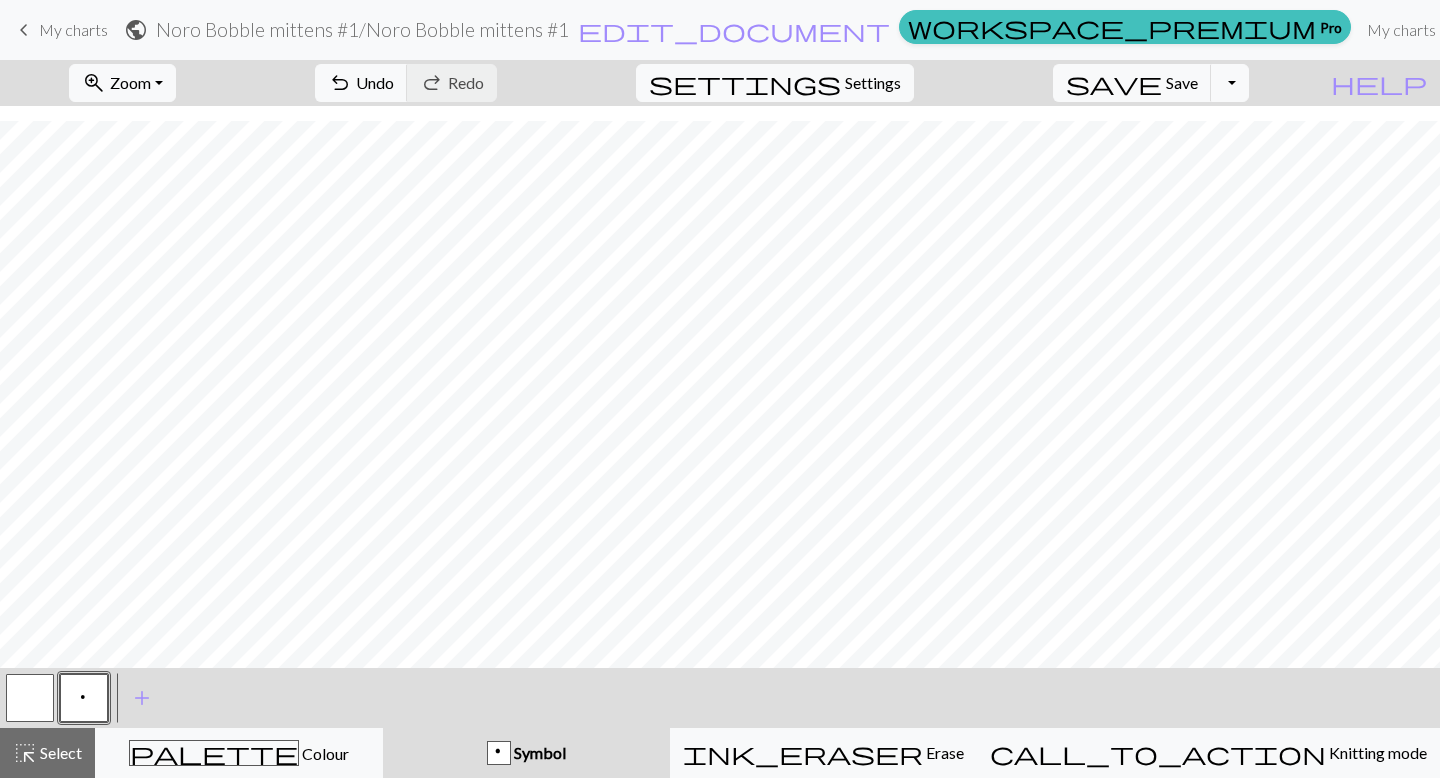 click on "add Add a symbol" at bounding box center [720, 698] 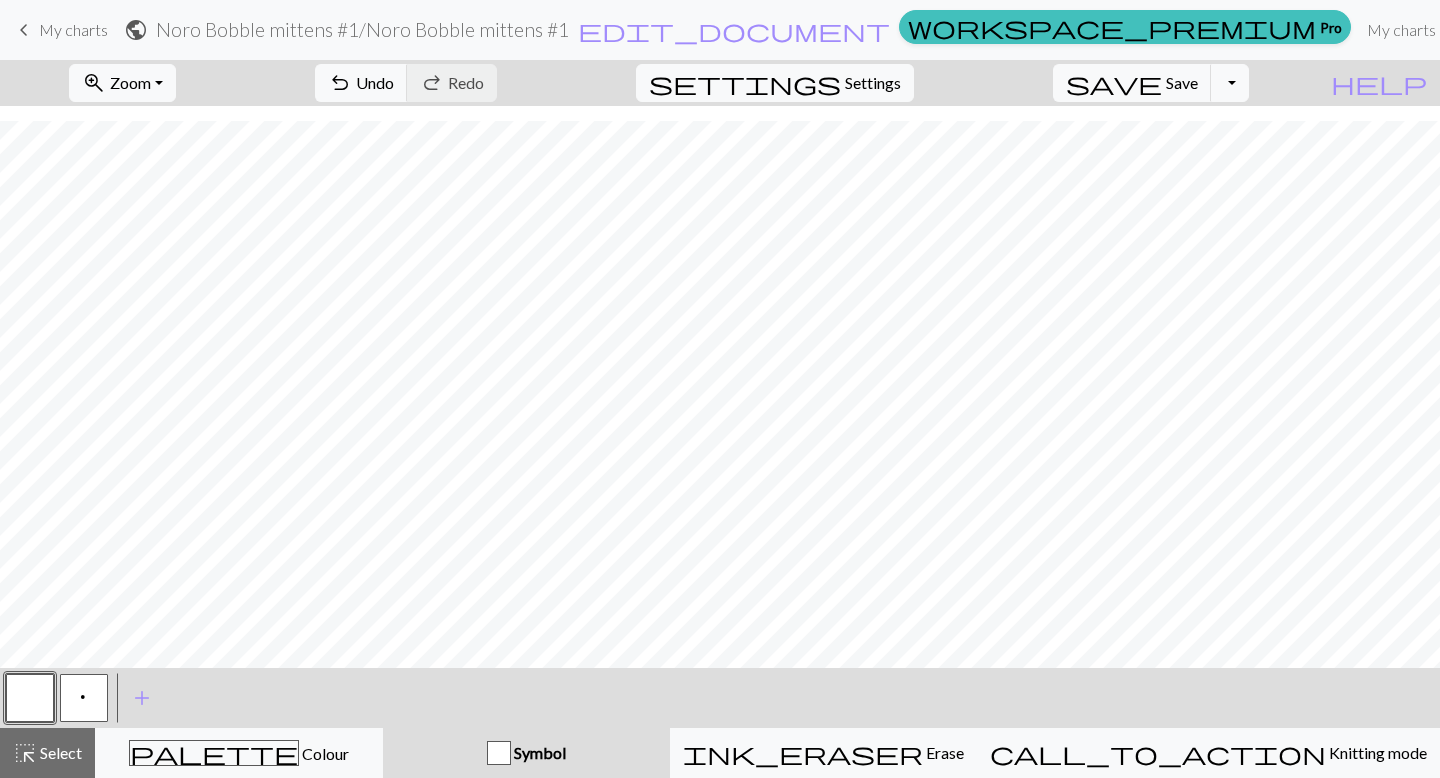 click on "p" at bounding box center (84, 698) 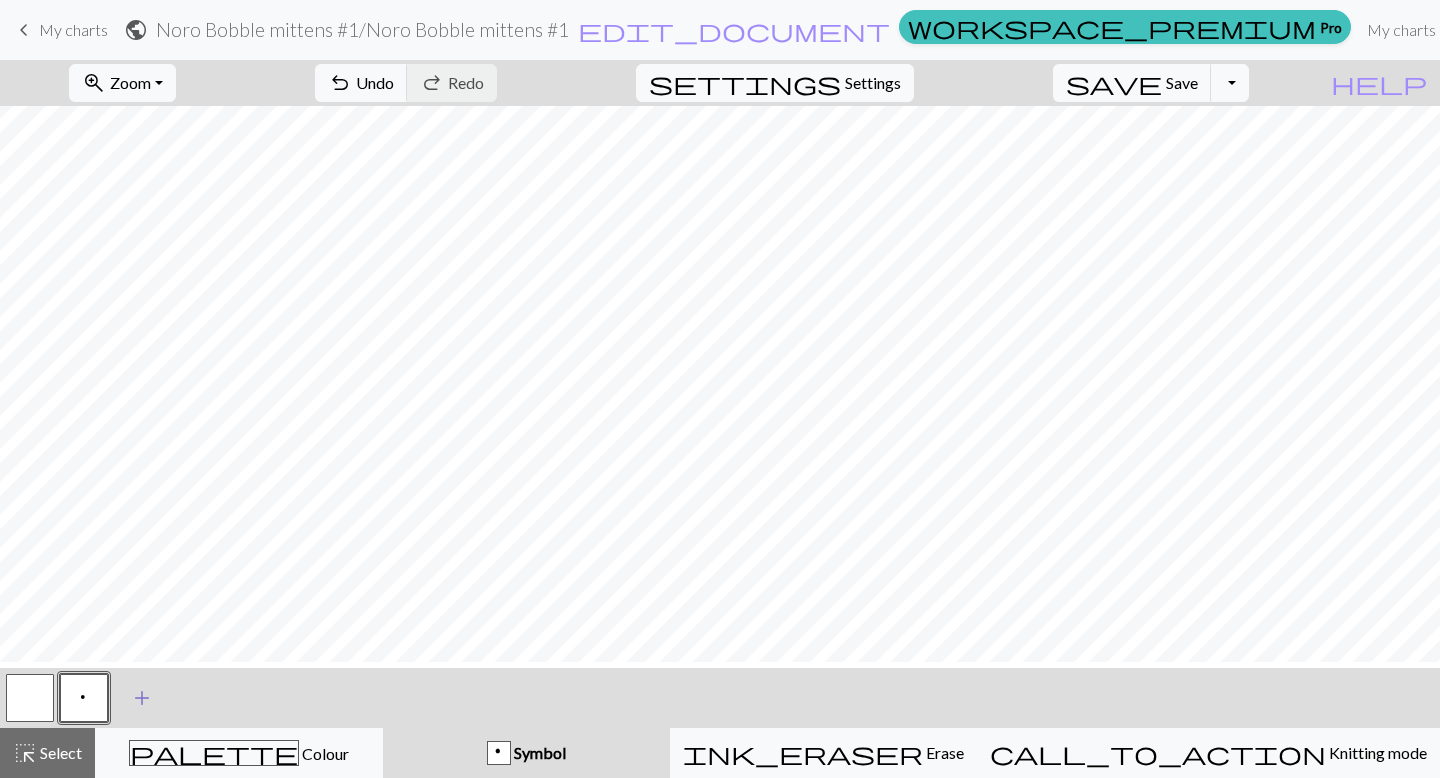 scroll, scrollTop: 584, scrollLeft: 0, axis: vertical 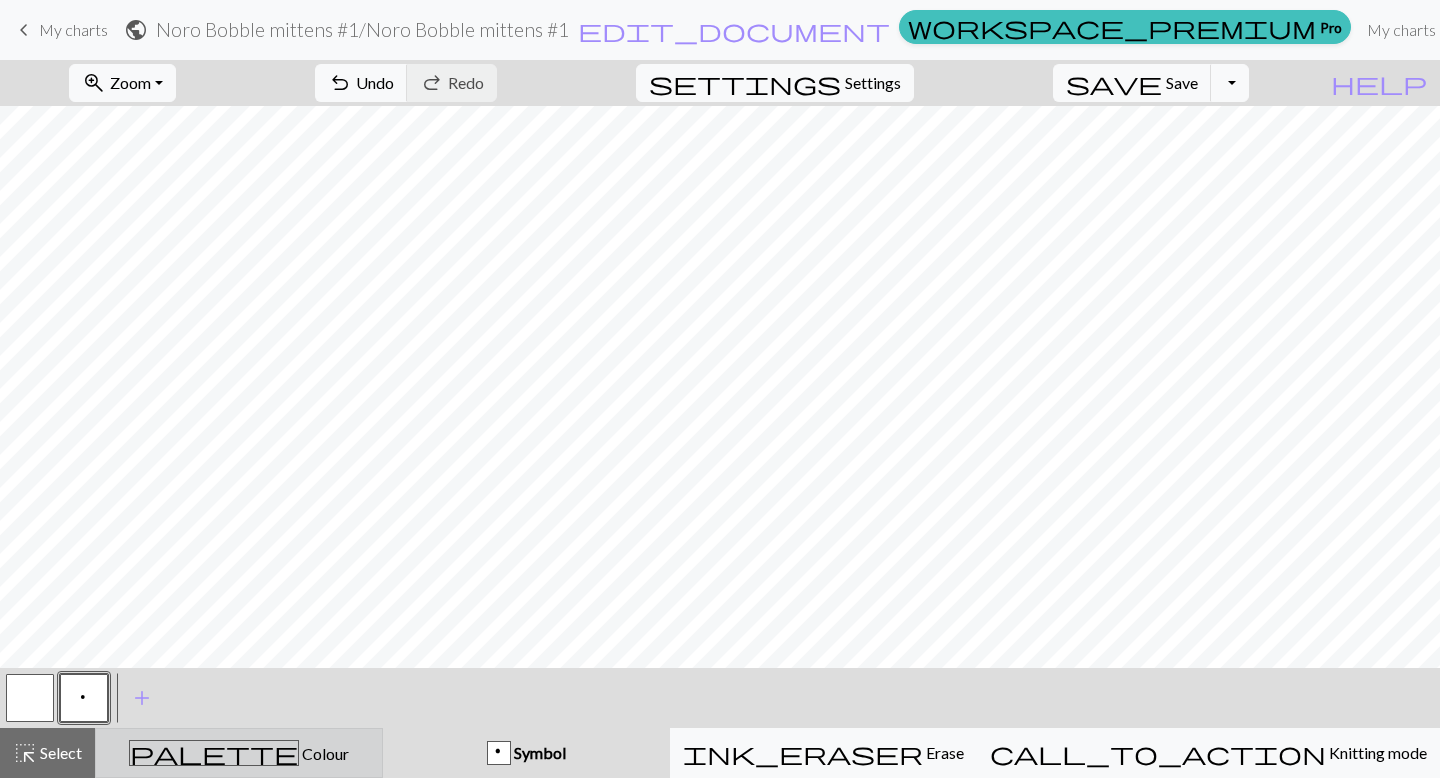 click on "palette   Colour   Colour" at bounding box center [239, 753] 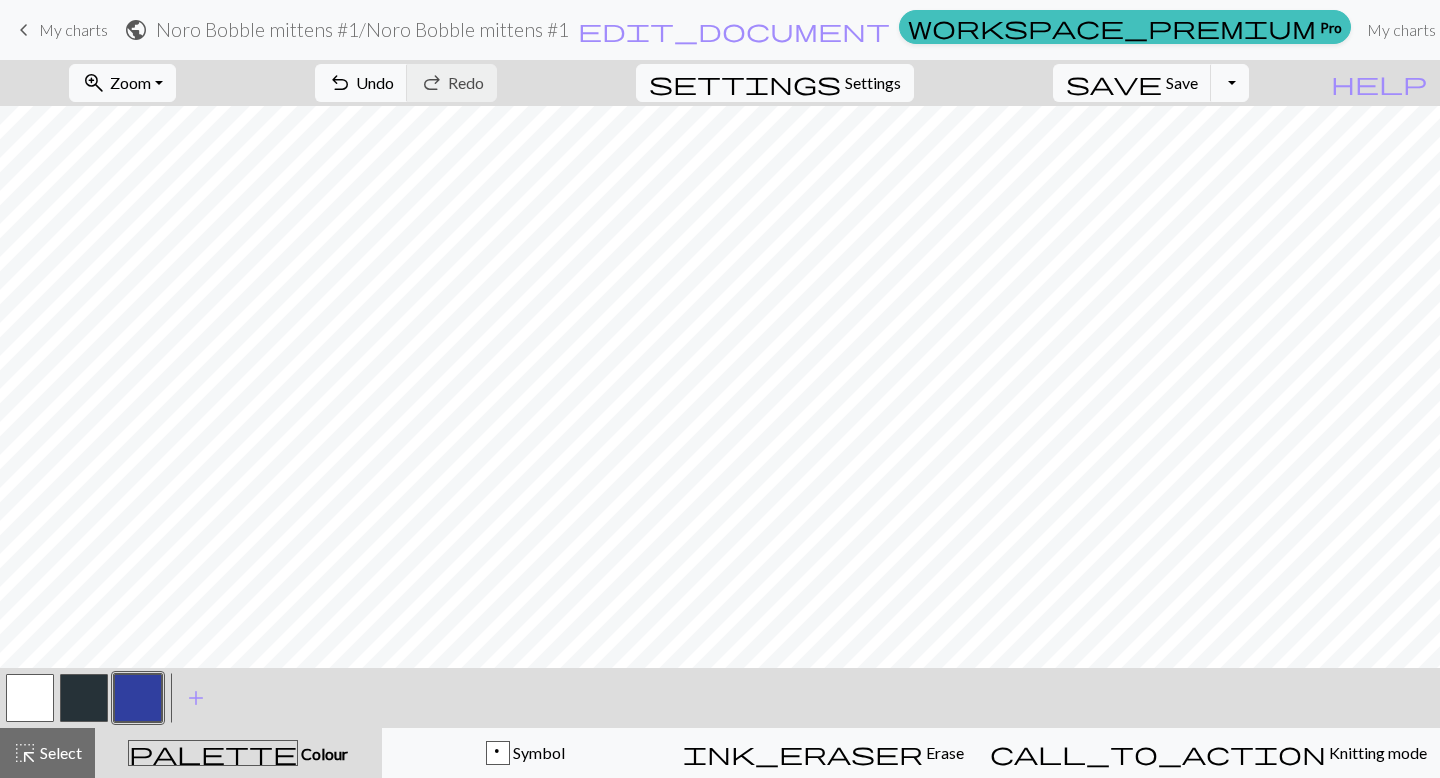 click on "Colour" at bounding box center (323, 753) 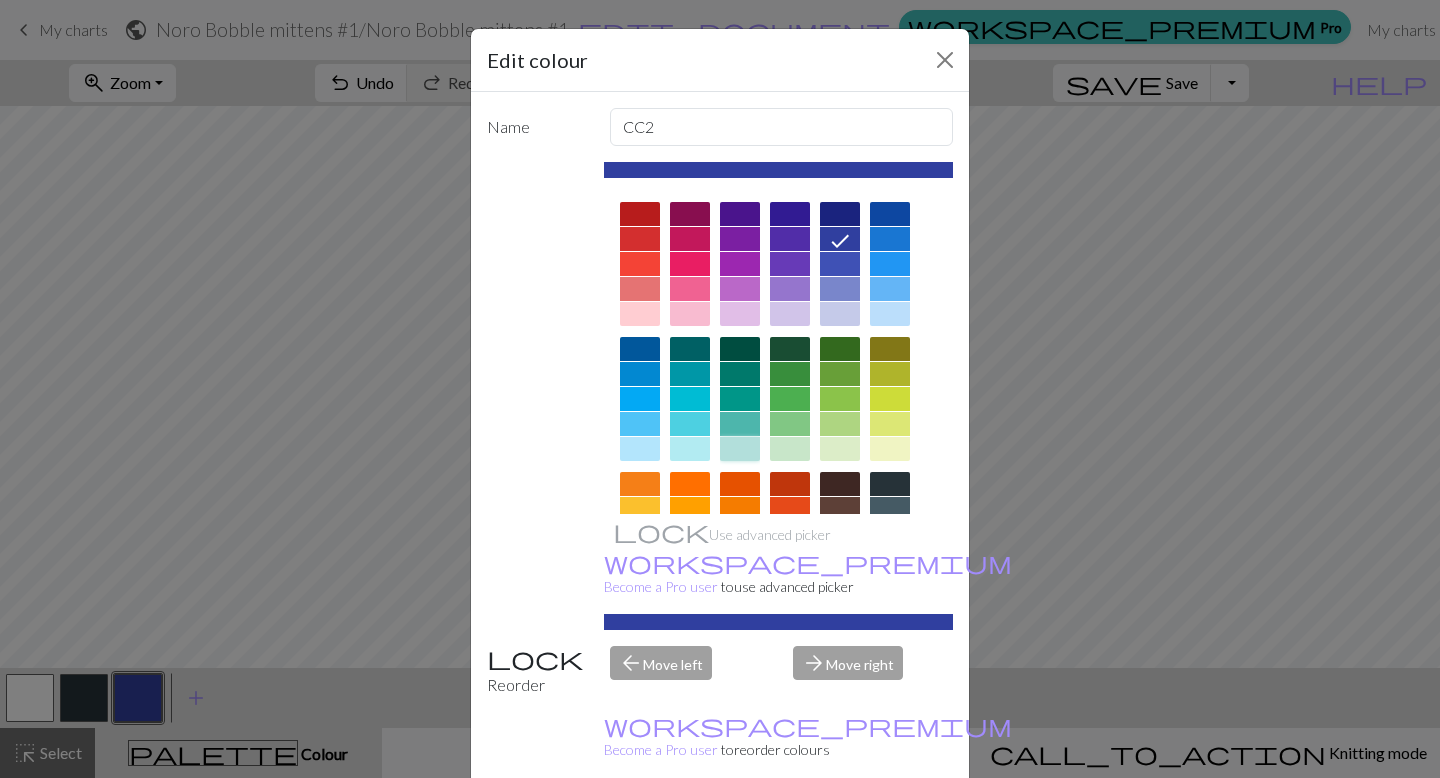 click at bounding box center [740, 449] 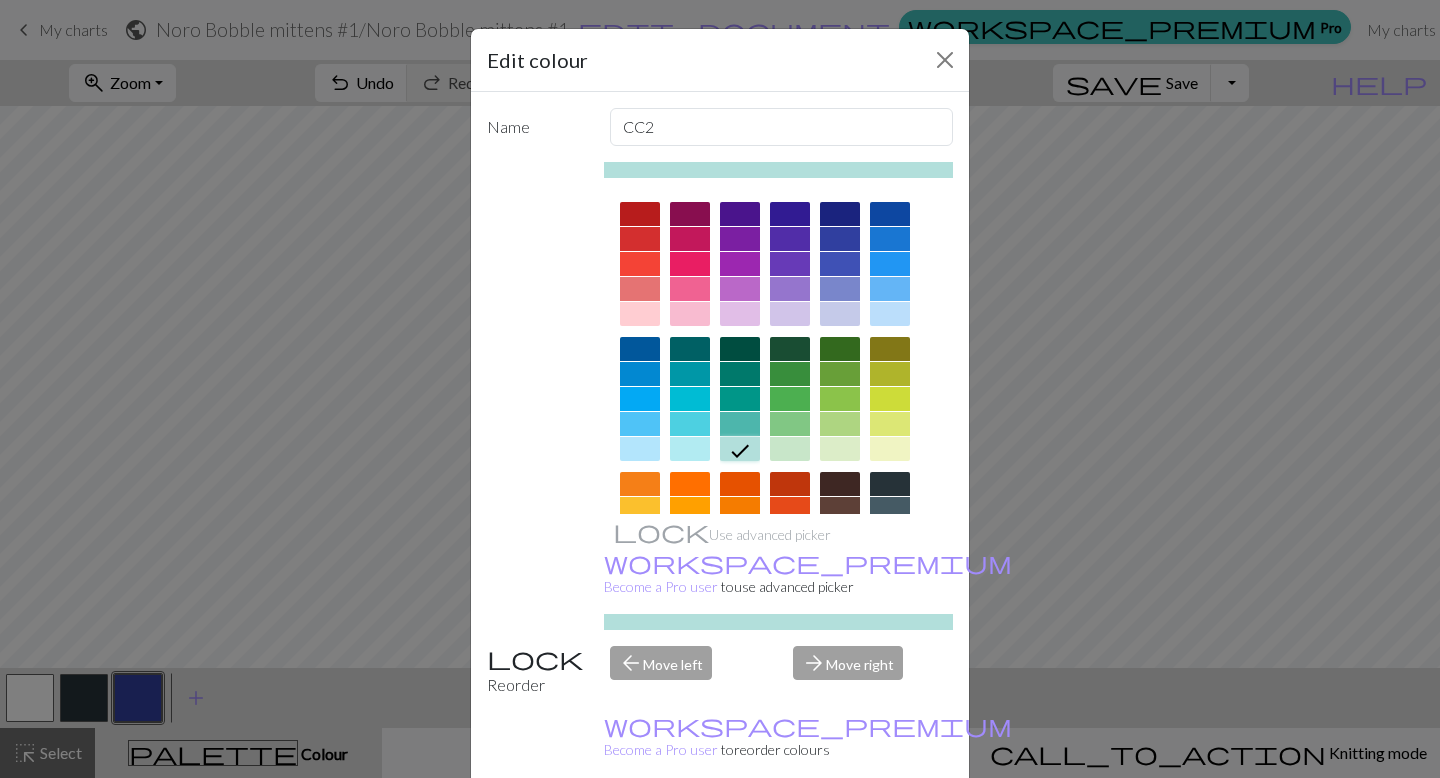 click at bounding box center [640, 264] 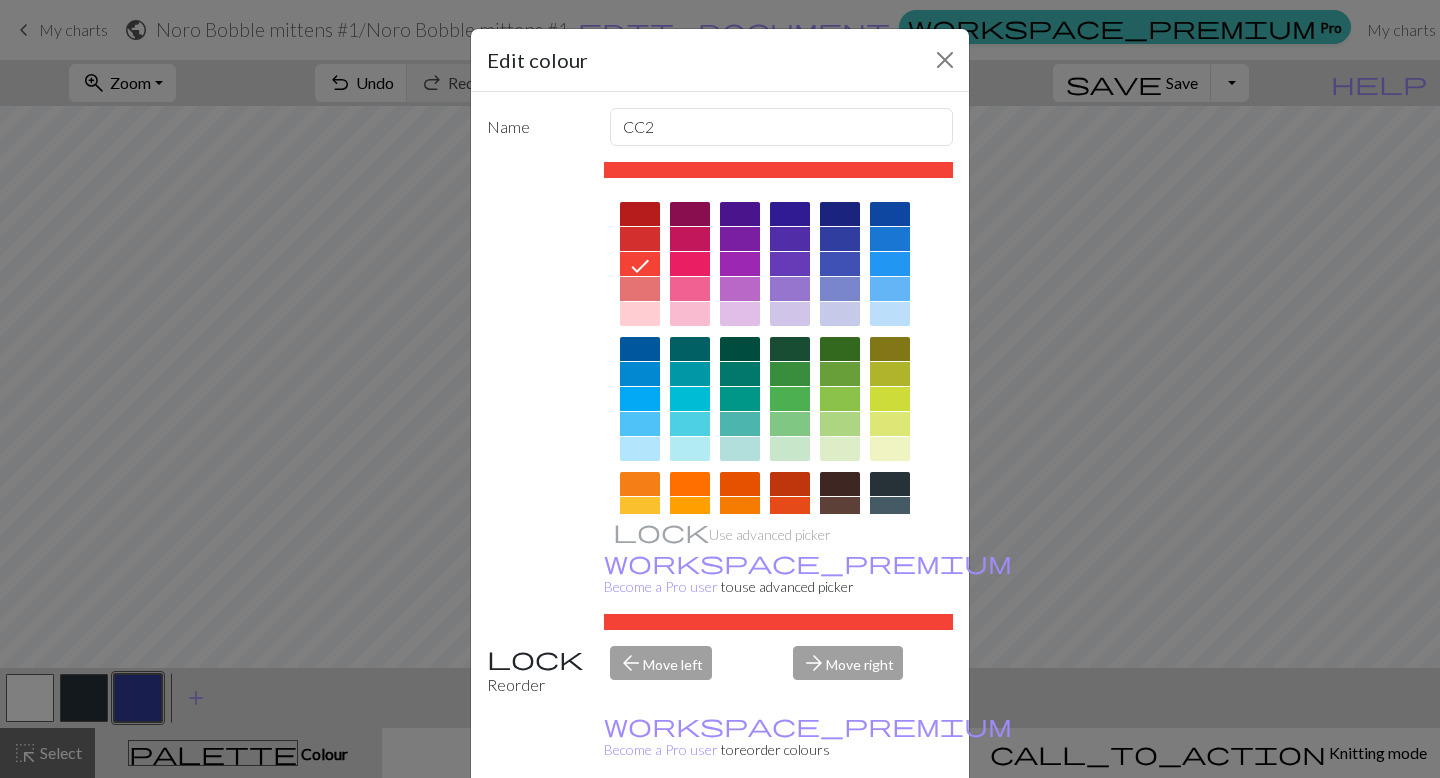 click on "Done" at bounding box center [840, 829] 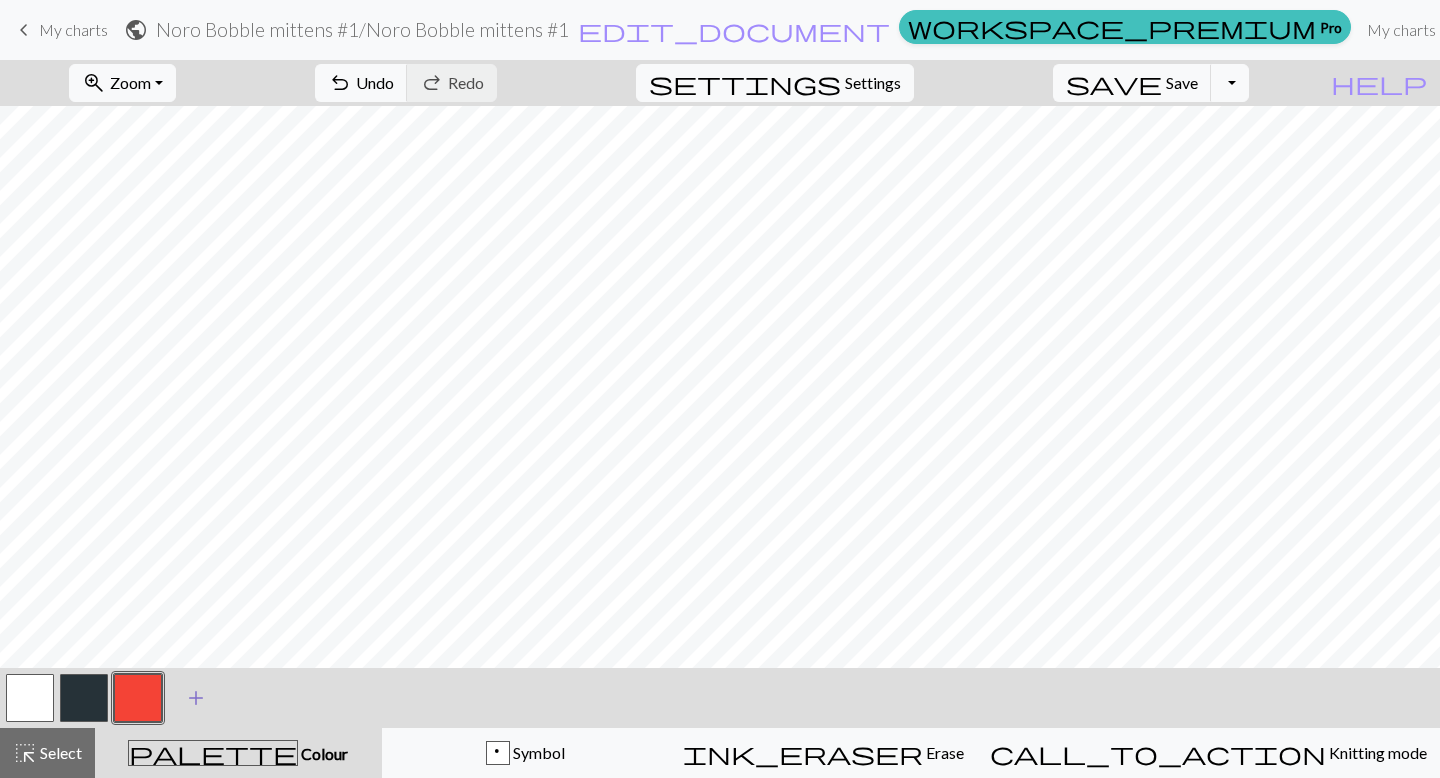 click on "add" at bounding box center [196, 698] 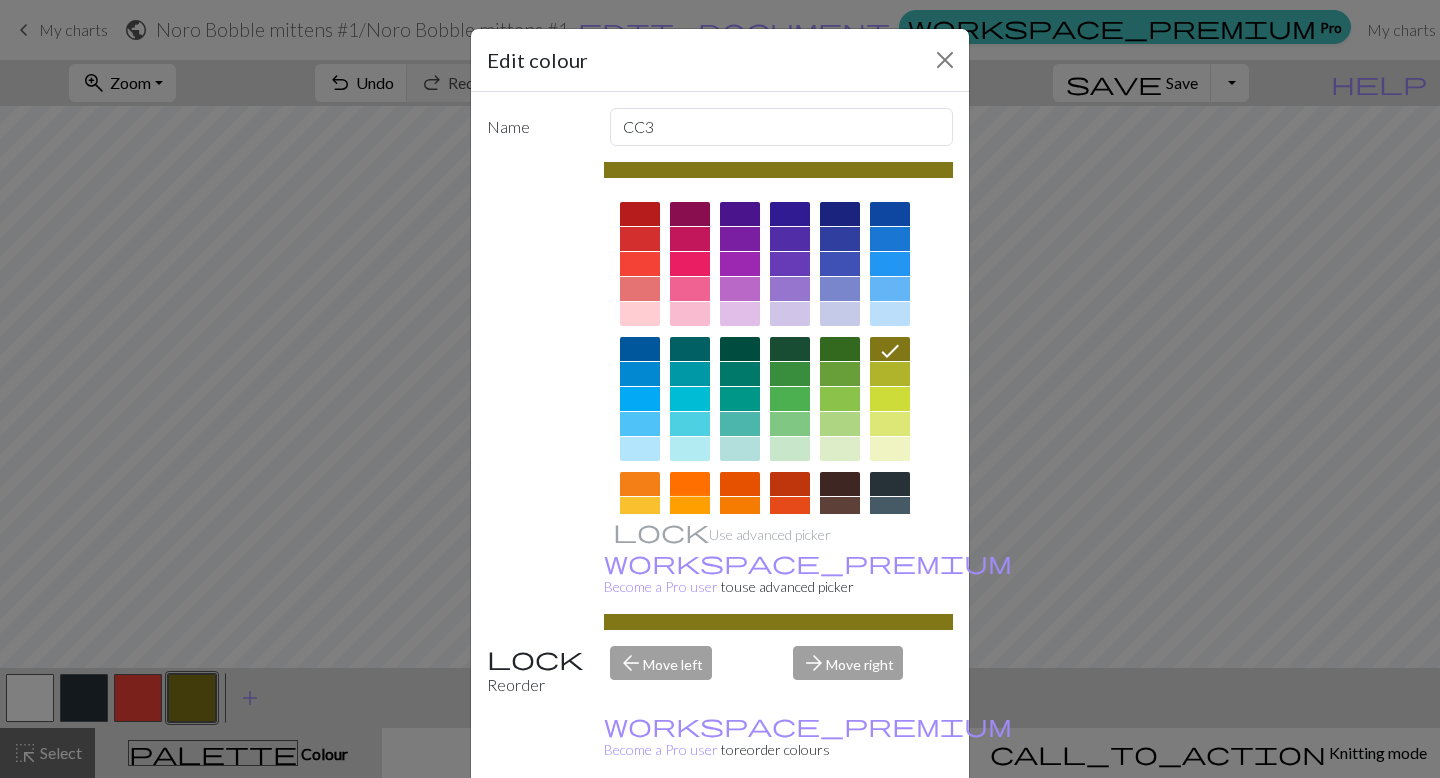 click at bounding box center (690, 509) 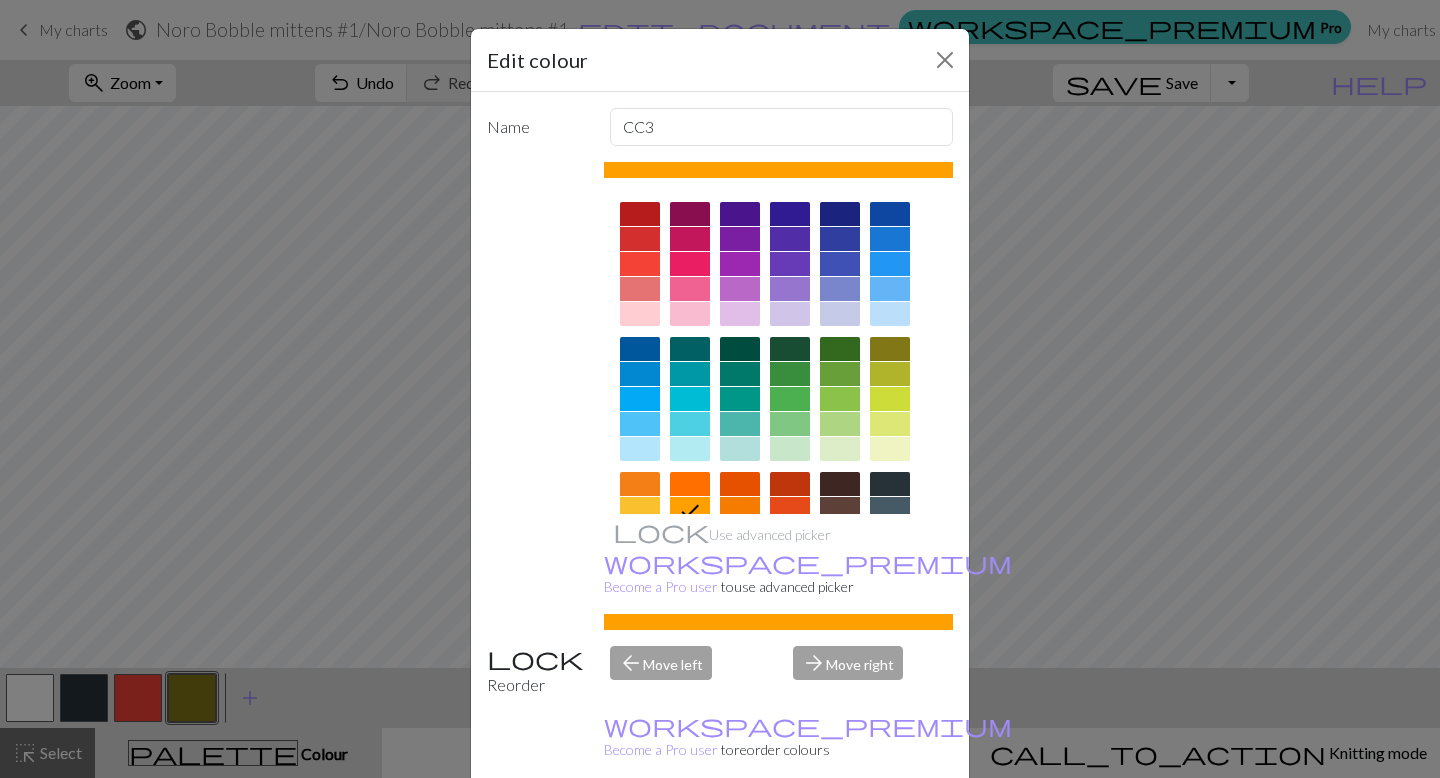 click on "Done" at bounding box center (840, 829) 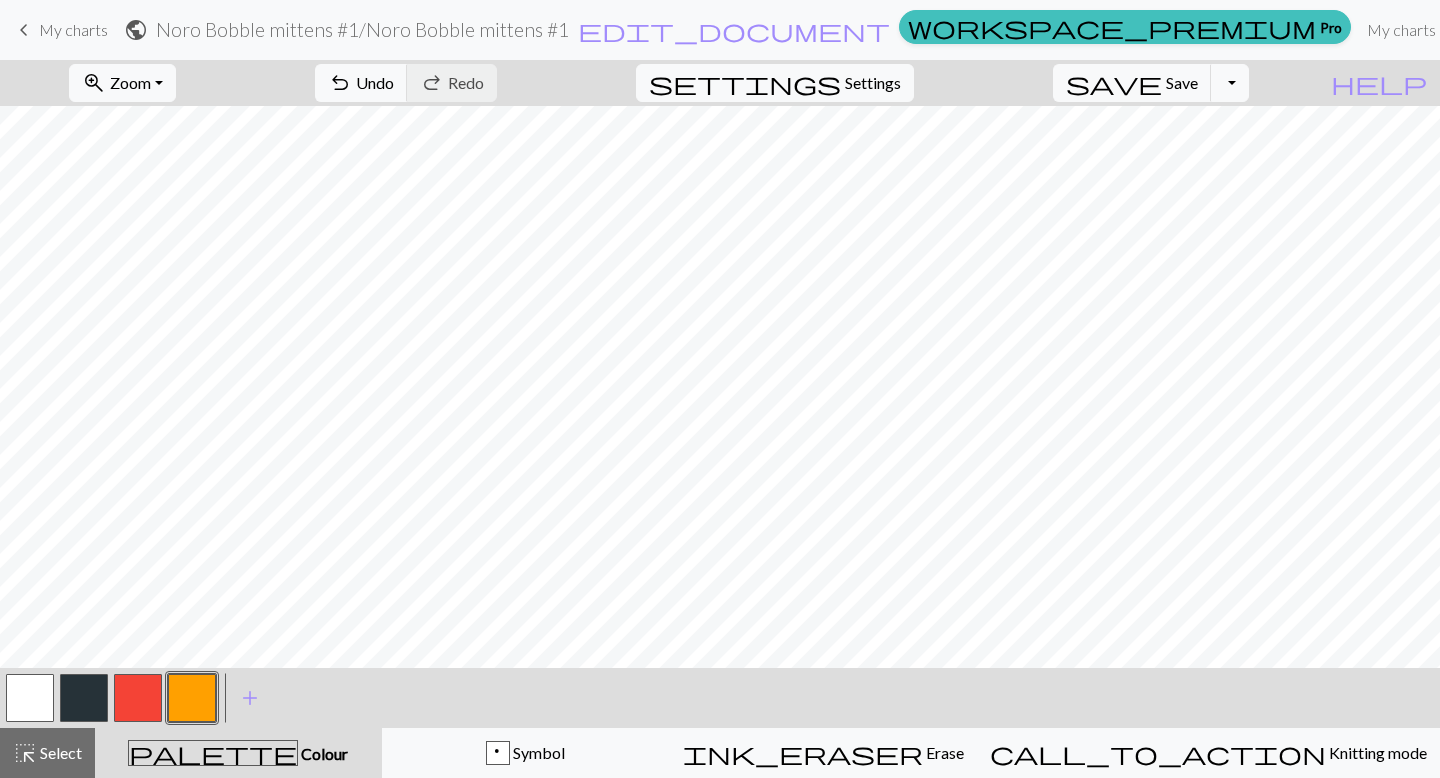 click at bounding box center [138, 698] 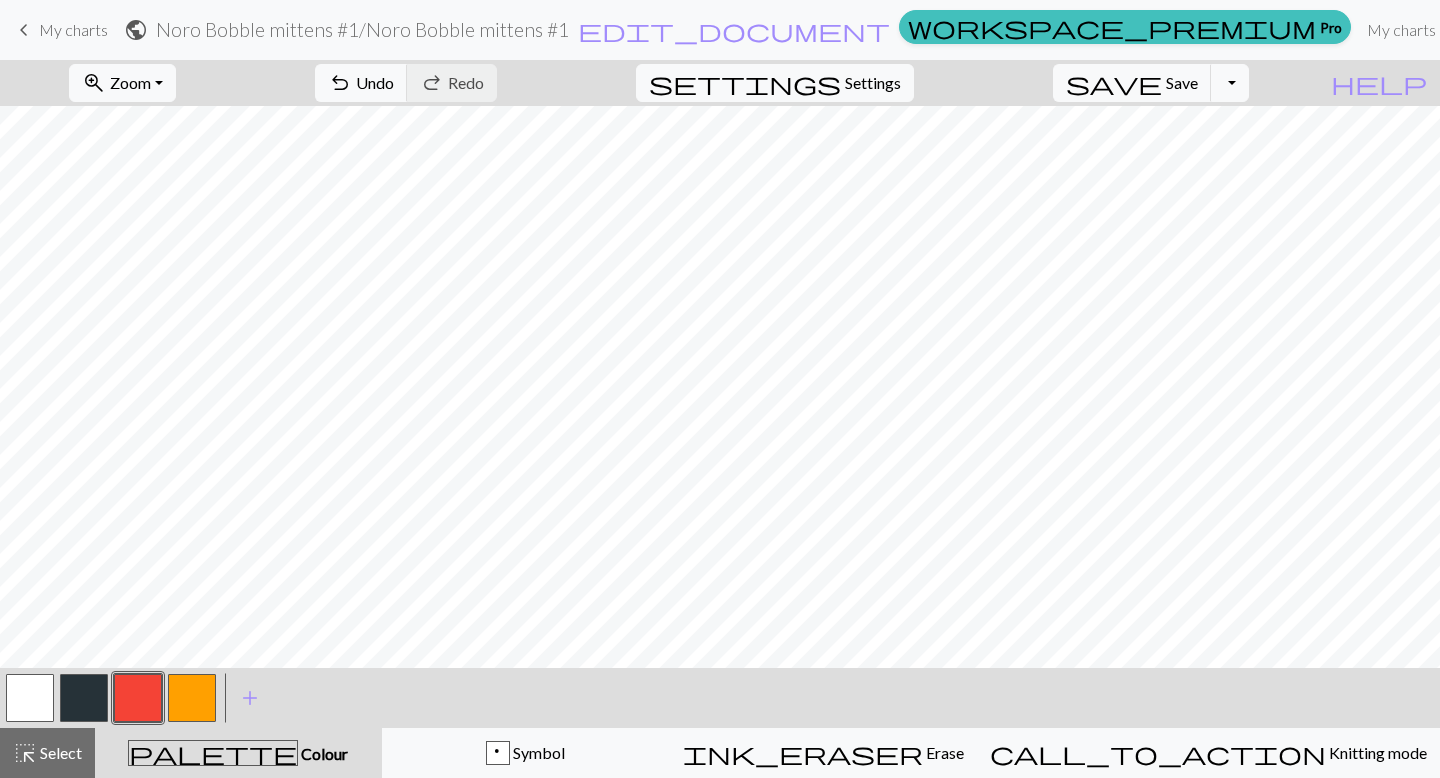 click at bounding box center [192, 698] 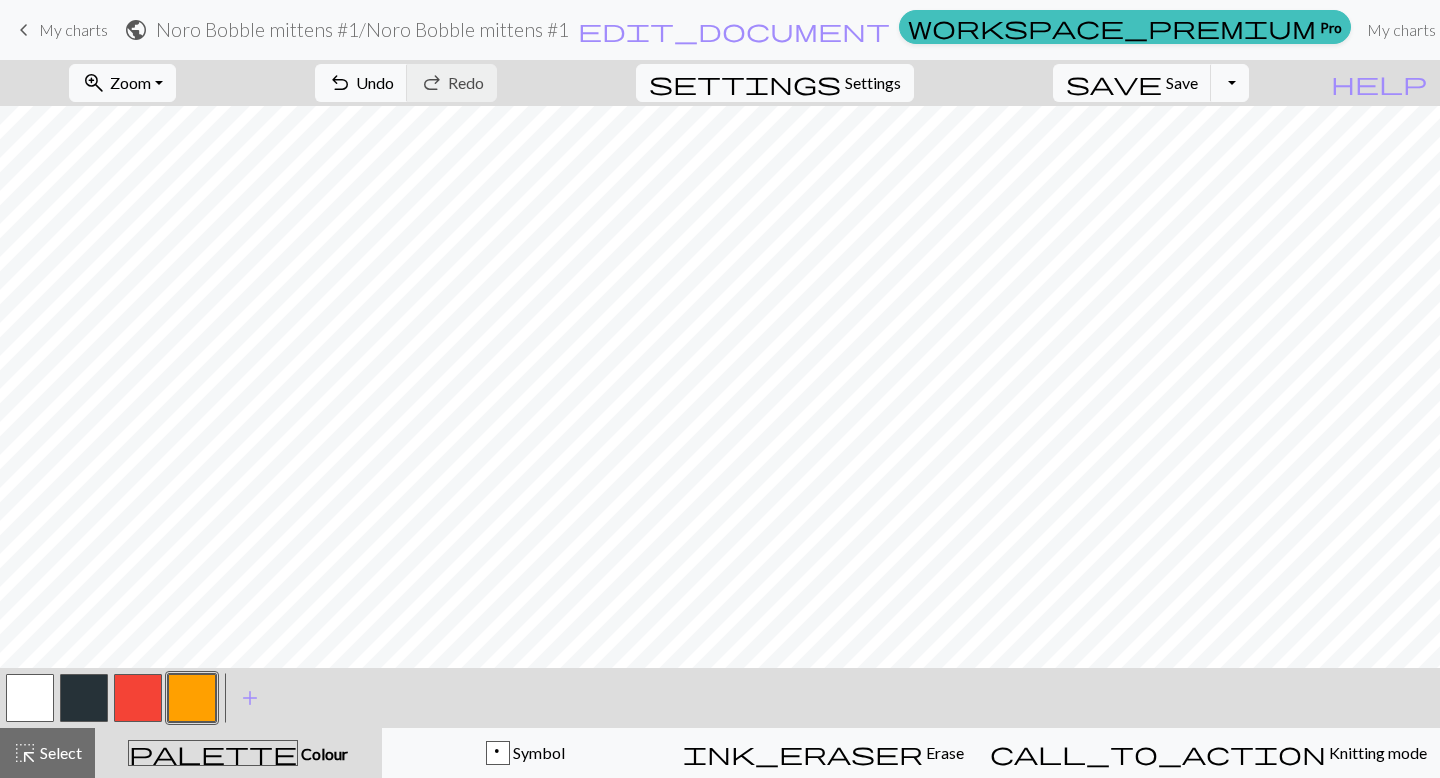 click at bounding box center [138, 698] 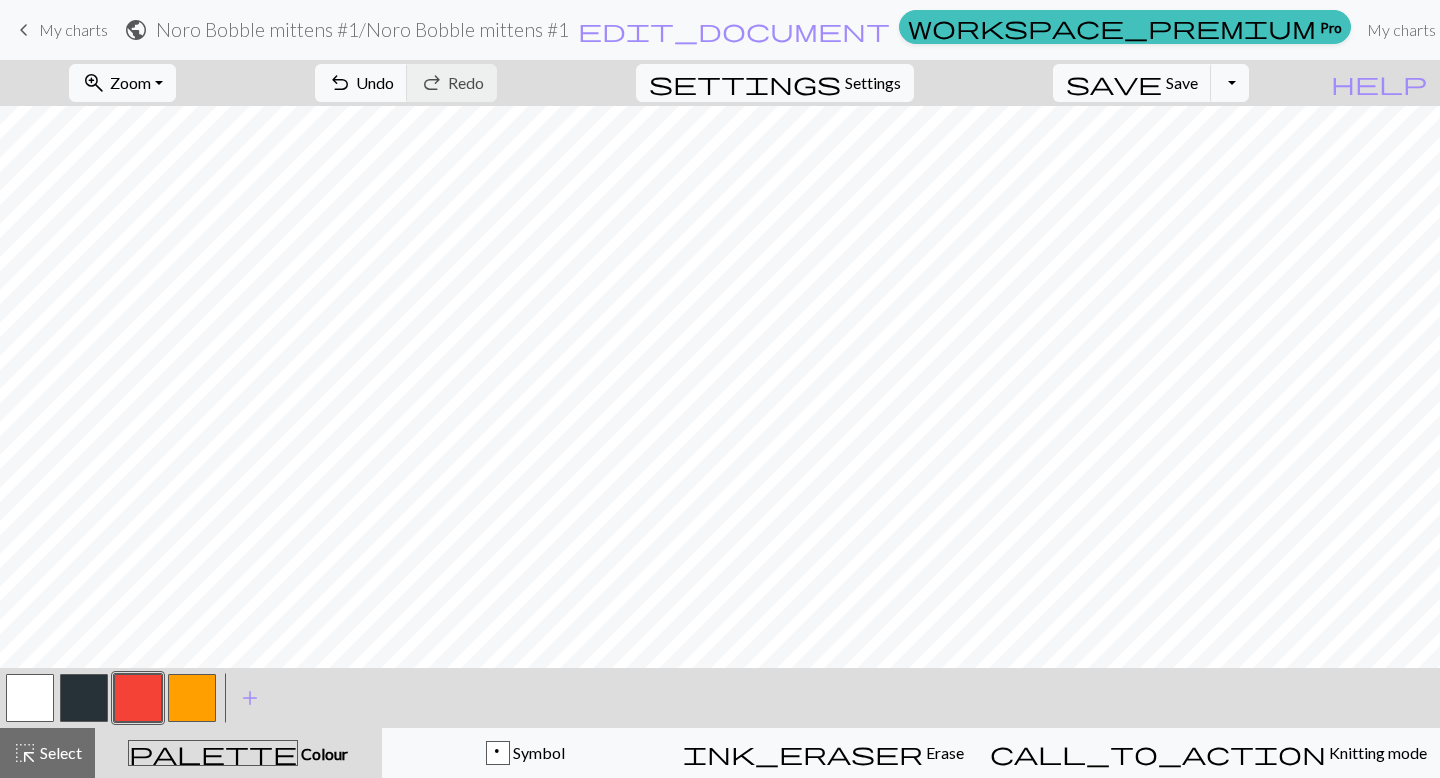 click at bounding box center [192, 698] 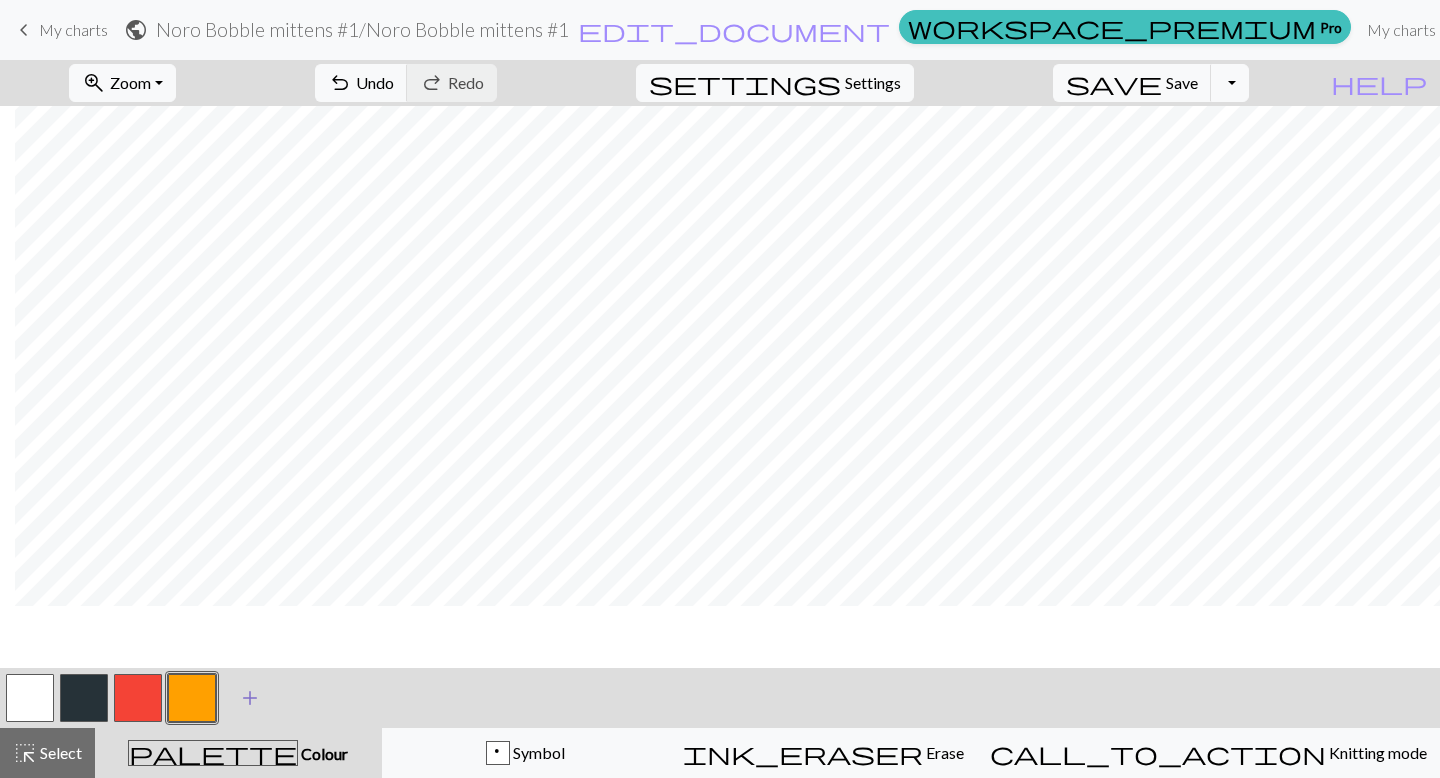 scroll, scrollTop: 218, scrollLeft: 15, axis: both 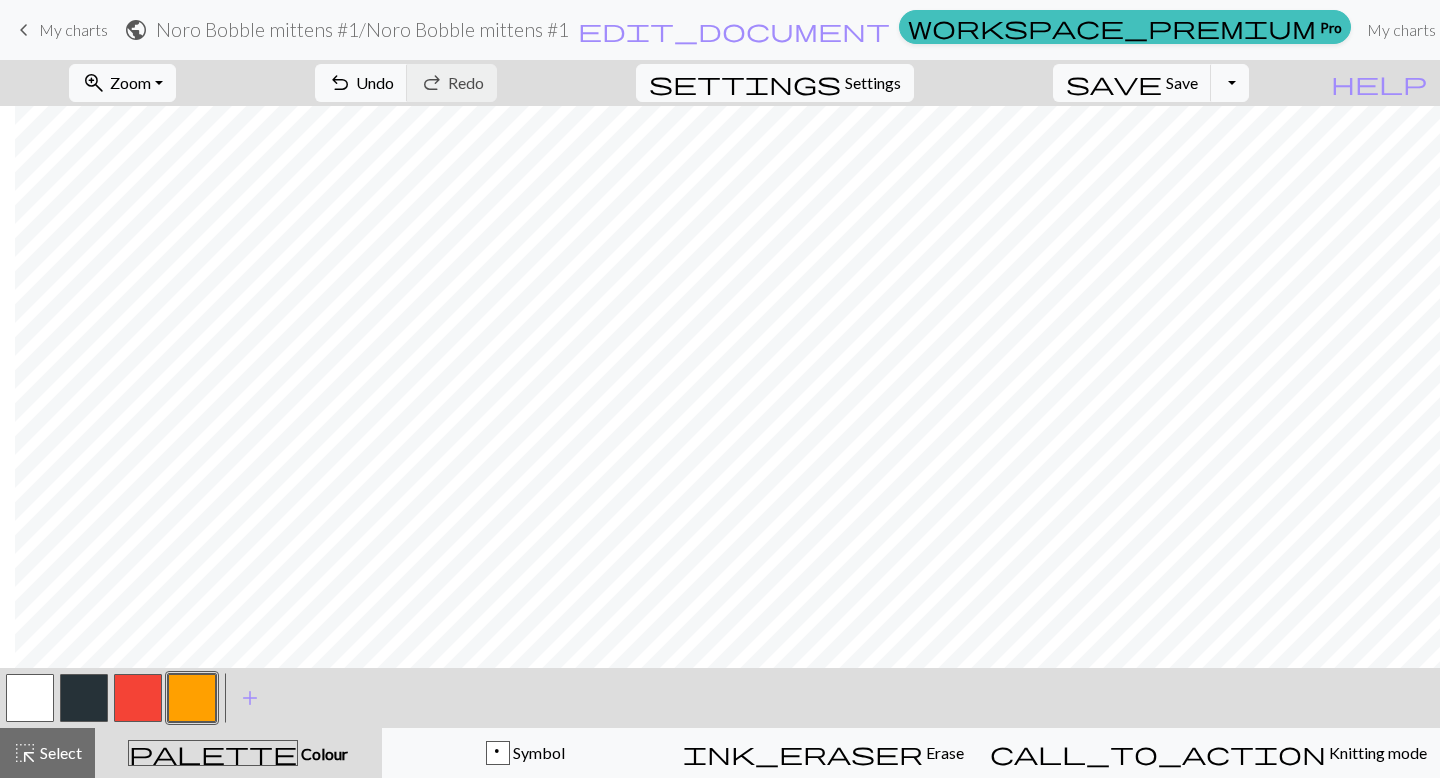 click at bounding box center (30, 698) 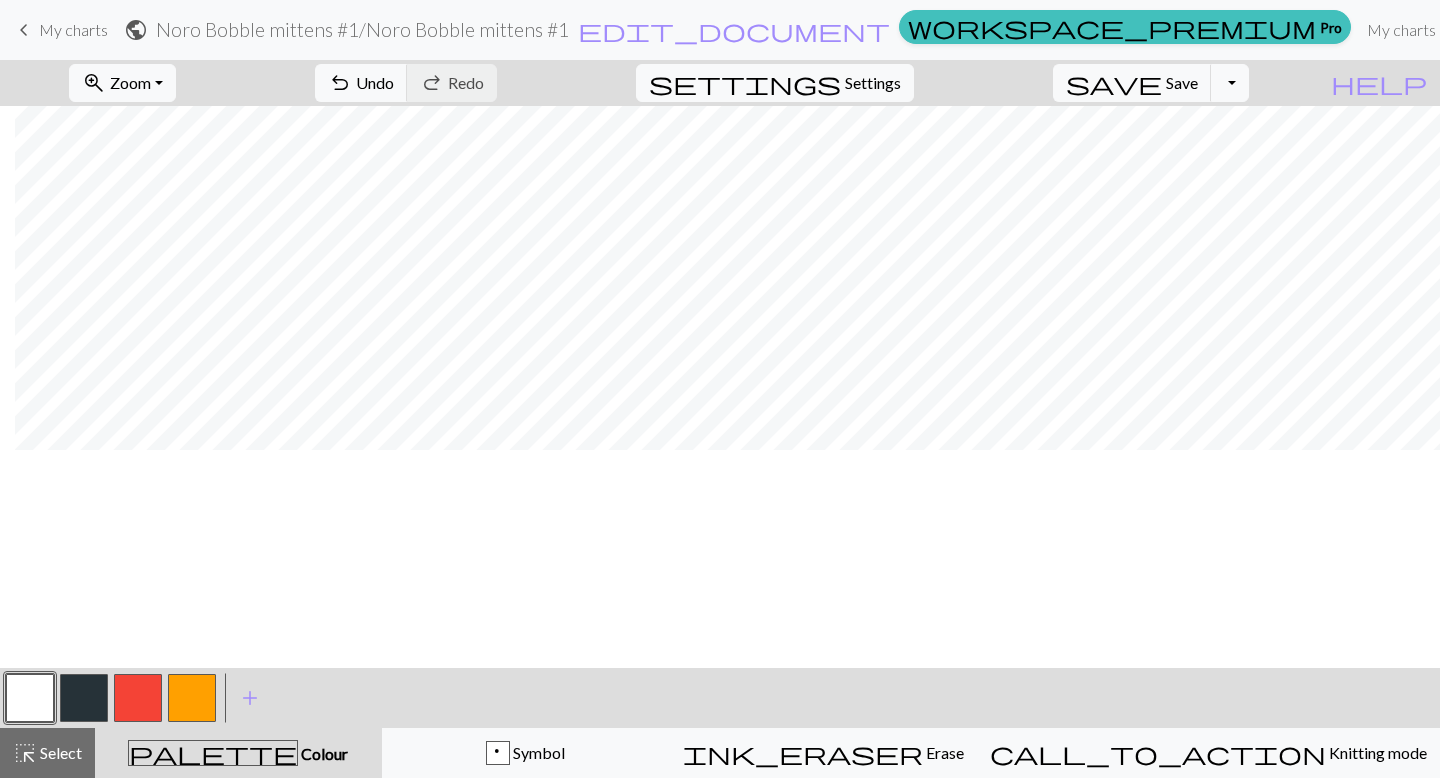 scroll, scrollTop: 0, scrollLeft: 15, axis: horizontal 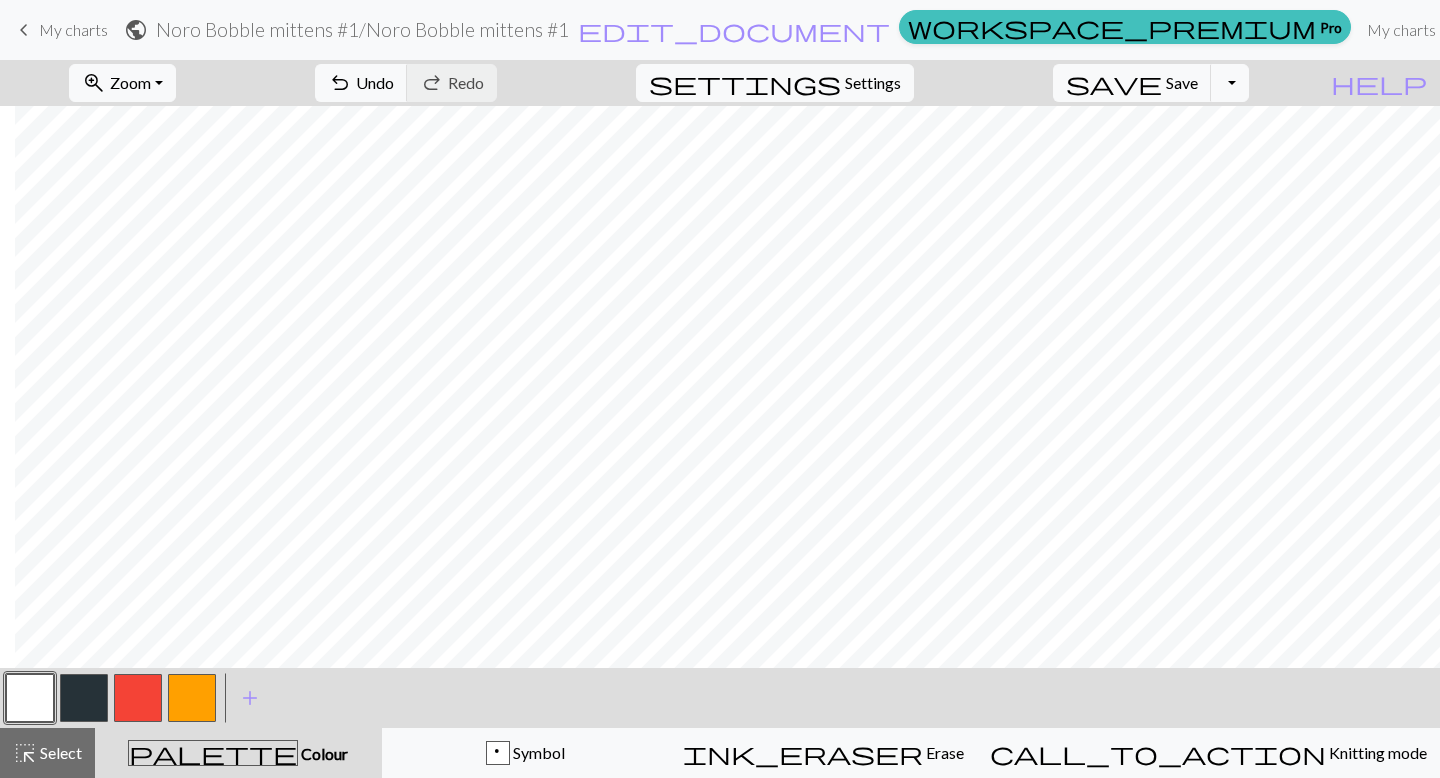 click at bounding box center (84, 698) 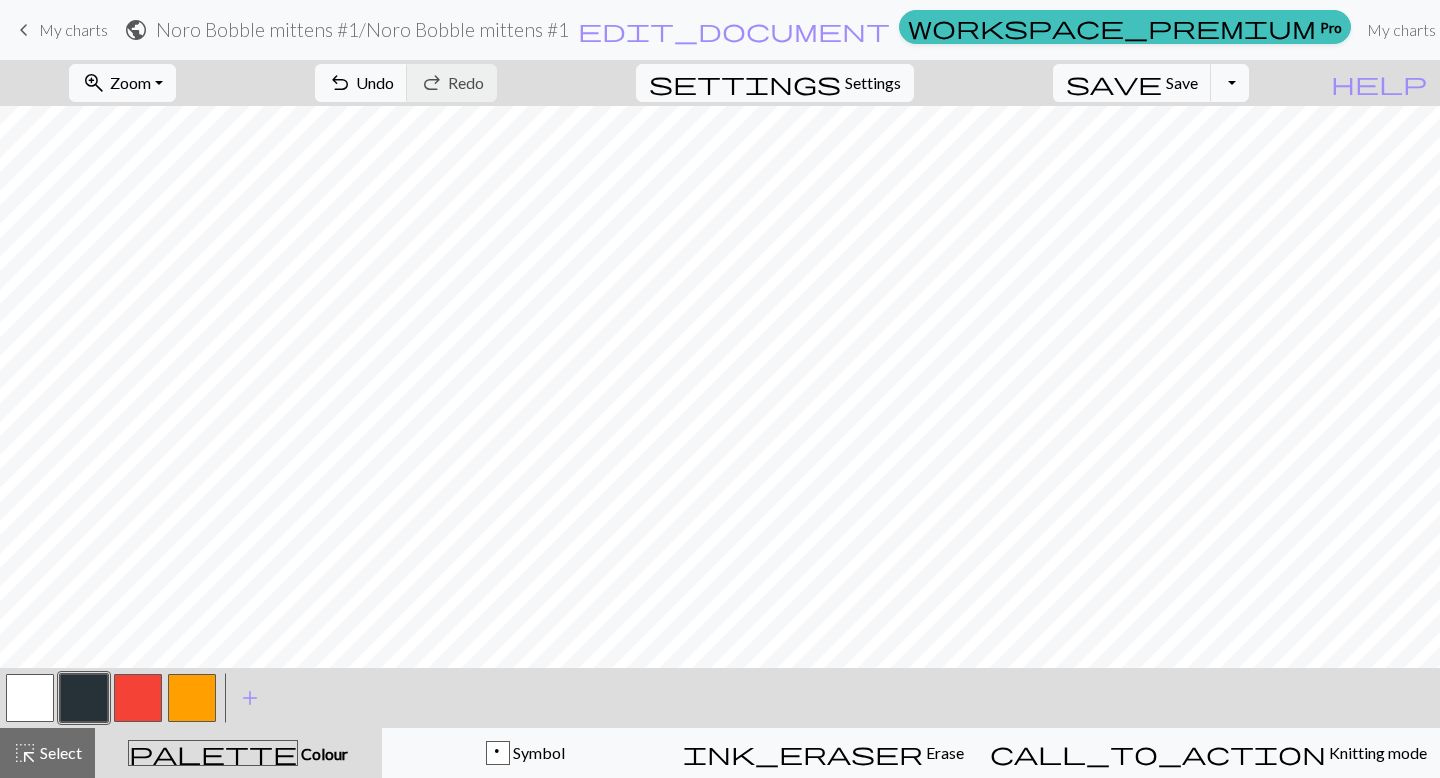 scroll, scrollTop: 0, scrollLeft: 0, axis: both 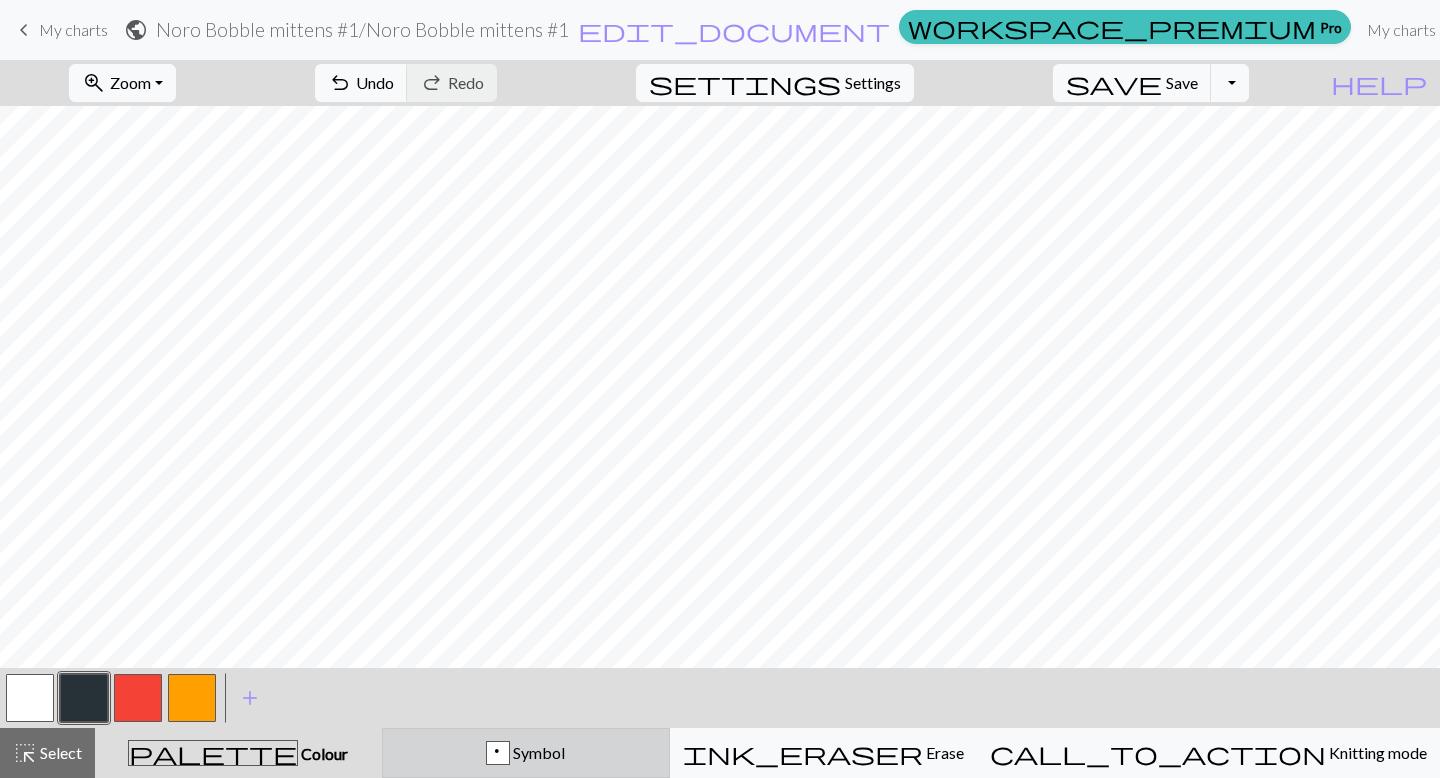 click on "p" at bounding box center [498, 753] 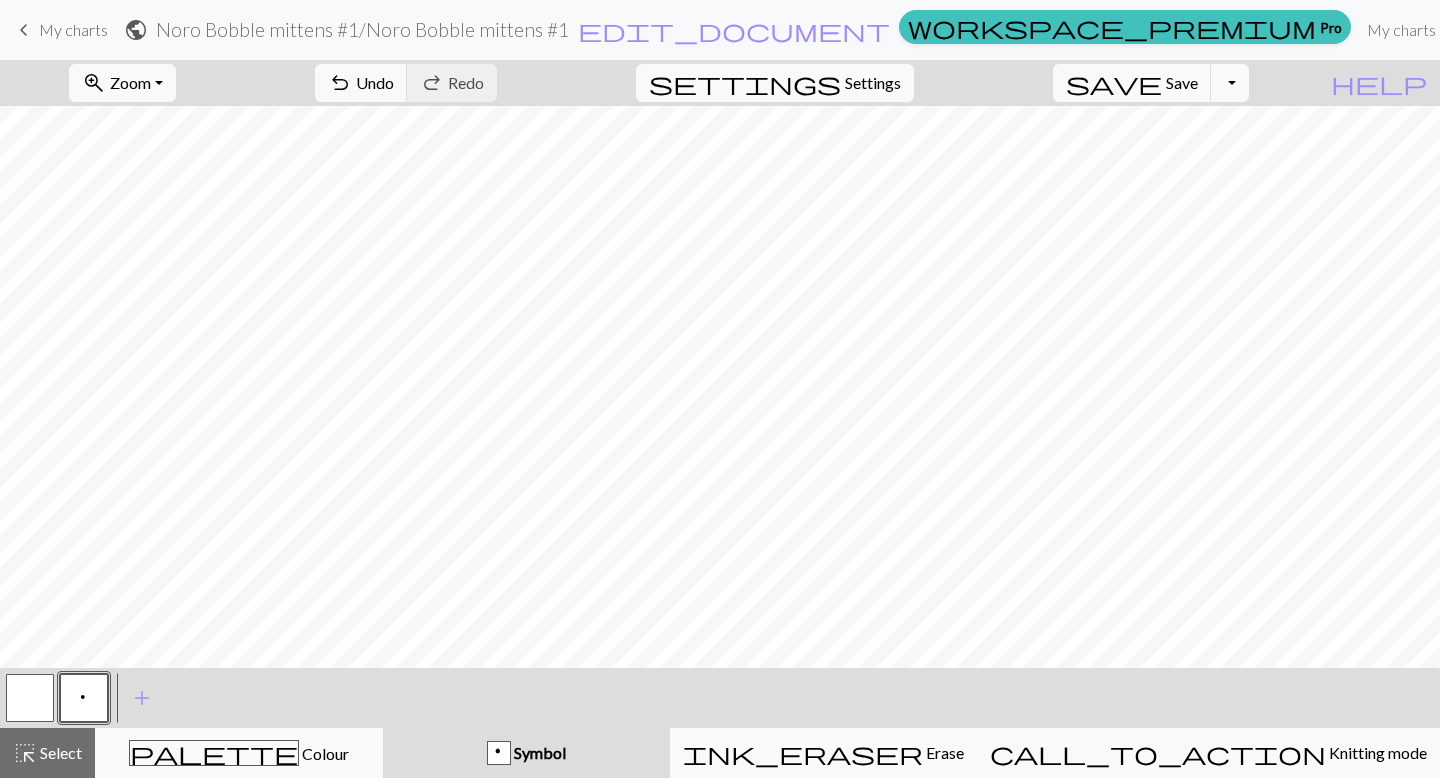 click at bounding box center (30, 698) 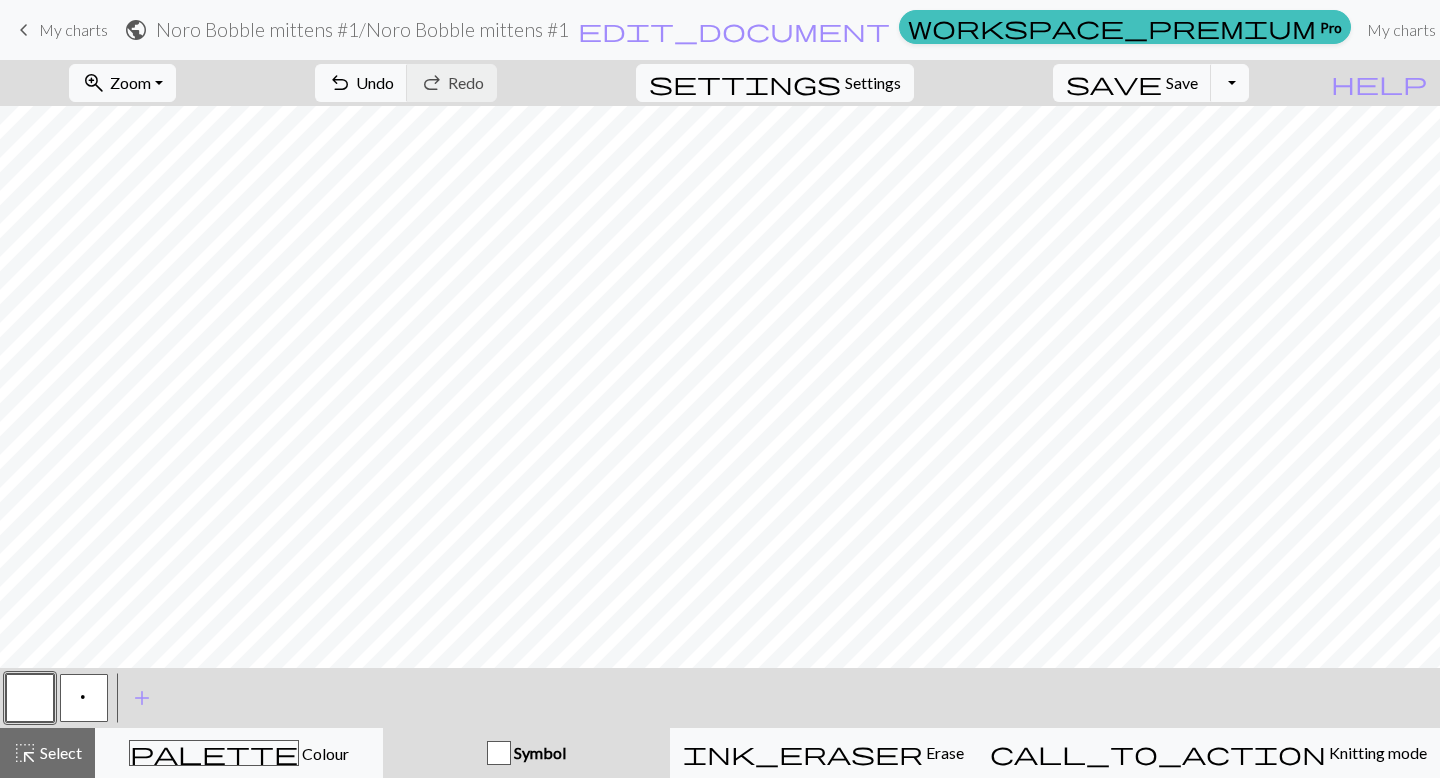 click on "p" at bounding box center (84, 698) 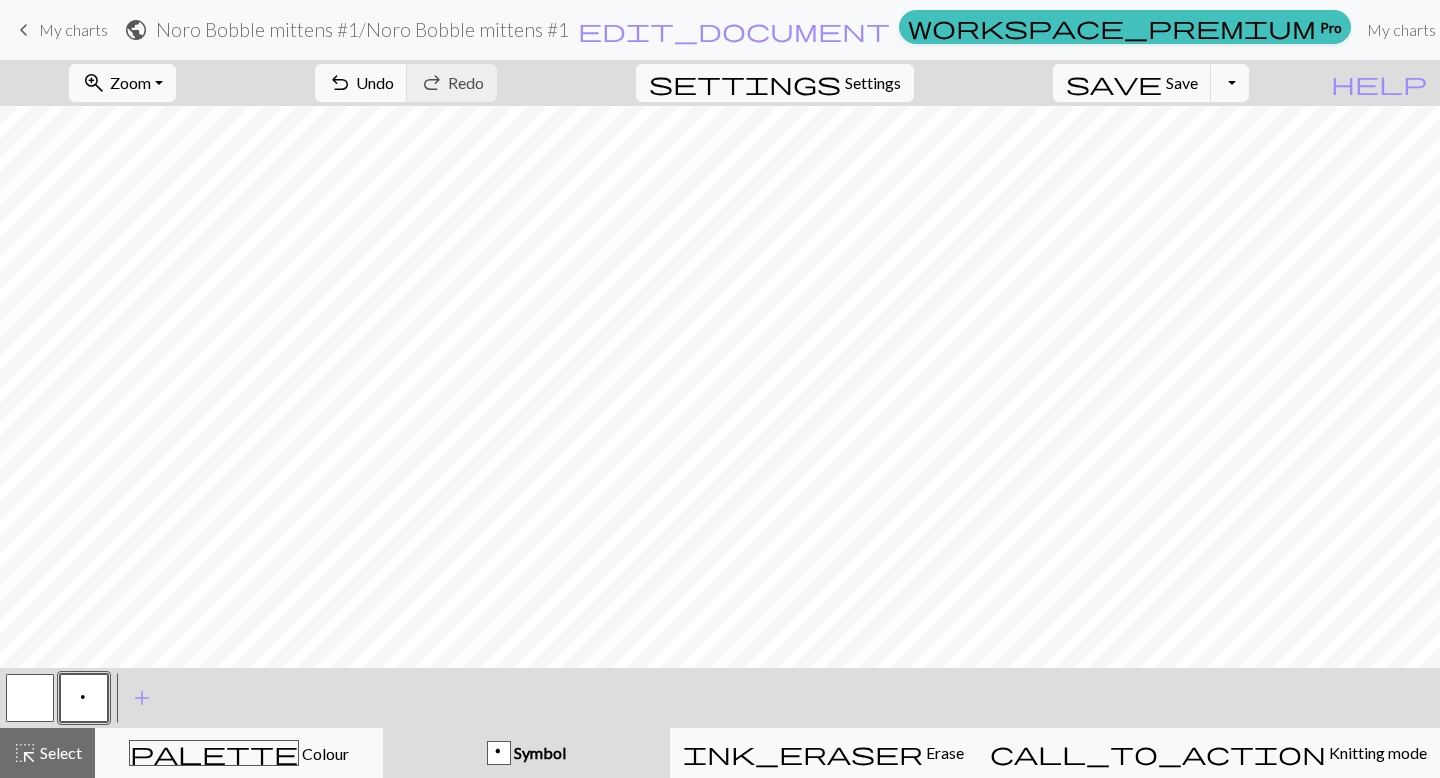 click on "p" at bounding box center [84, 698] 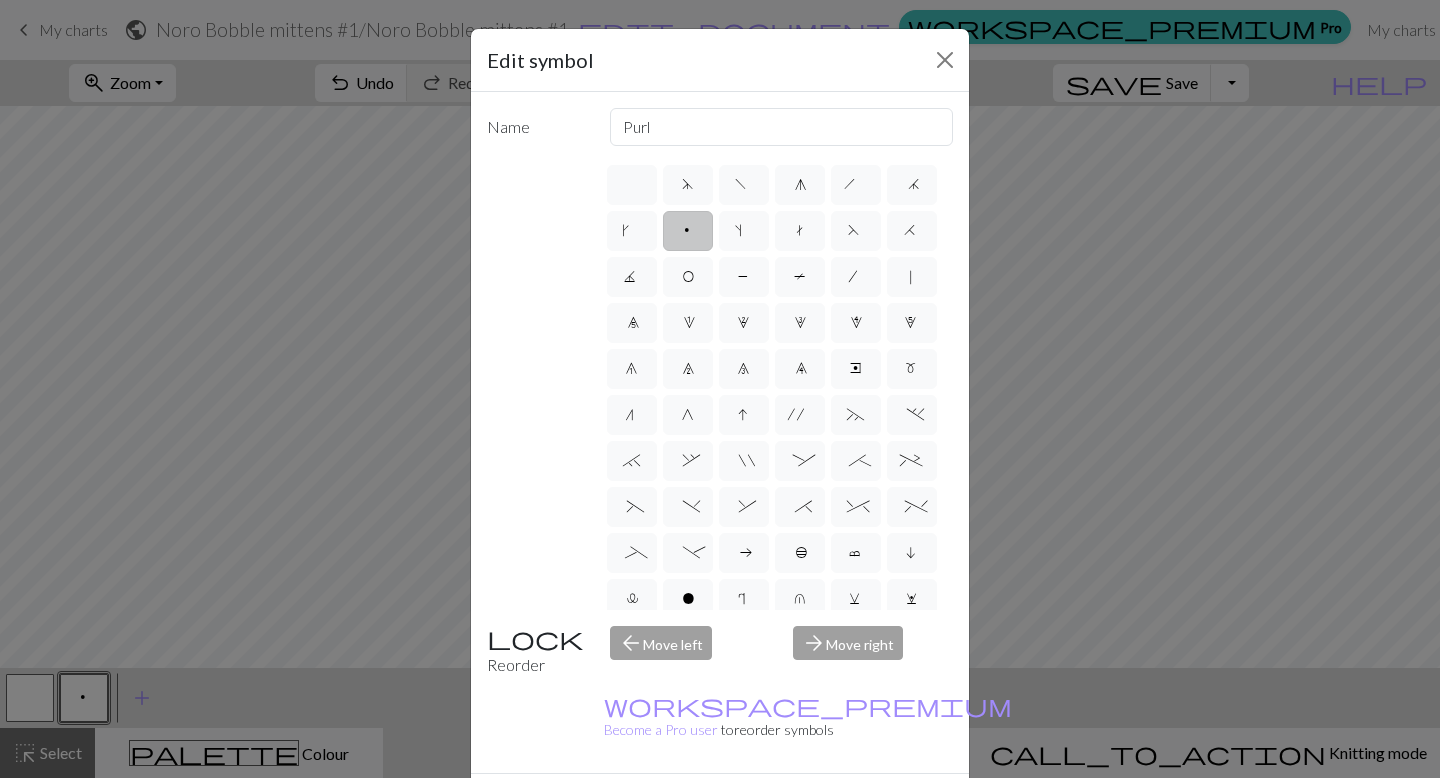 click on "Edit symbol Name Purl d f g h j k p s t F H J O P T / 0 1 2 3 4 5 6 7 8 9 e m n G I ' ~ . ` , " : ; + ( ) & * ^ % _ - a b c i l o r u v w x y z A B C D E K L M N R S U V W X Y < > Reorder arrow_back Move left arrow_forward Move right workspace_premium Become a Pro user to reorder symbols Delete Done Cancel" at bounding box center (720, 389) 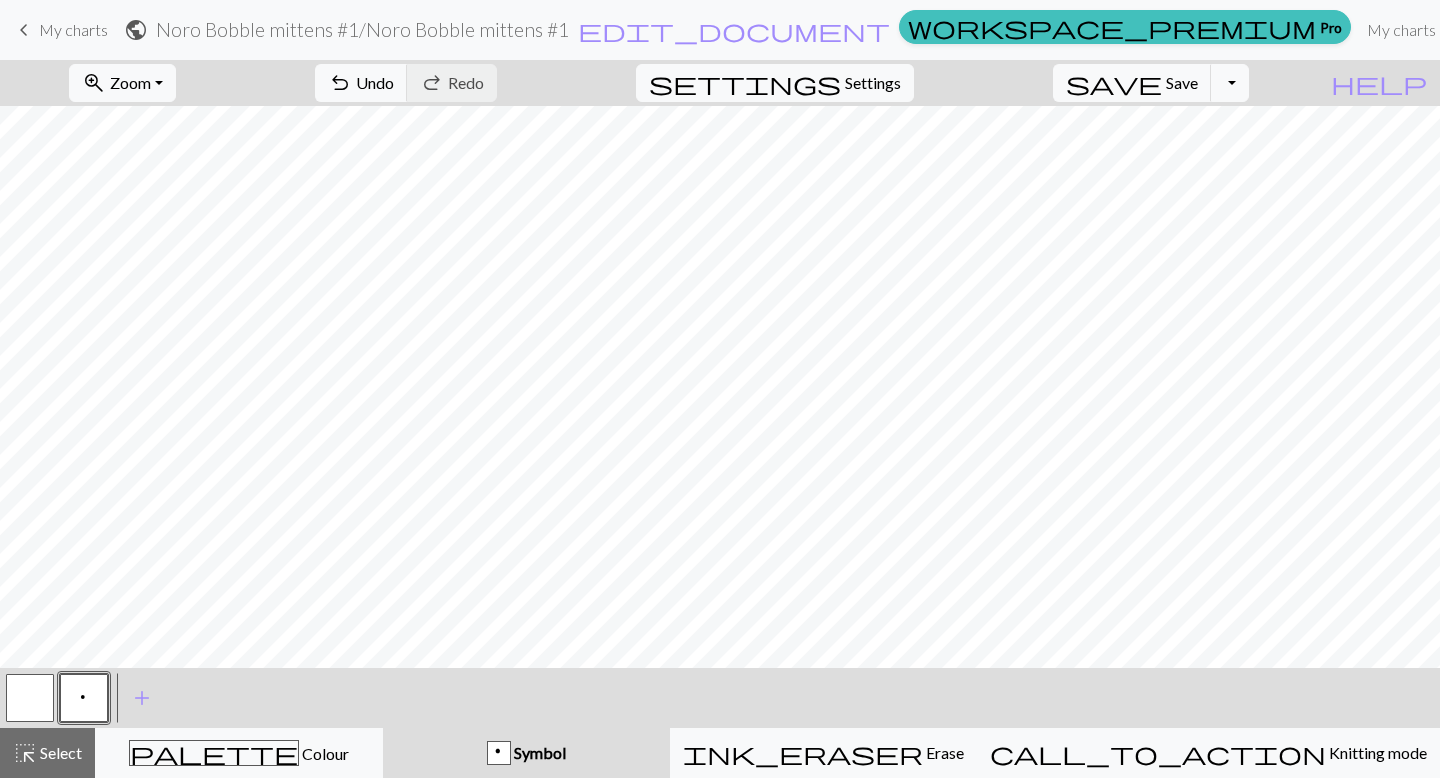 click at bounding box center [30, 698] 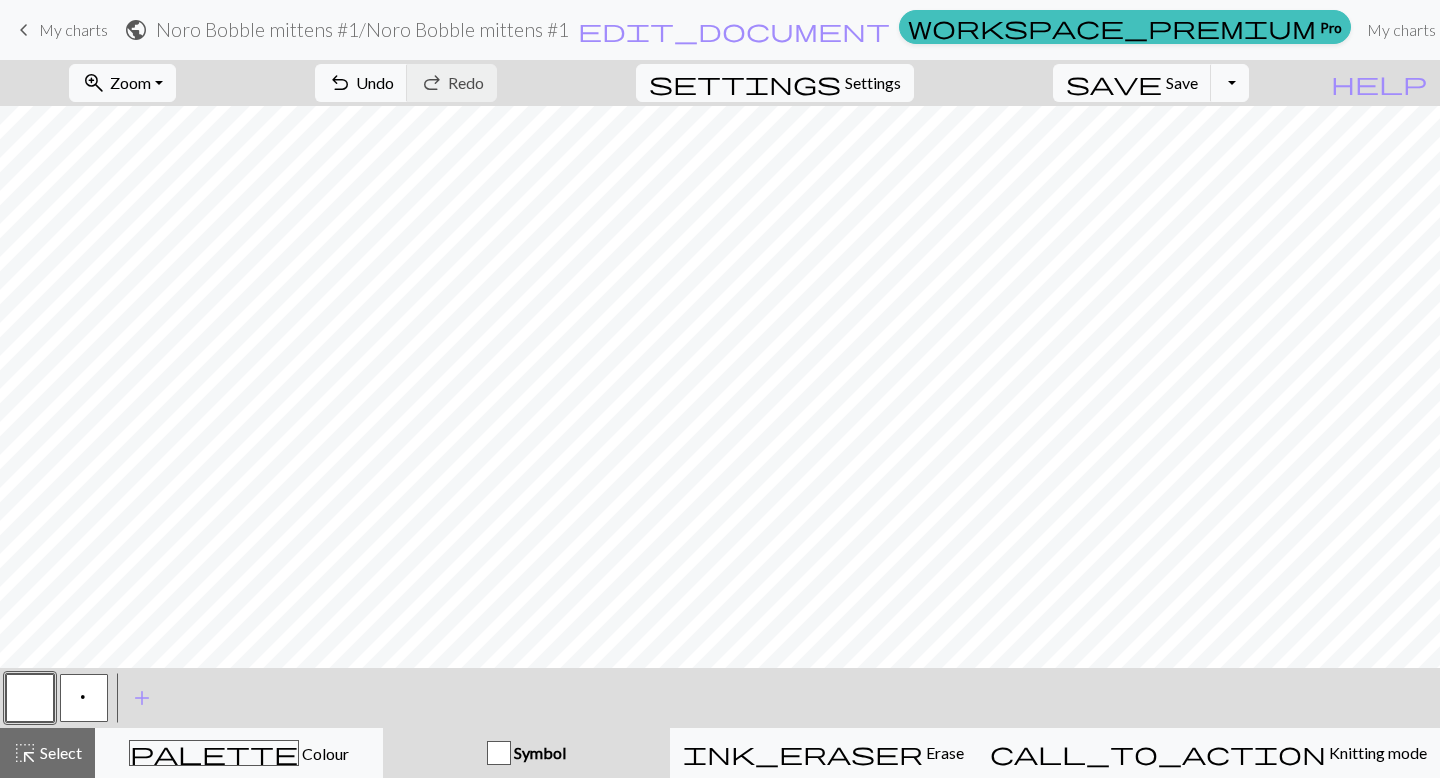 click on "p" at bounding box center [84, 700] 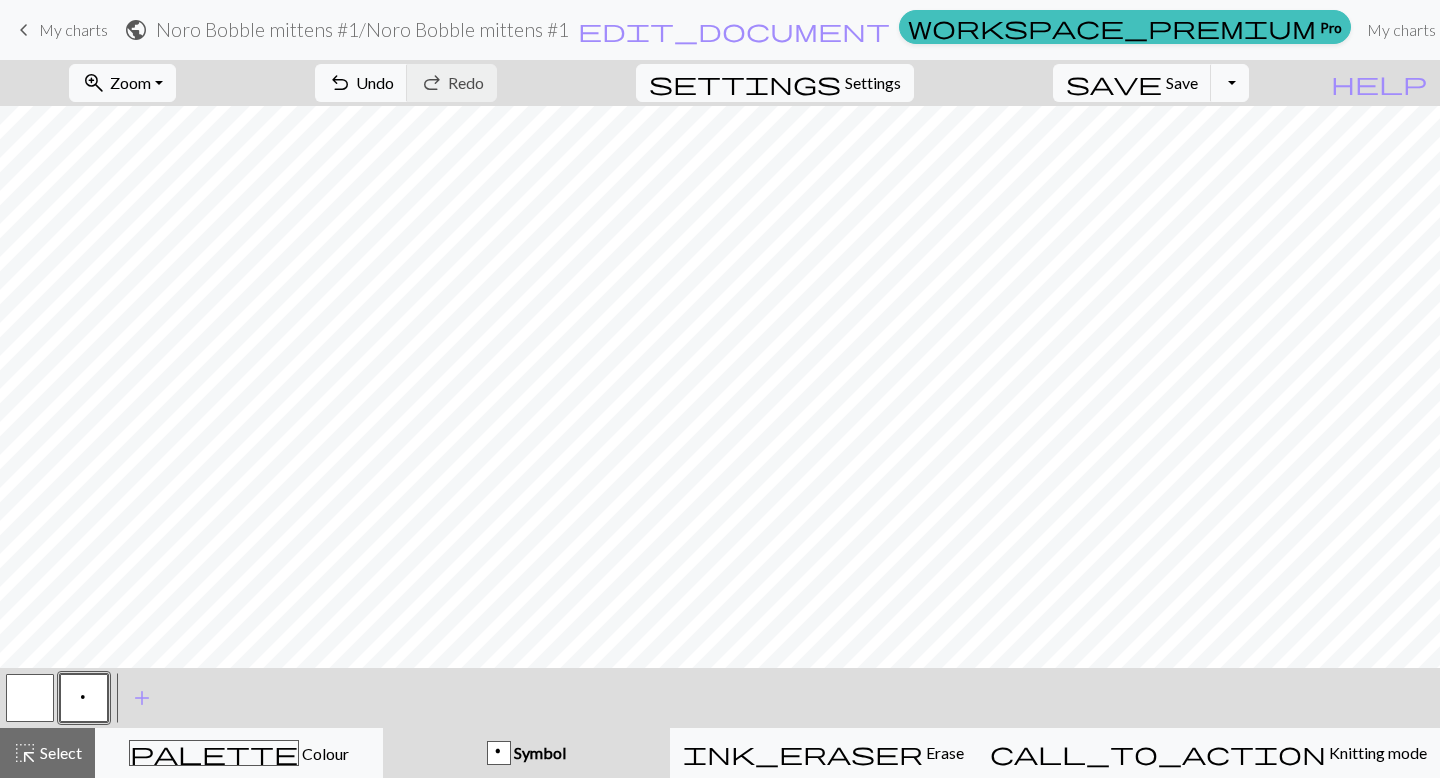 click at bounding box center [30, 698] 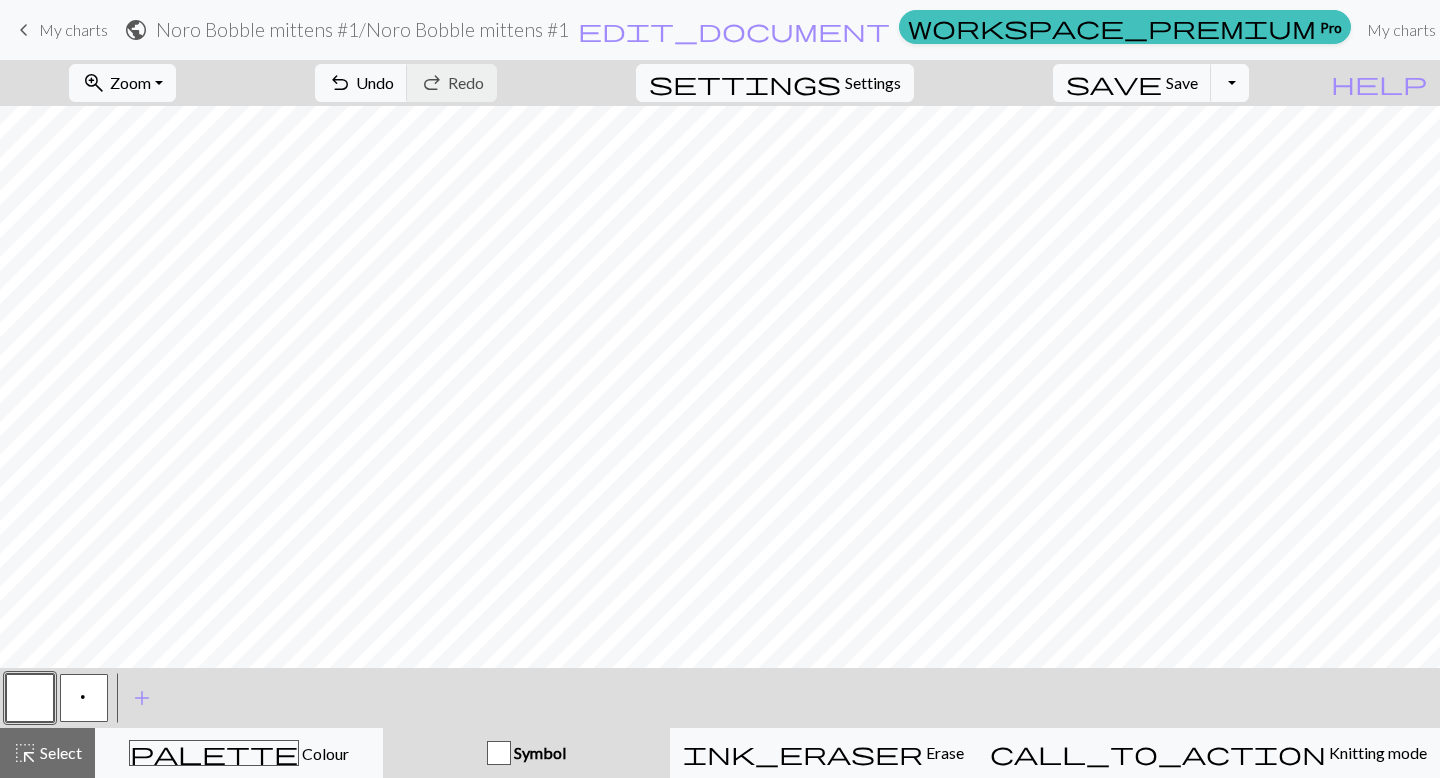 click on "p" at bounding box center (84, 700) 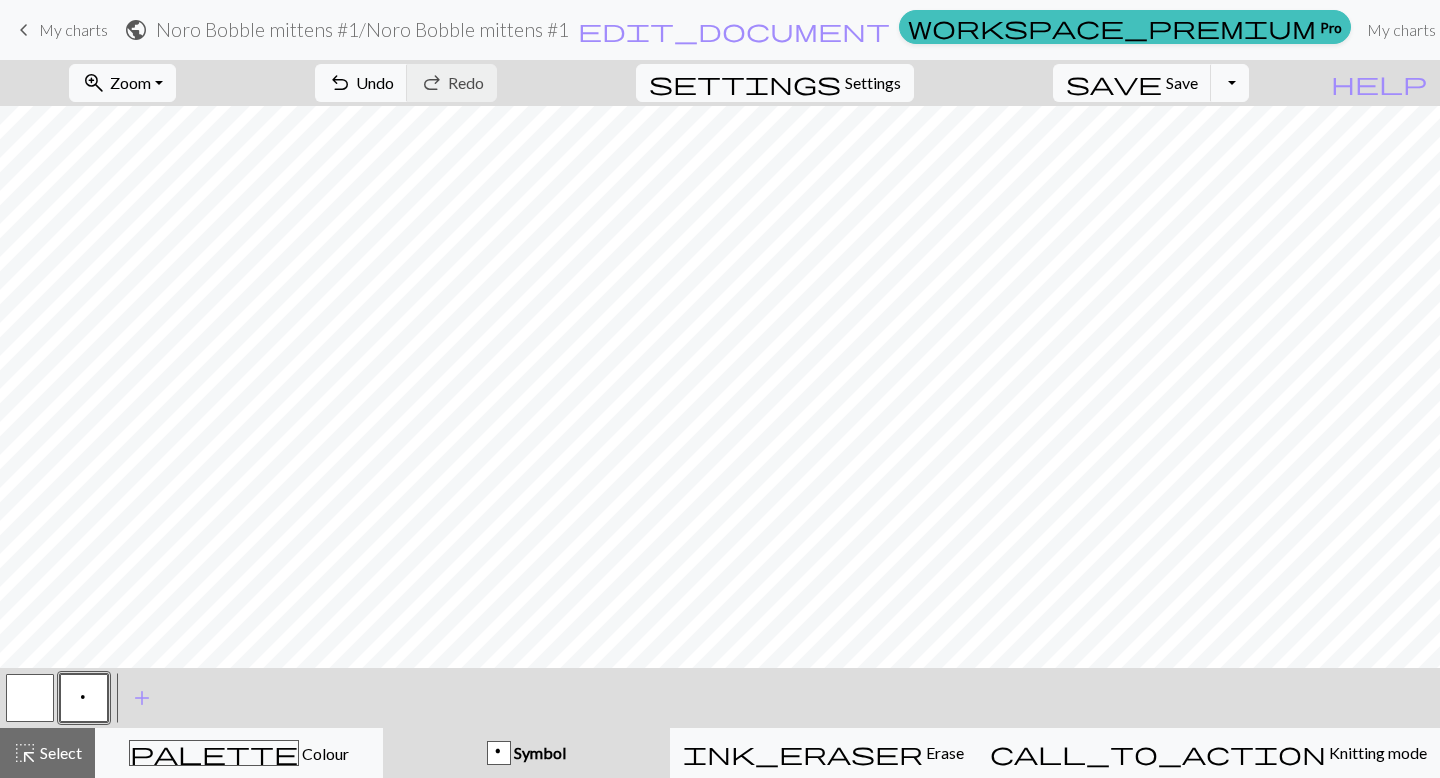 click at bounding box center [30, 698] 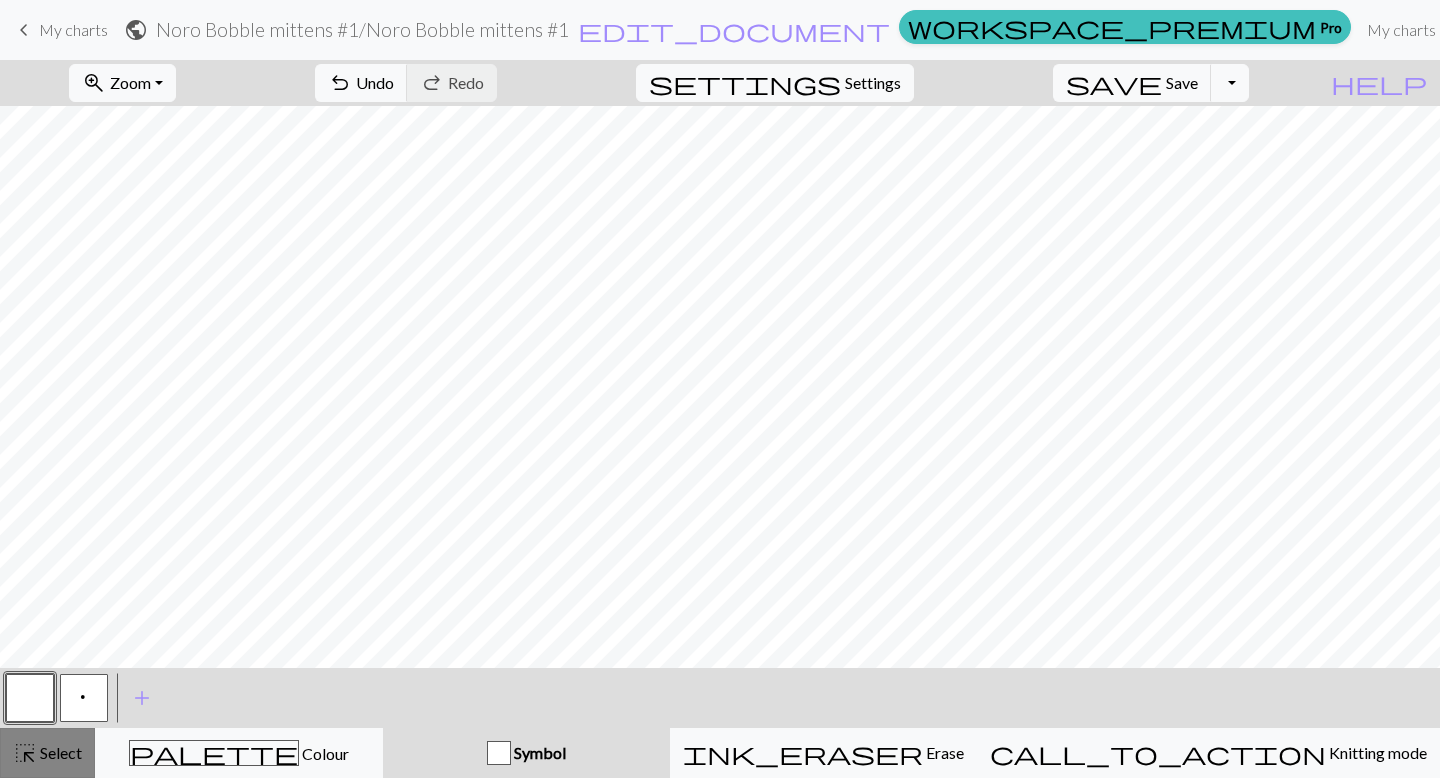 click on "highlight_alt   Select   Select" at bounding box center [47, 753] 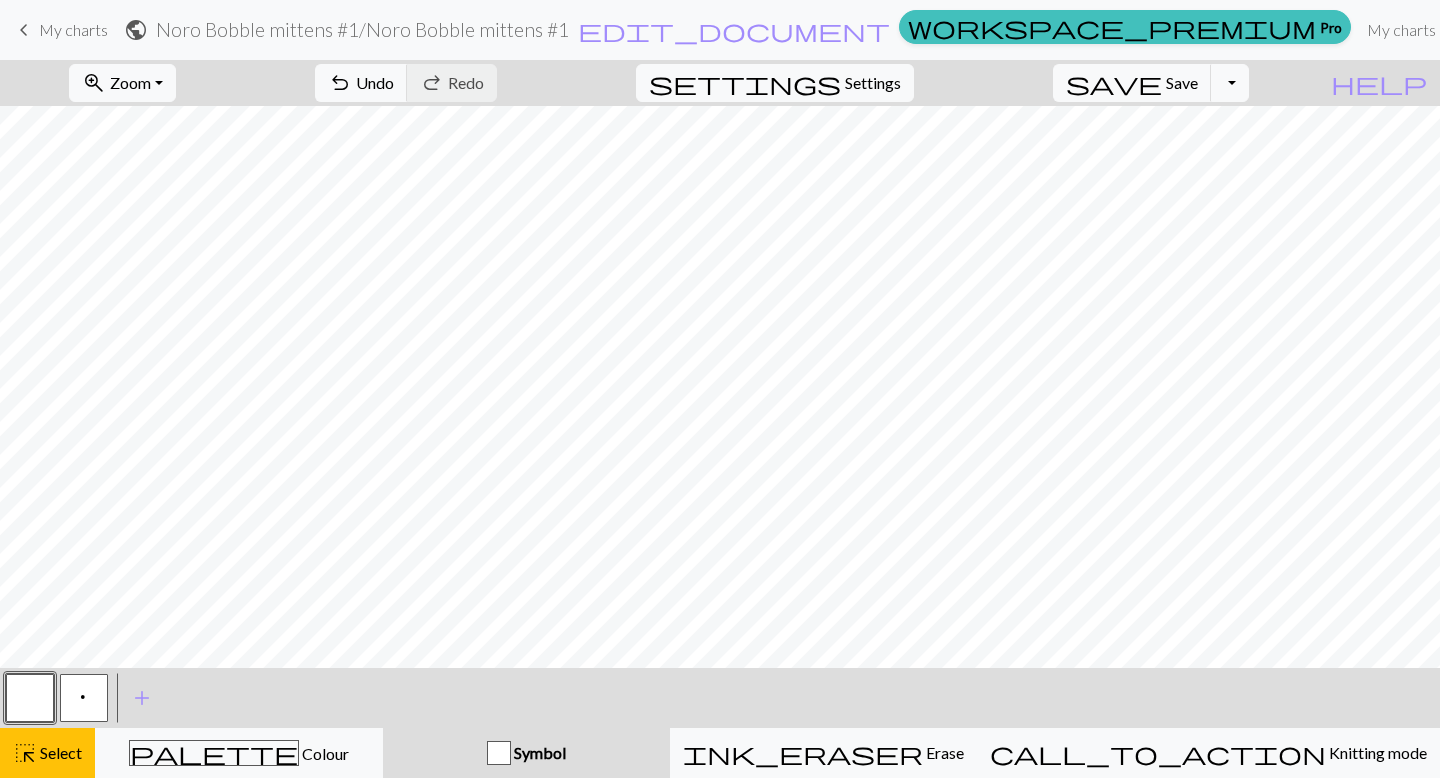 click on "p" at bounding box center (84, 700) 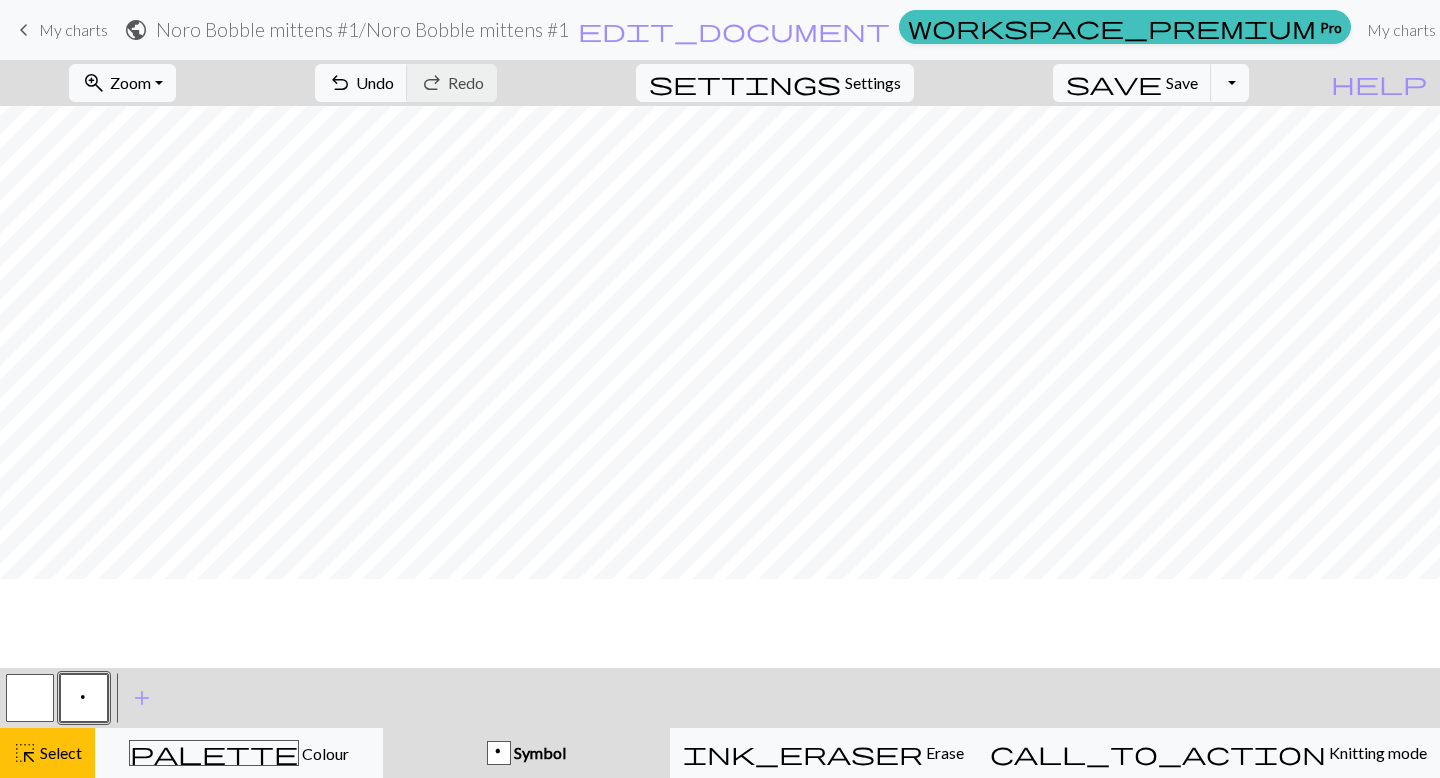 scroll, scrollTop: 0, scrollLeft: 0, axis: both 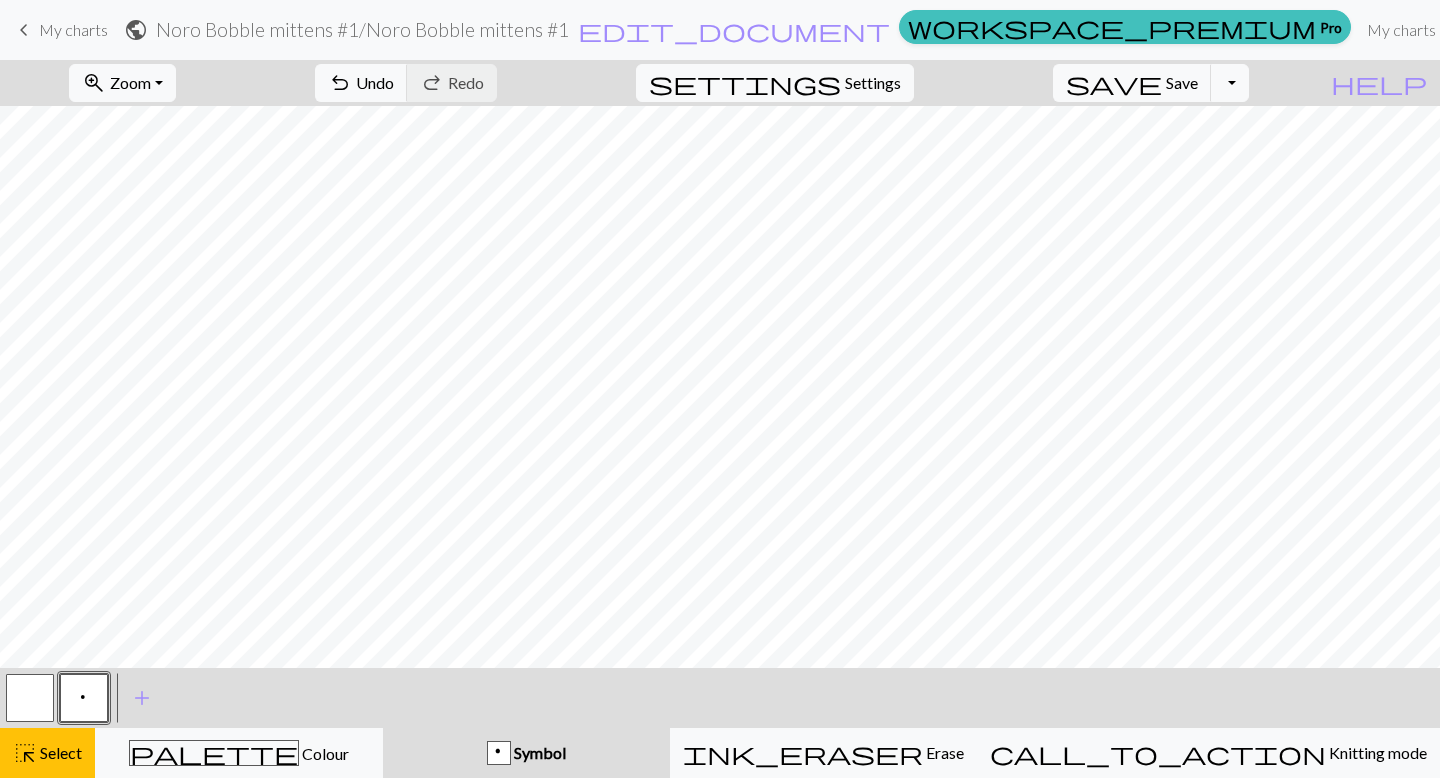 click at bounding box center [30, 698] 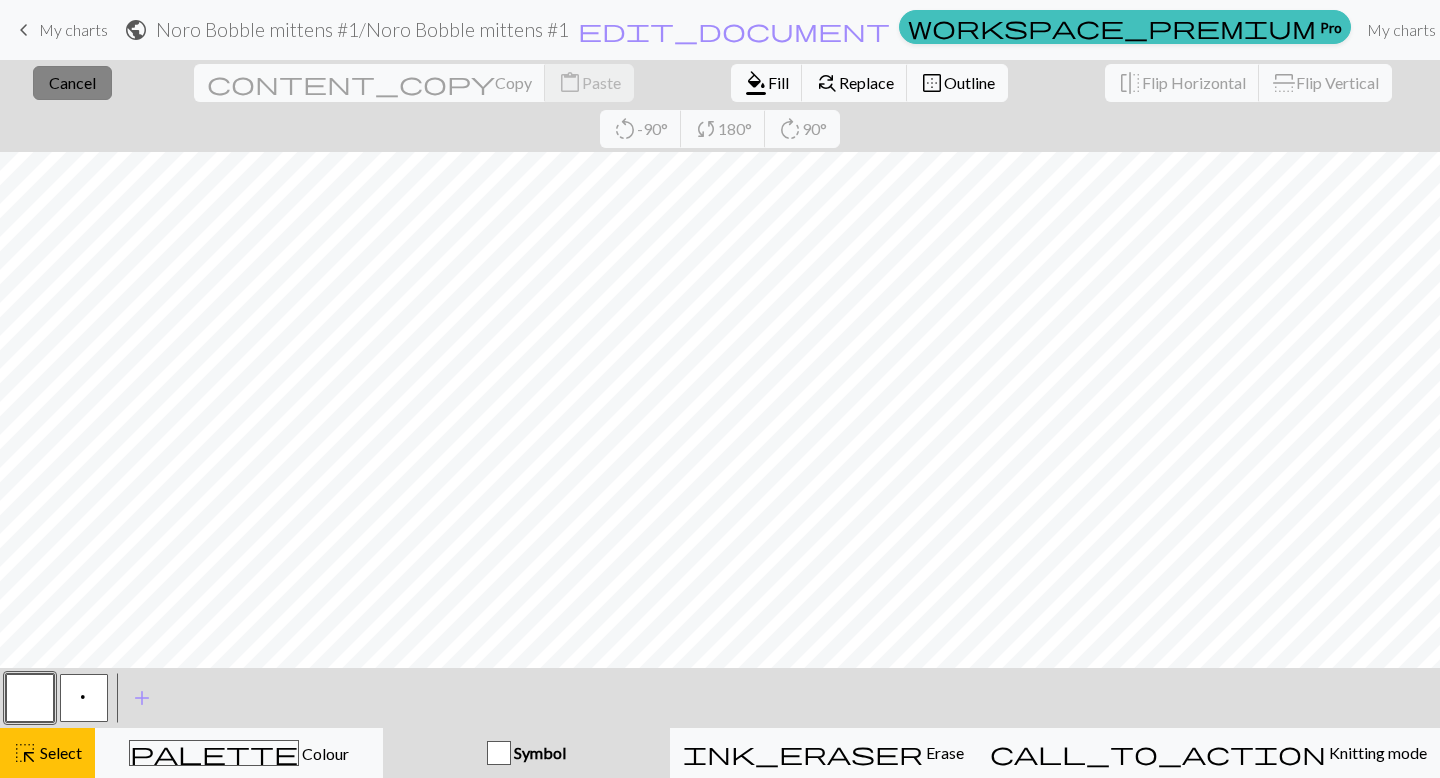 click on "Cancel" at bounding box center [72, 82] 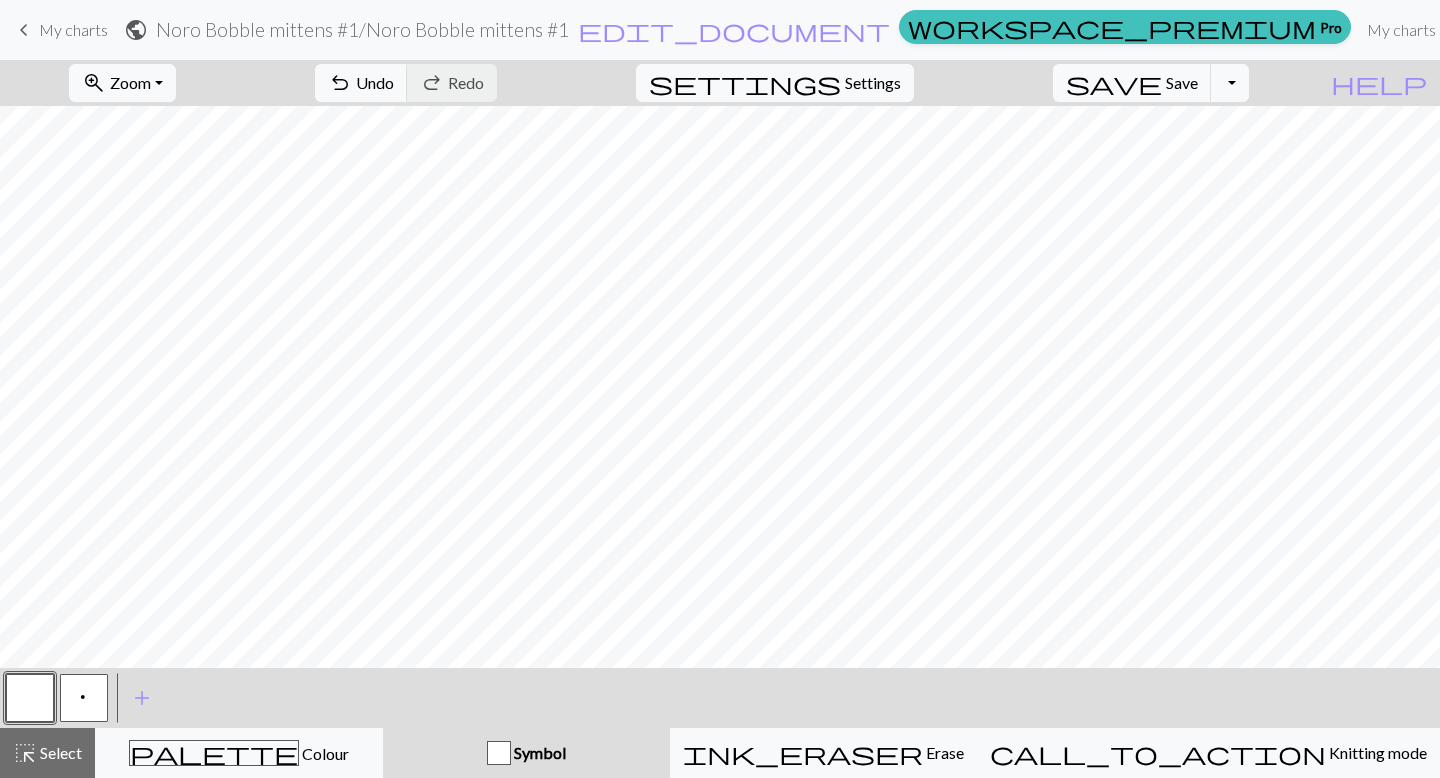 click at bounding box center (30, 698) 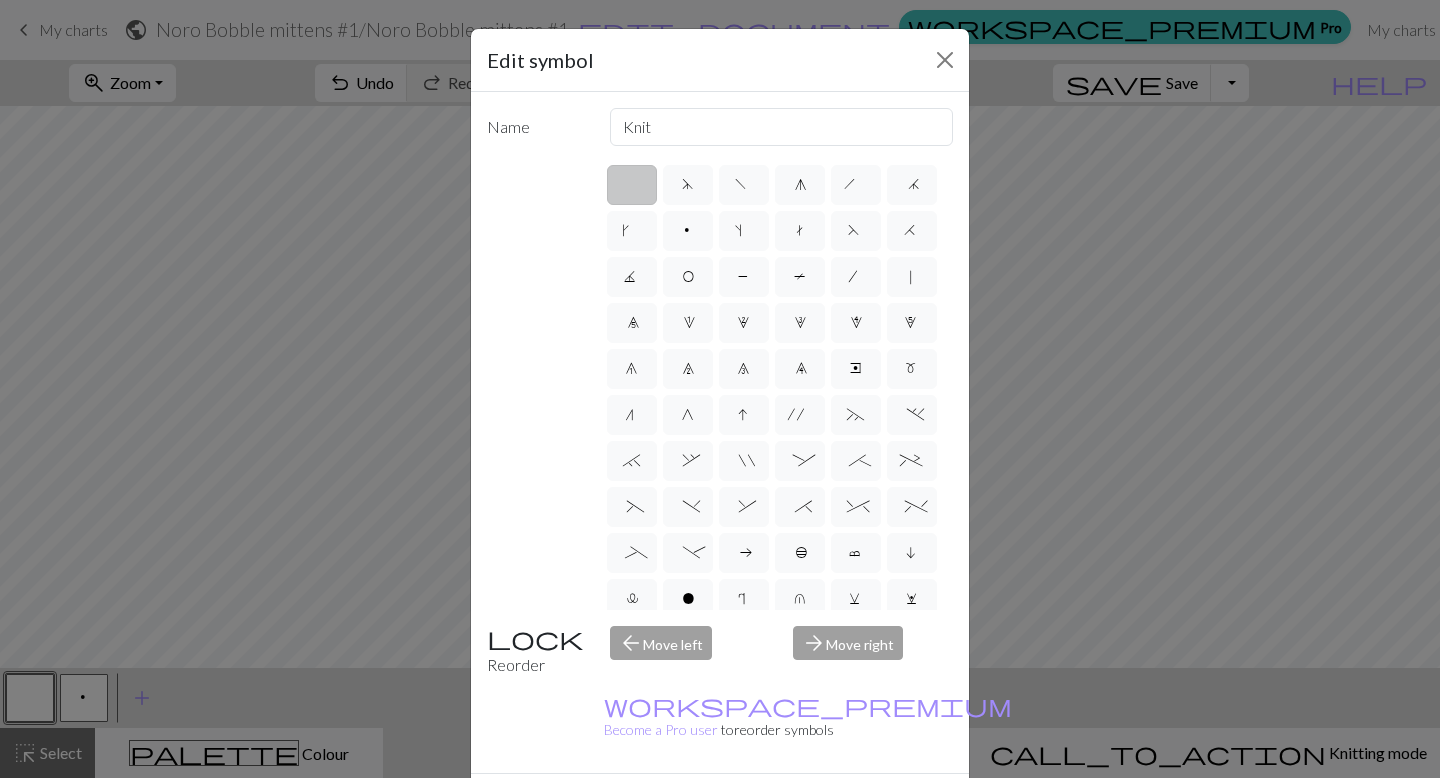 click on "Edit symbol Name Knit d f g h j k p s t F H J O P T / | 0 1 2 3 4 5 6 7 8 9 e m n G I ' ~ . ` , " : ; + ( ) & * ^ % _ - a b c i l o r u v w x y z A B C D E K L M N R S U V W X Y < > Reorder arrow_back Move left arrow_forward Move right workspace_premium Become a Pro user   to  reorder symbols Delete Done Cancel" at bounding box center [720, 389] 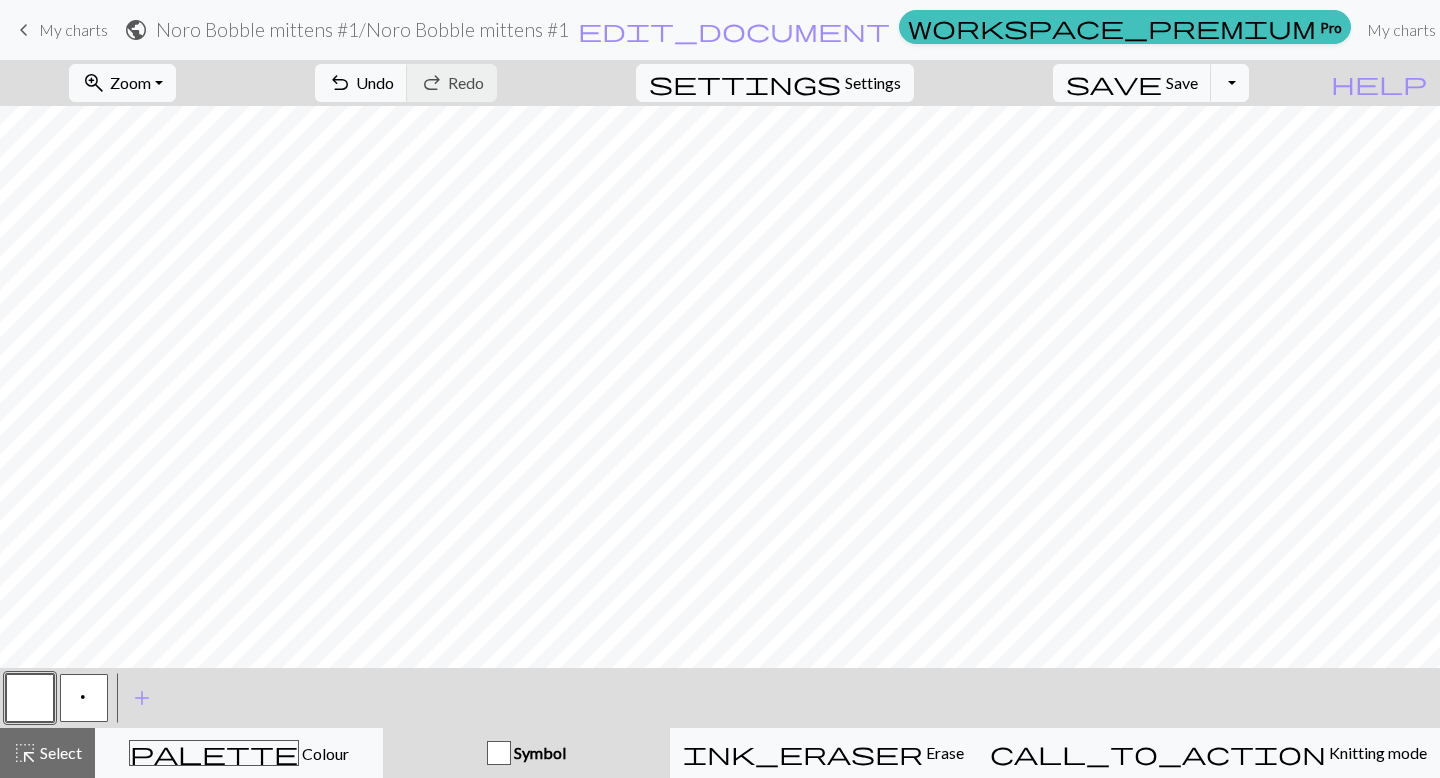 scroll, scrollTop: 559, scrollLeft: 0, axis: vertical 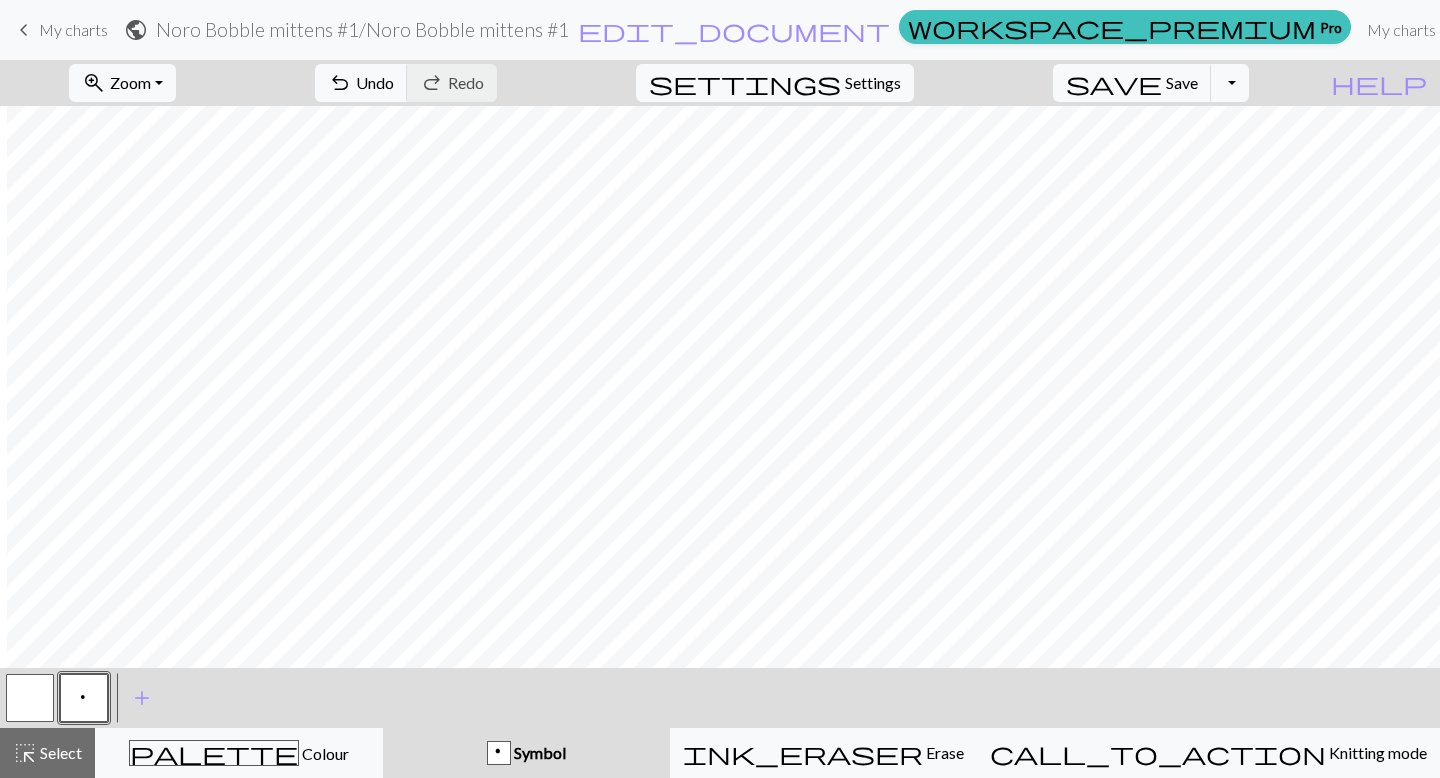 click at bounding box center [30, 698] 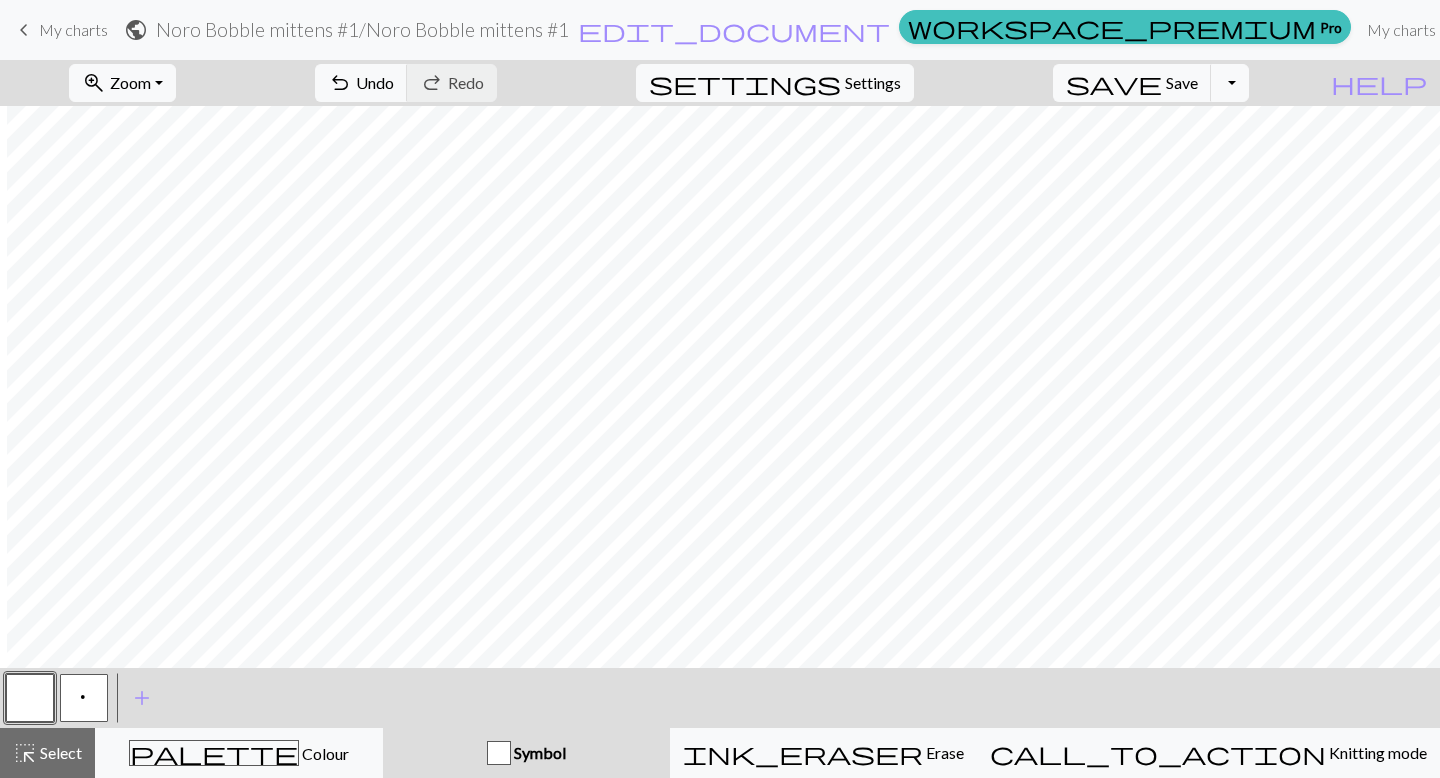 click on "p" at bounding box center (84, 700) 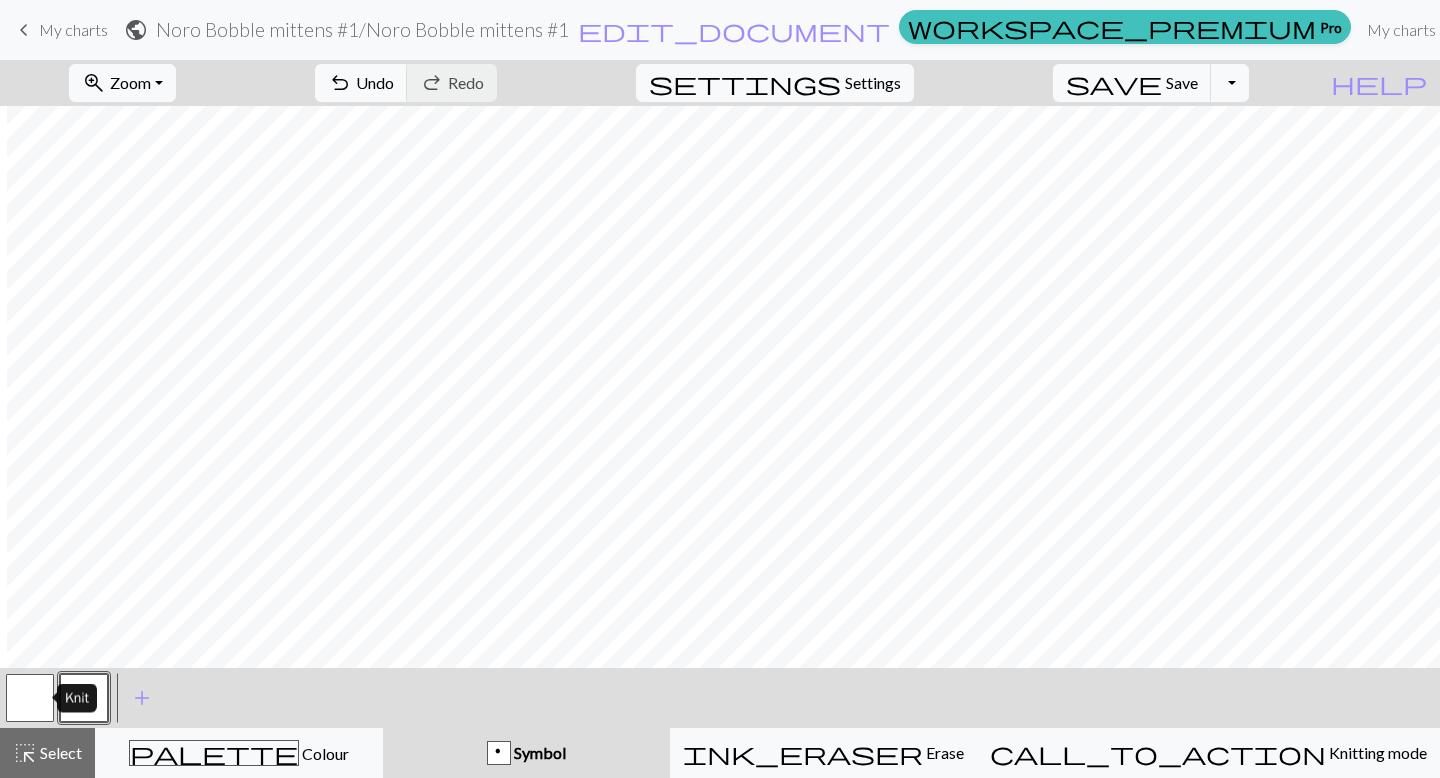 click at bounding box center (30, 698) 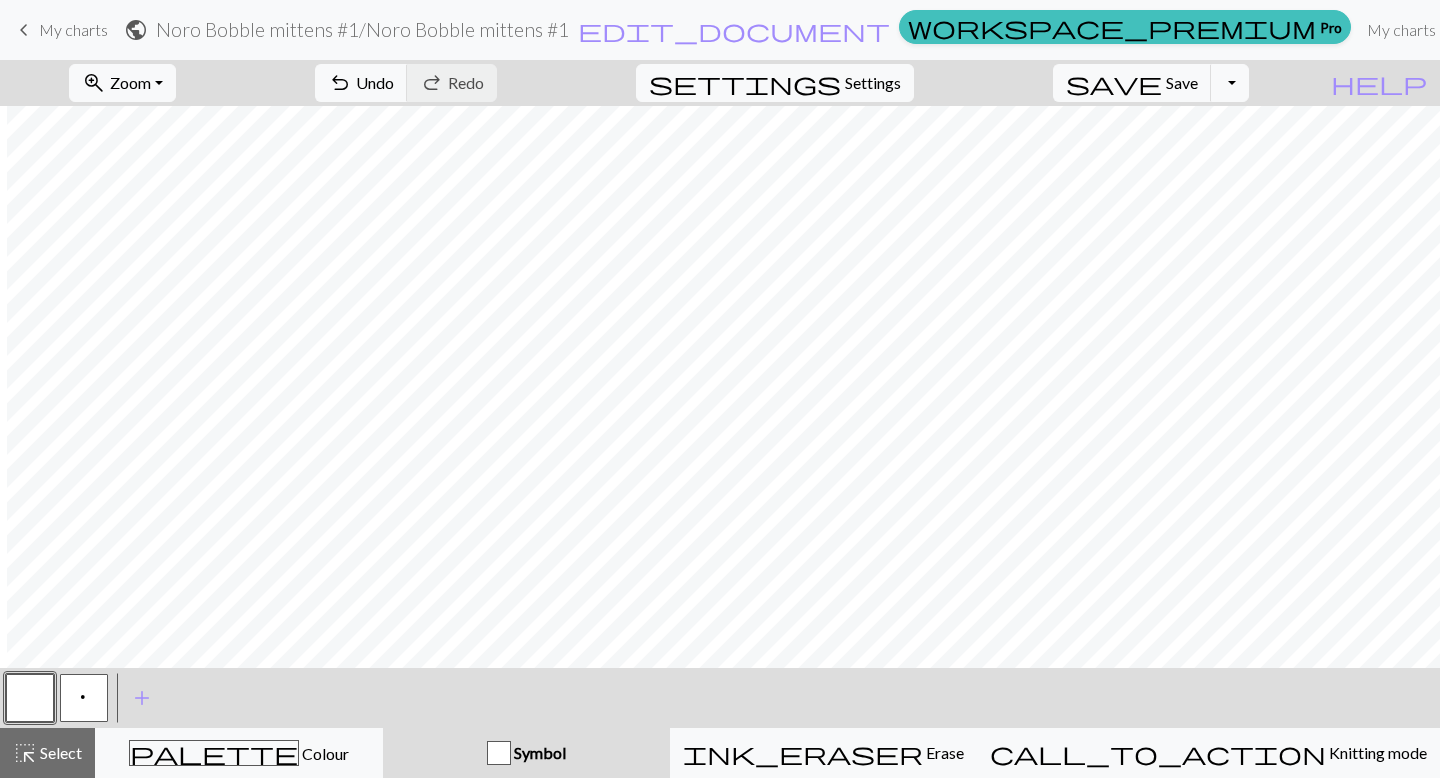click on "p" at bounding box center (84, 698) 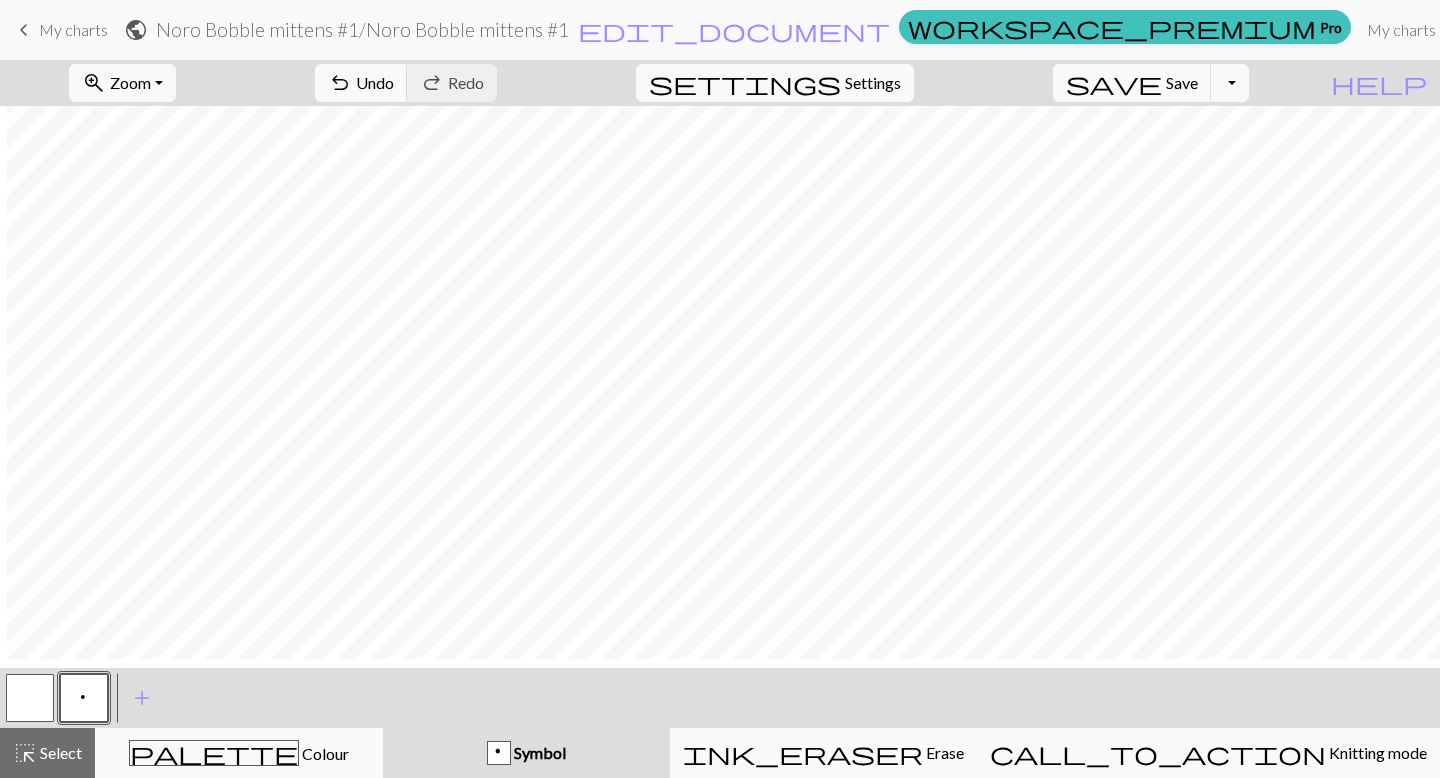 scroll, scrollTop: 491, scrollLeft: 7, axis: both 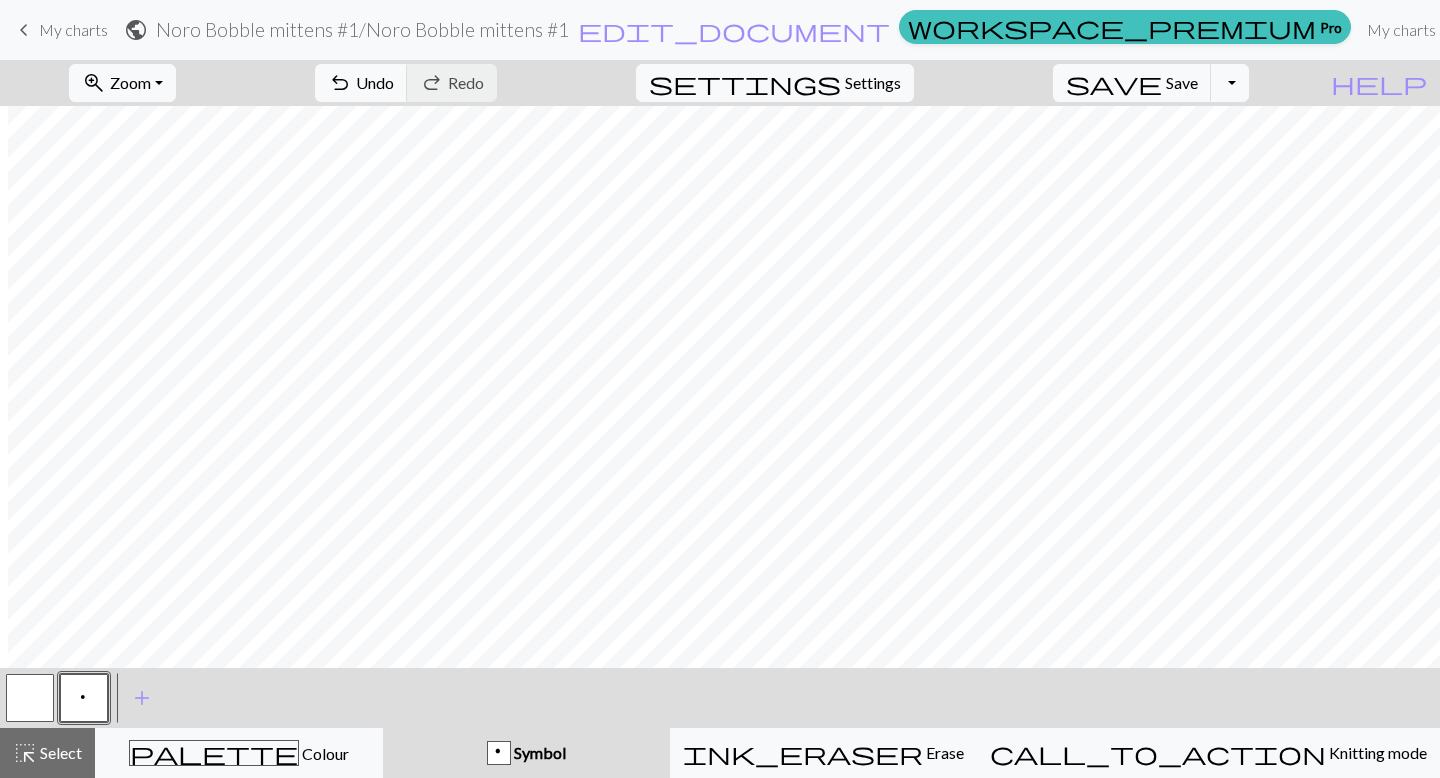 click at bounding box center (30, 698) 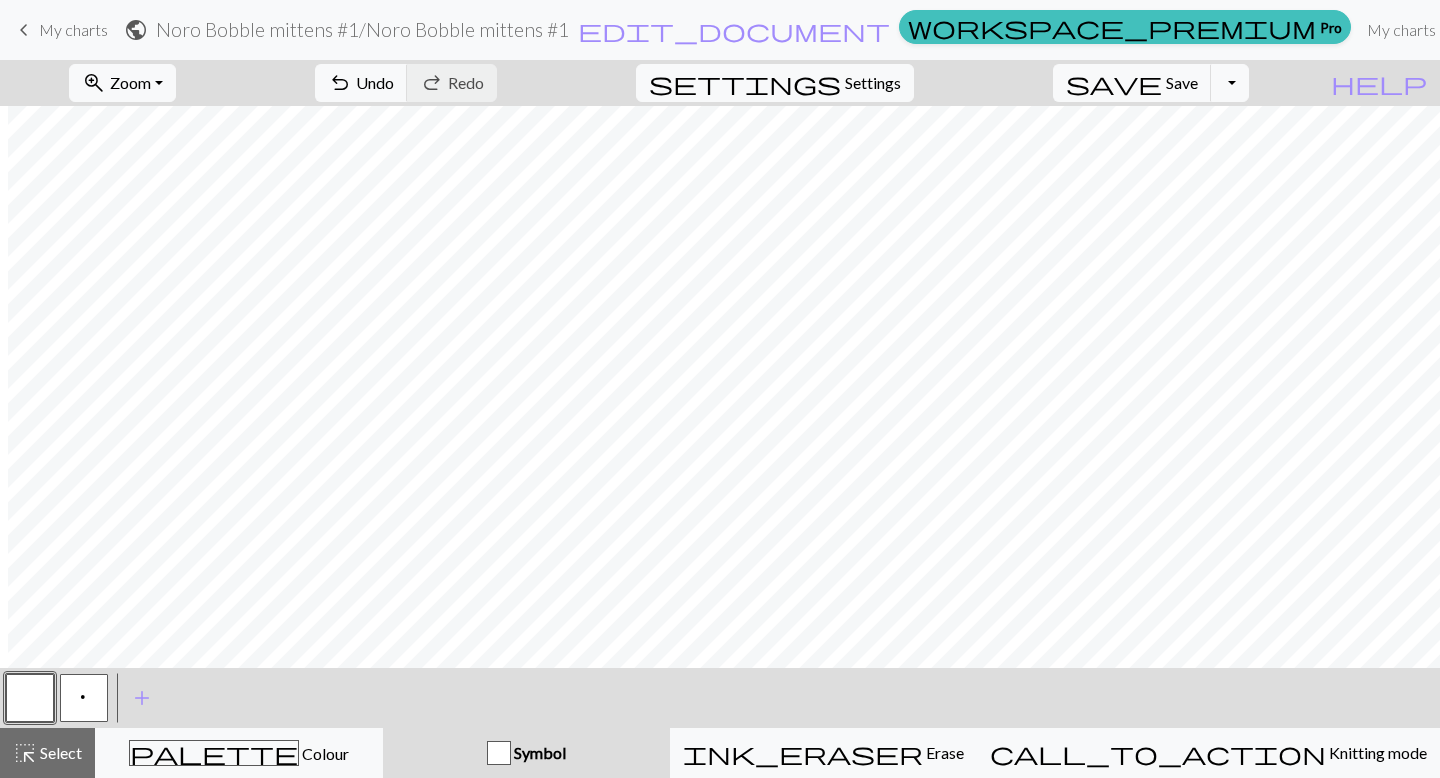 click on "p" at bounding box center (84, 700) 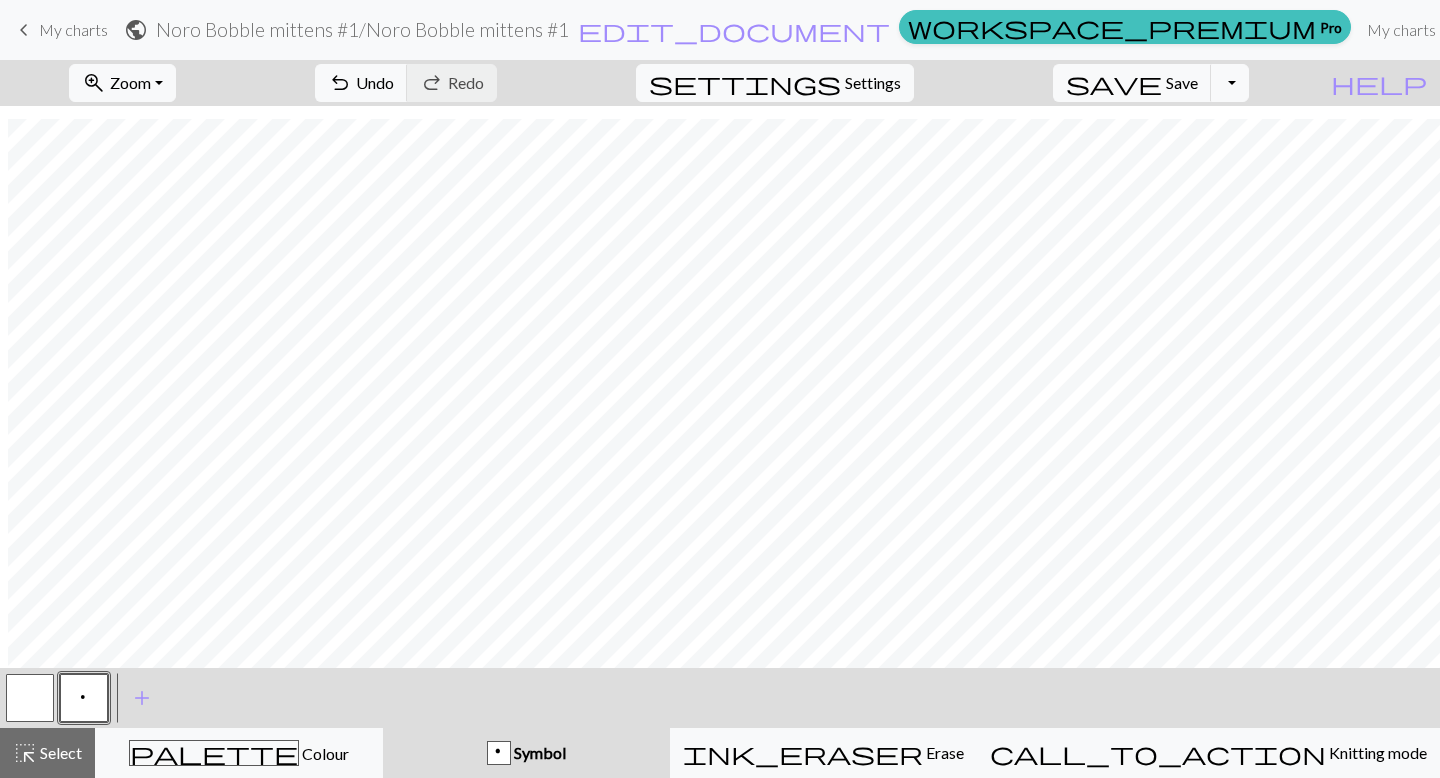 scroll, scrollTop: 114, scrollLeft: 8, axis: both 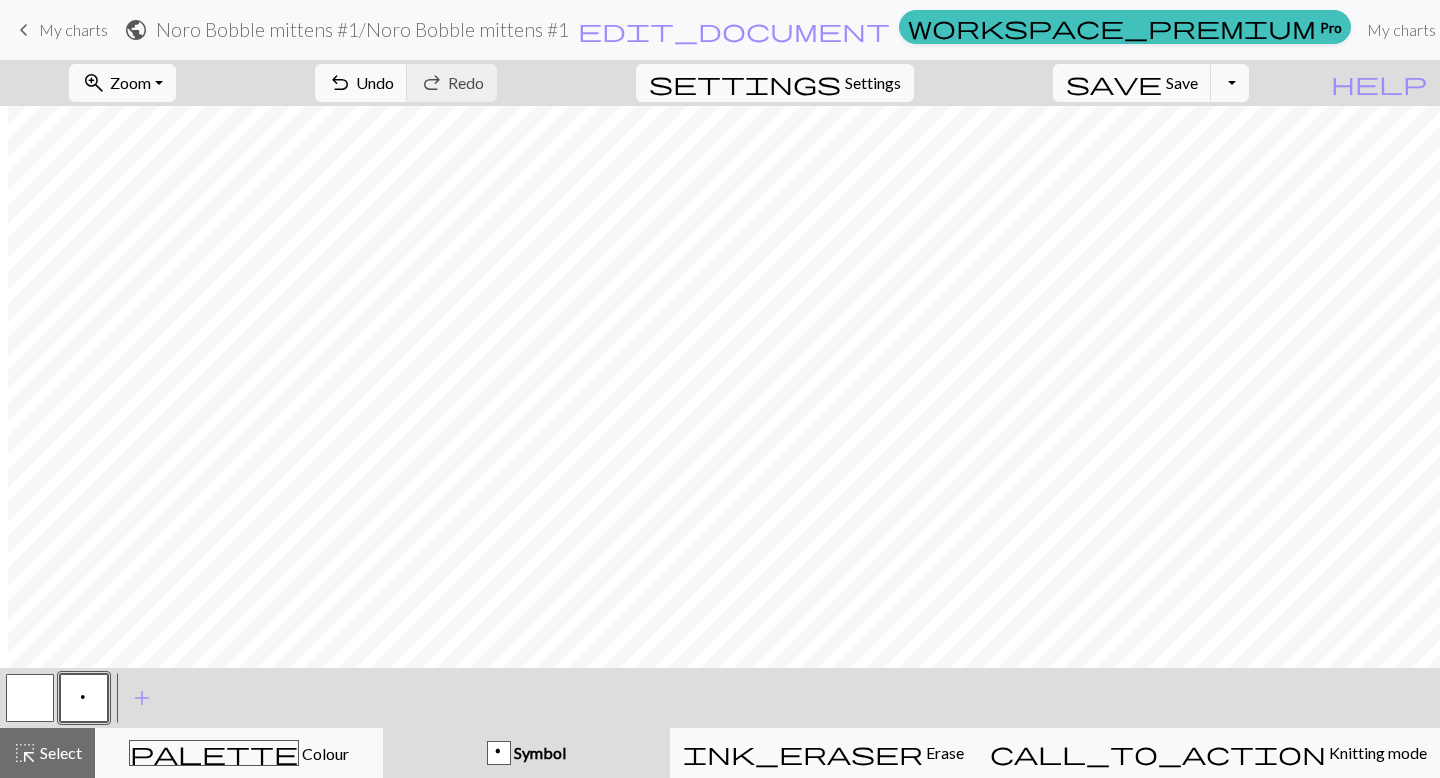 click at bounding box center (30, 698) 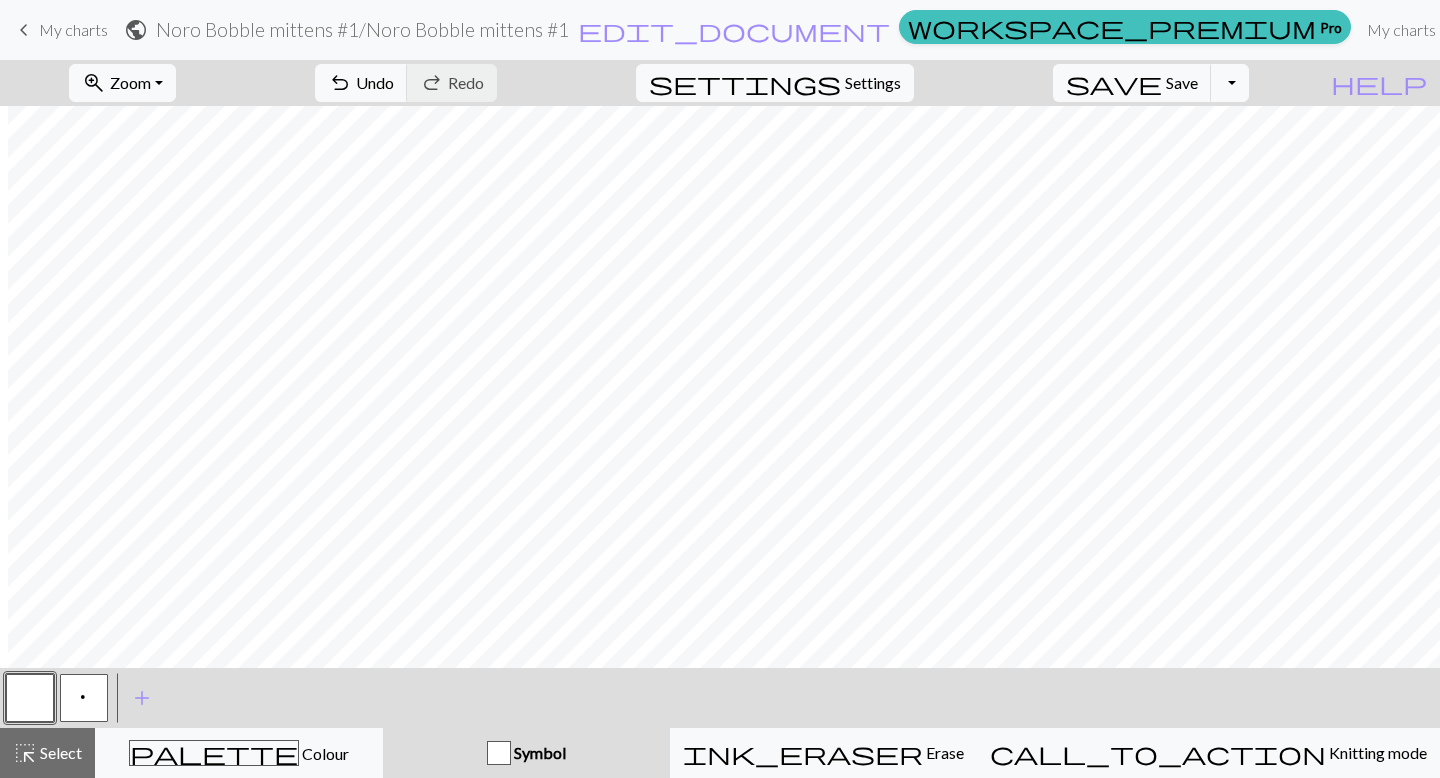 click on "p" at bounding box center (84, 700) 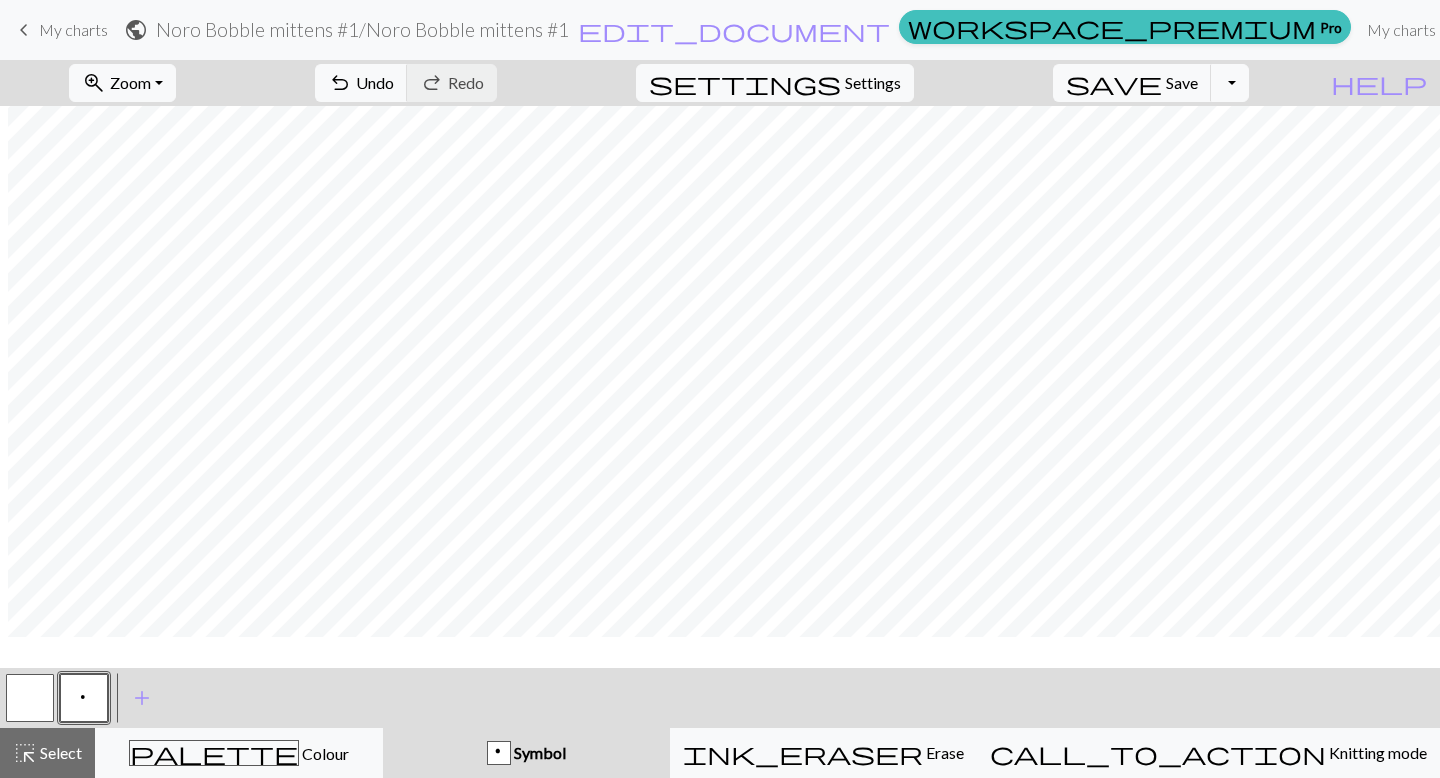 scroll, scrollTop: 0, scrollLeft: 8, axis: horizontal 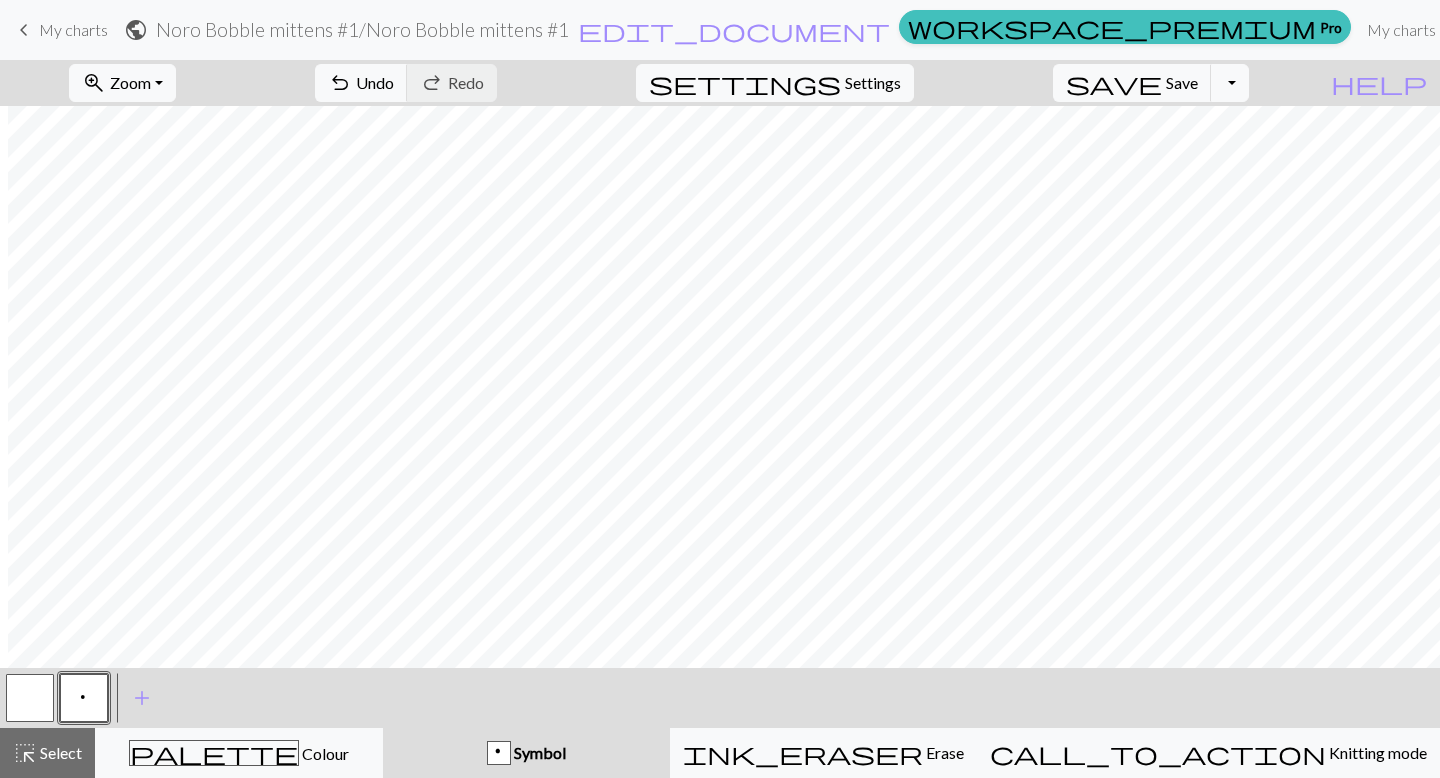 click at bounding box center [30, 698] 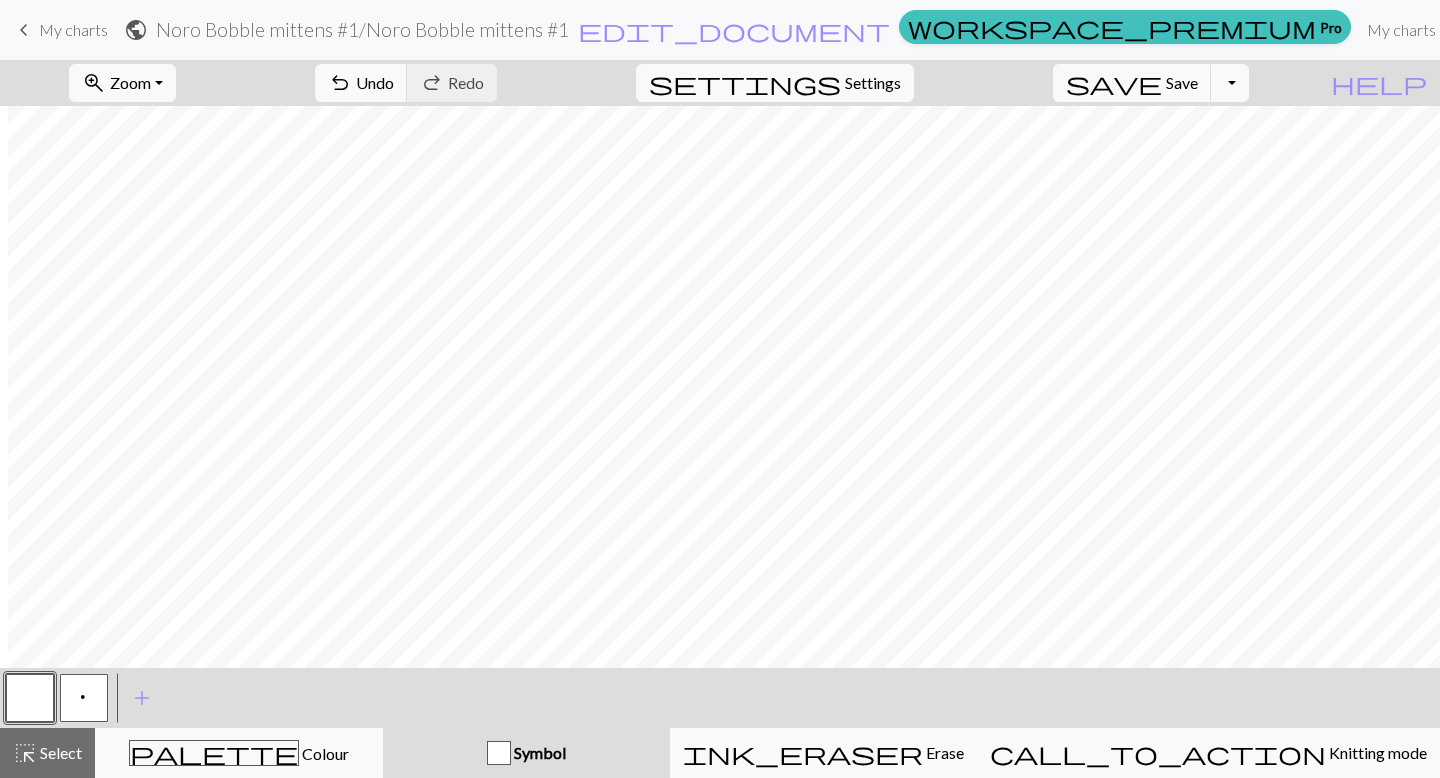 click on "p" at bounding box center [84, 698] 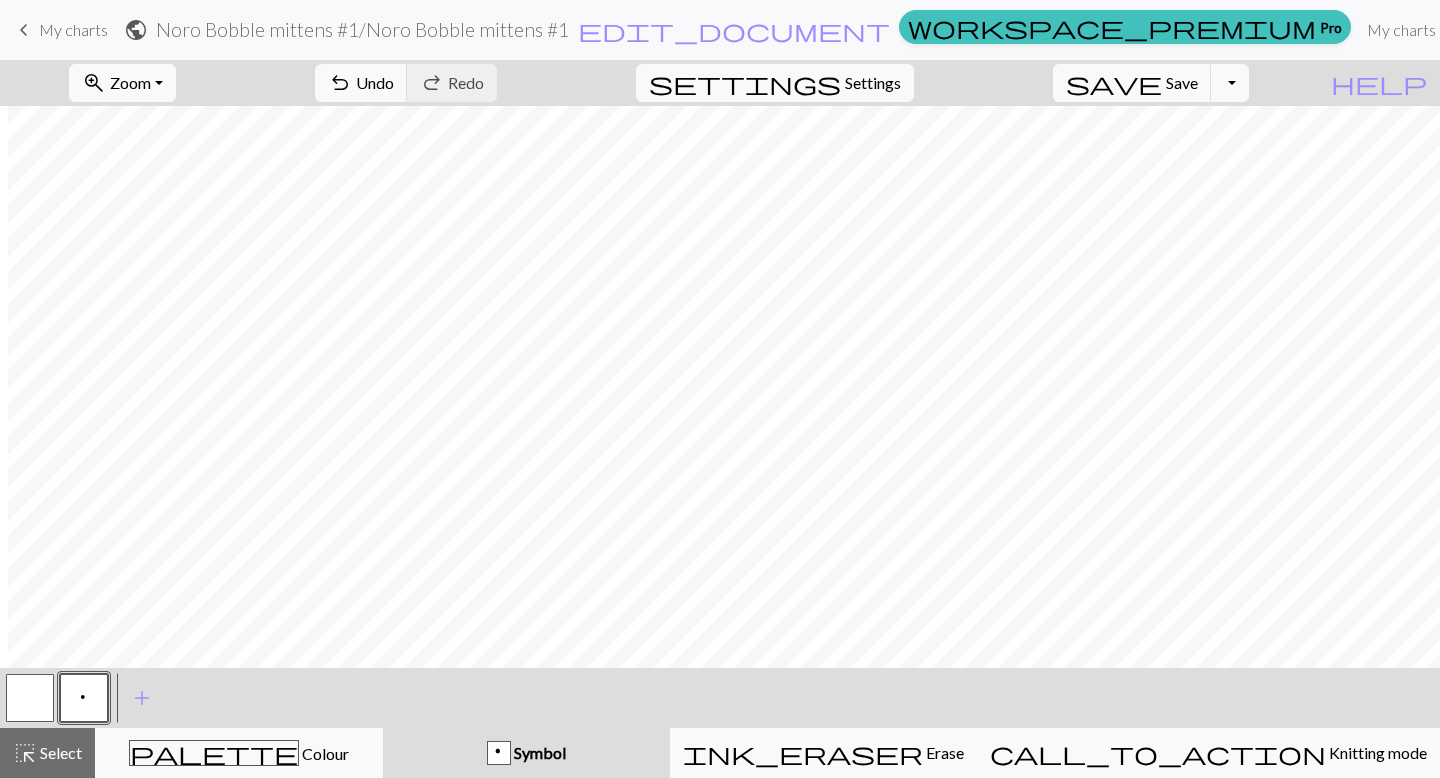 click at bounding box center (30, 698) 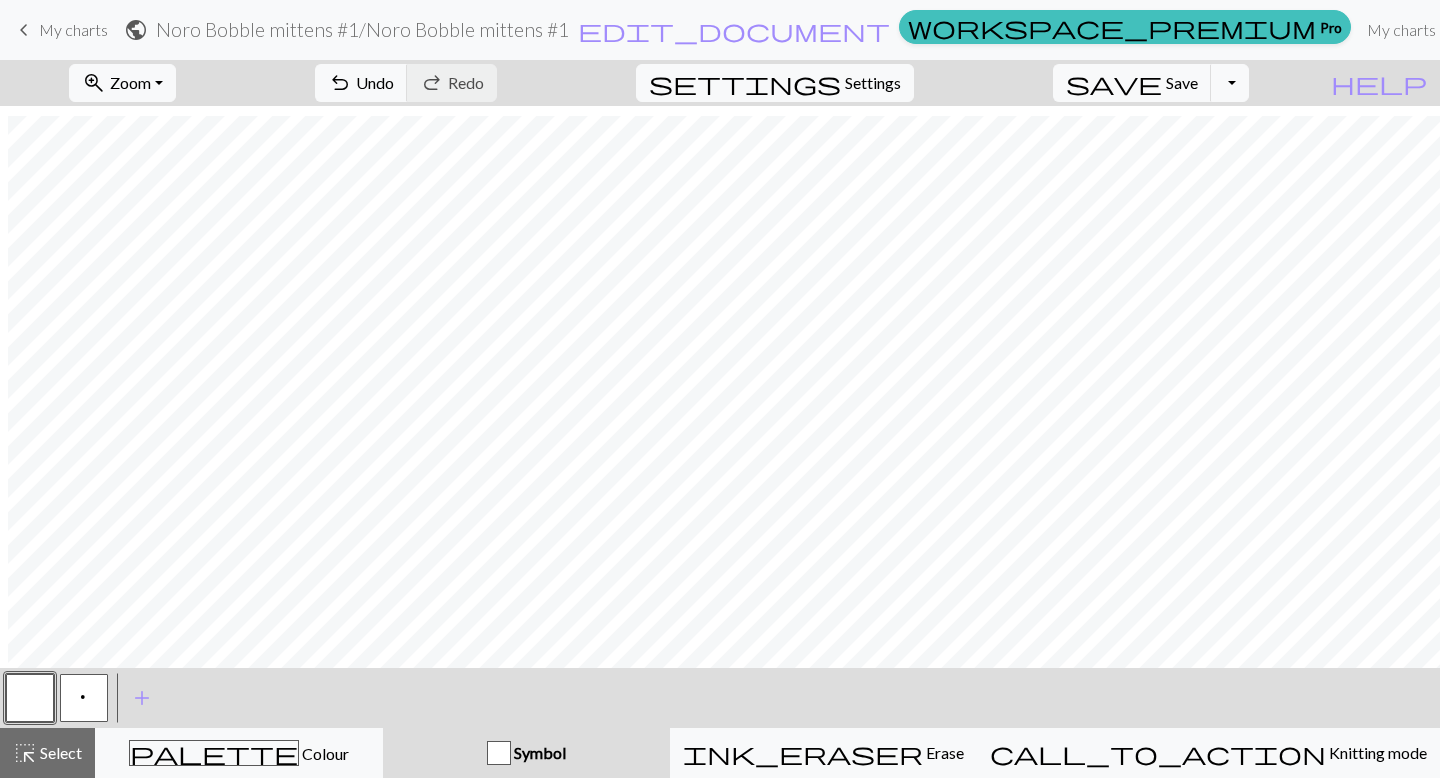 scroll, scrollTop: 254, scrollLeft: 8, axis: both 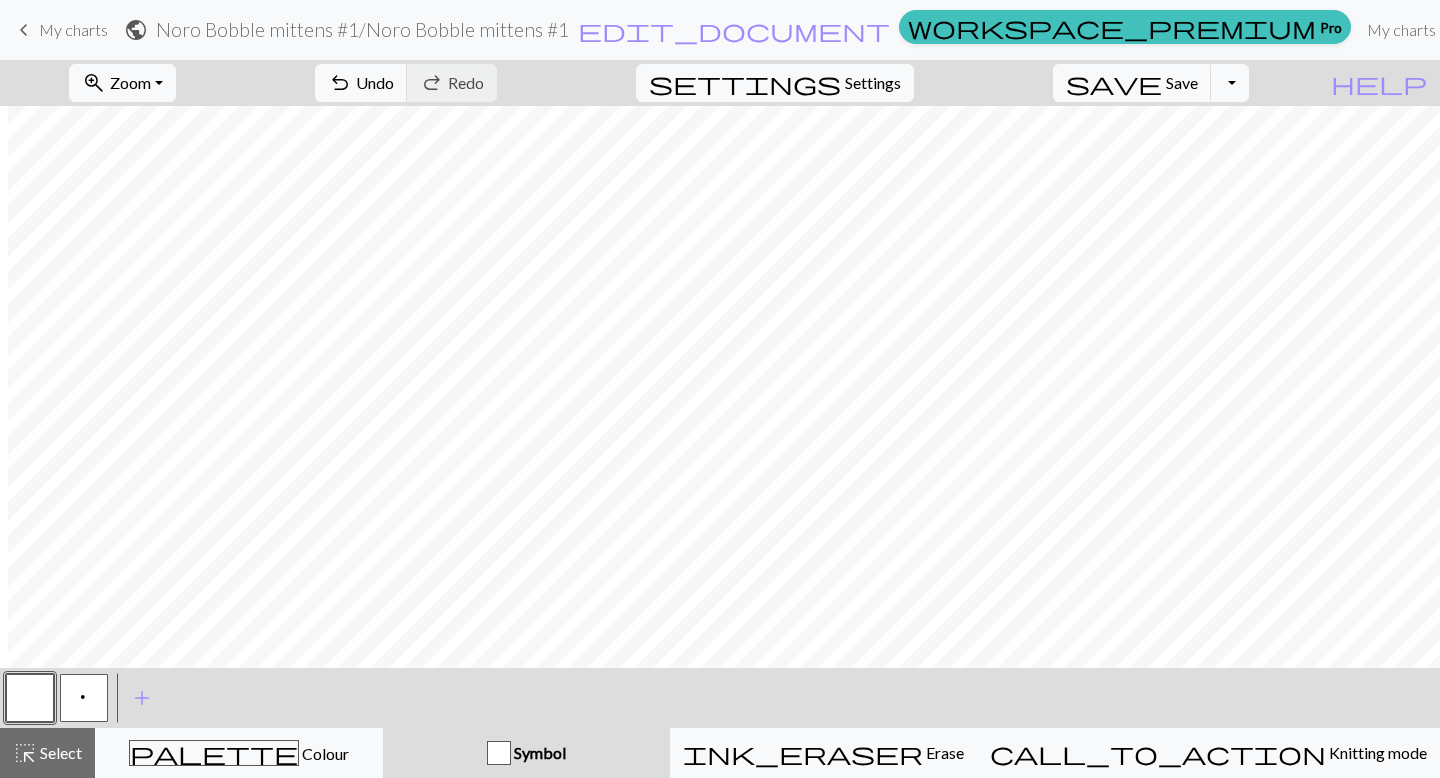 click on "p" at bounding box center (84, 698) 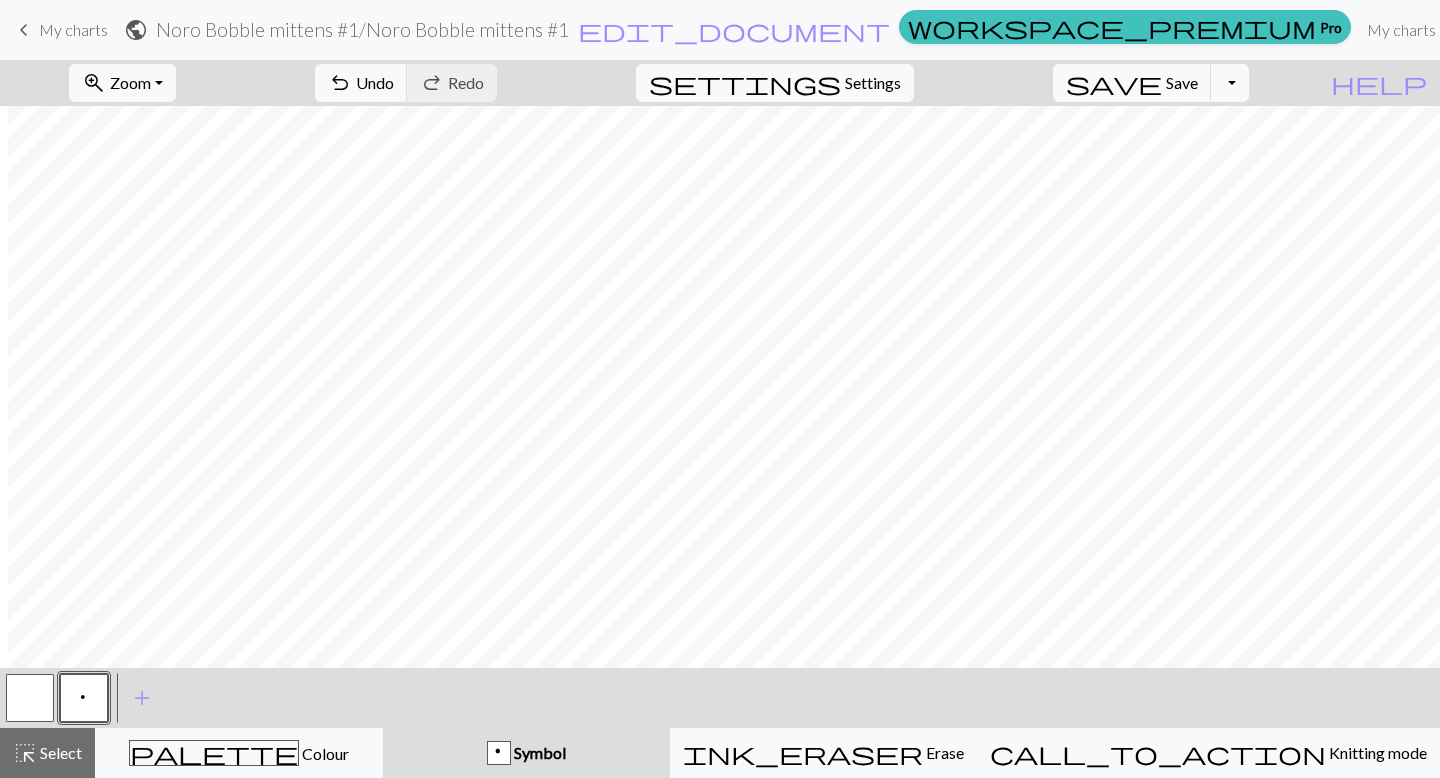 click at bounding box center [30, 698] 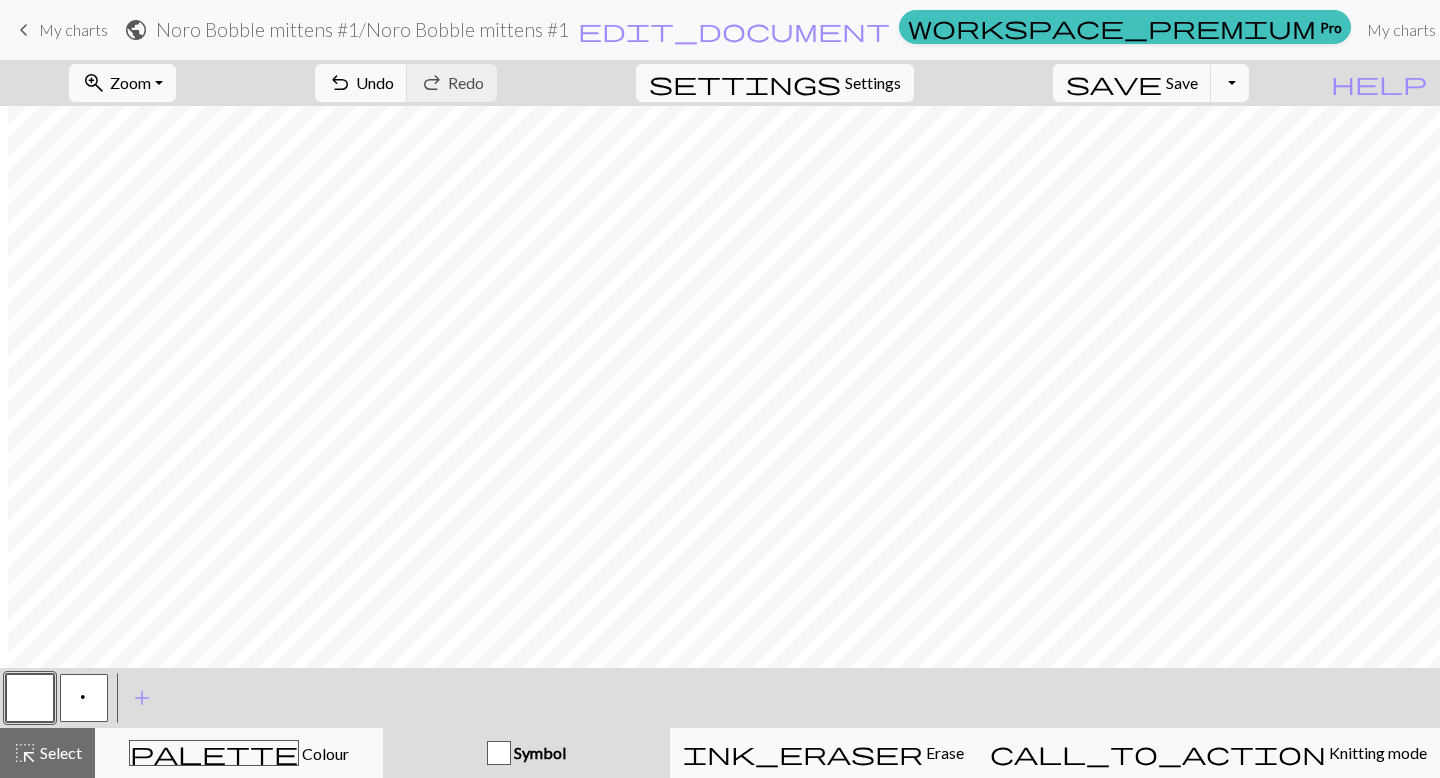 click on "p" at bounding box center [84, 698] 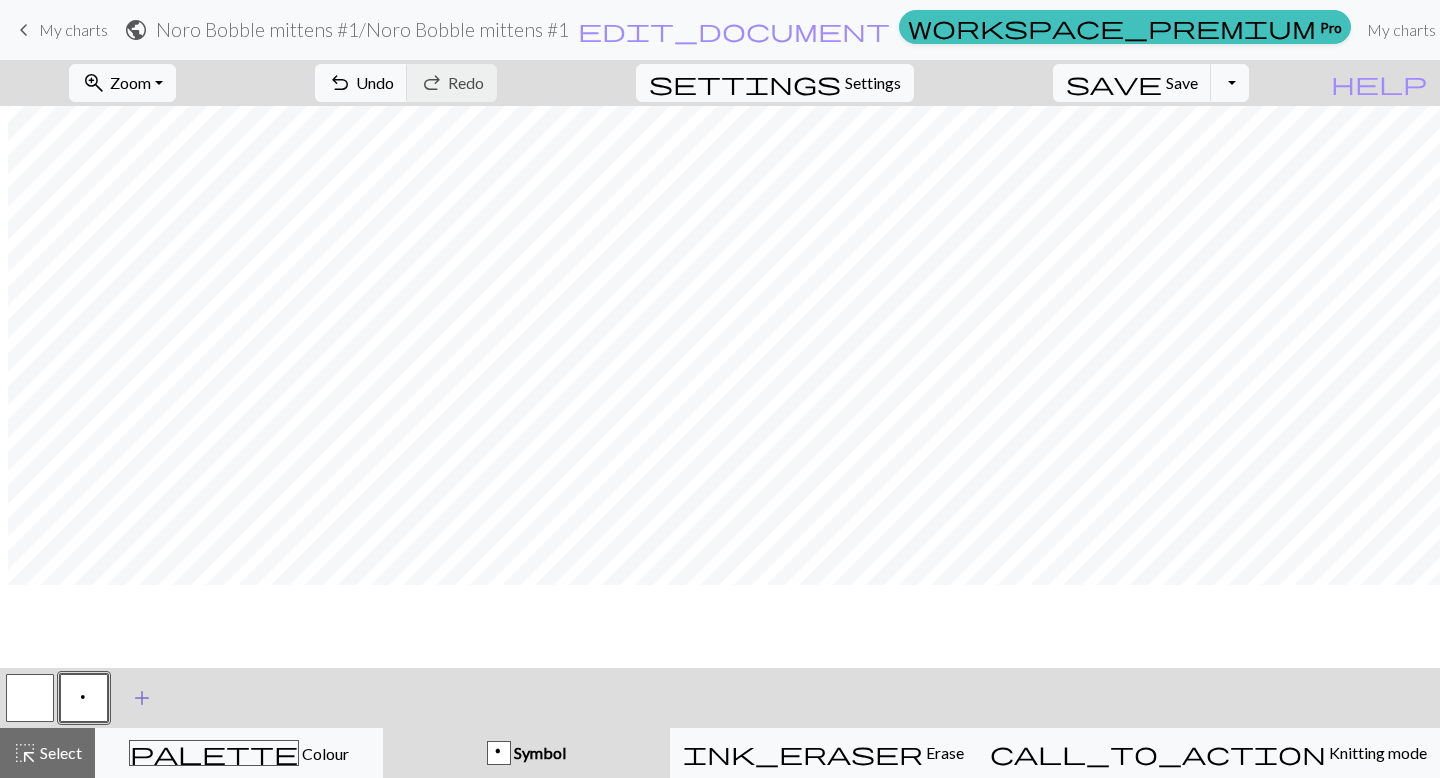 scroll, scrollTop: 79, scrollLeft: 8, axis: both 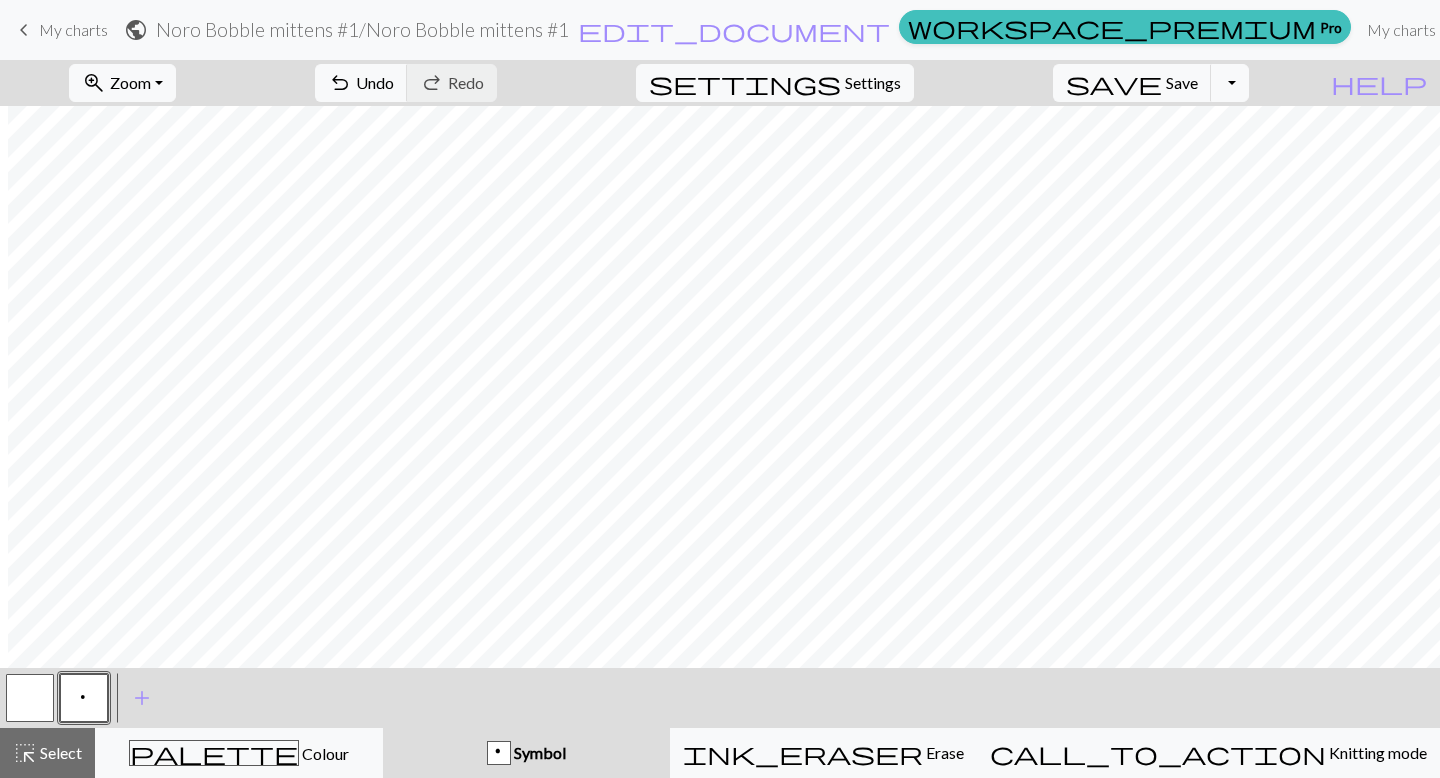 click on "p" at bounding box center [84, 700] 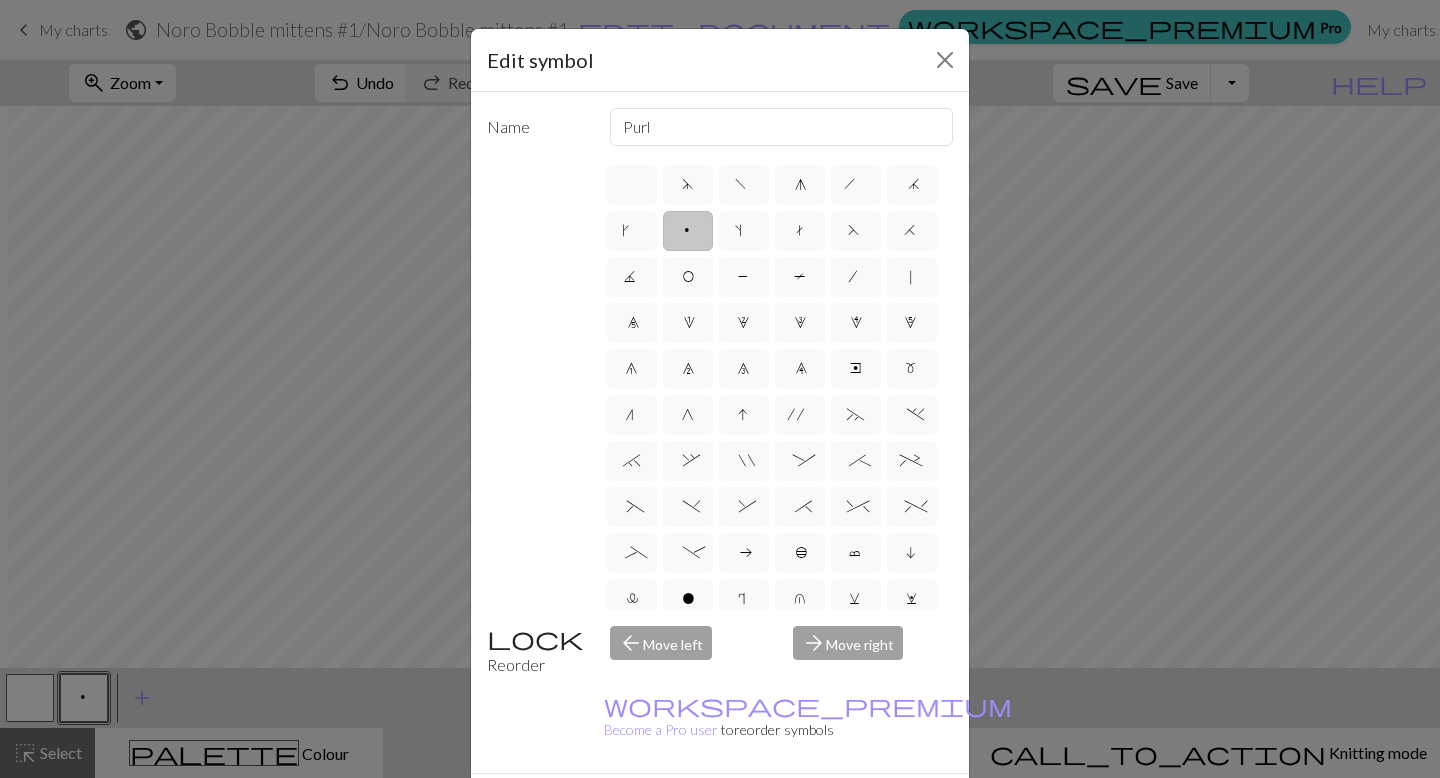 click on "Edit symbol Name Purl d f g h j k p s t F H J O P T / 0 1 2 3 4 5 6 7 8 9 e m n G I ' ~ . ` , " : ; + ( ) & * ^ % _ - a b c i l o r u v w x y z A B C D E K L M N R S U V W X Y < > Reorder arrow_back Move left arrow_forward Move right workspace_premium Become a Pro user to reorder symbols Delete Done Cancel" at bounding box center [720, 389] 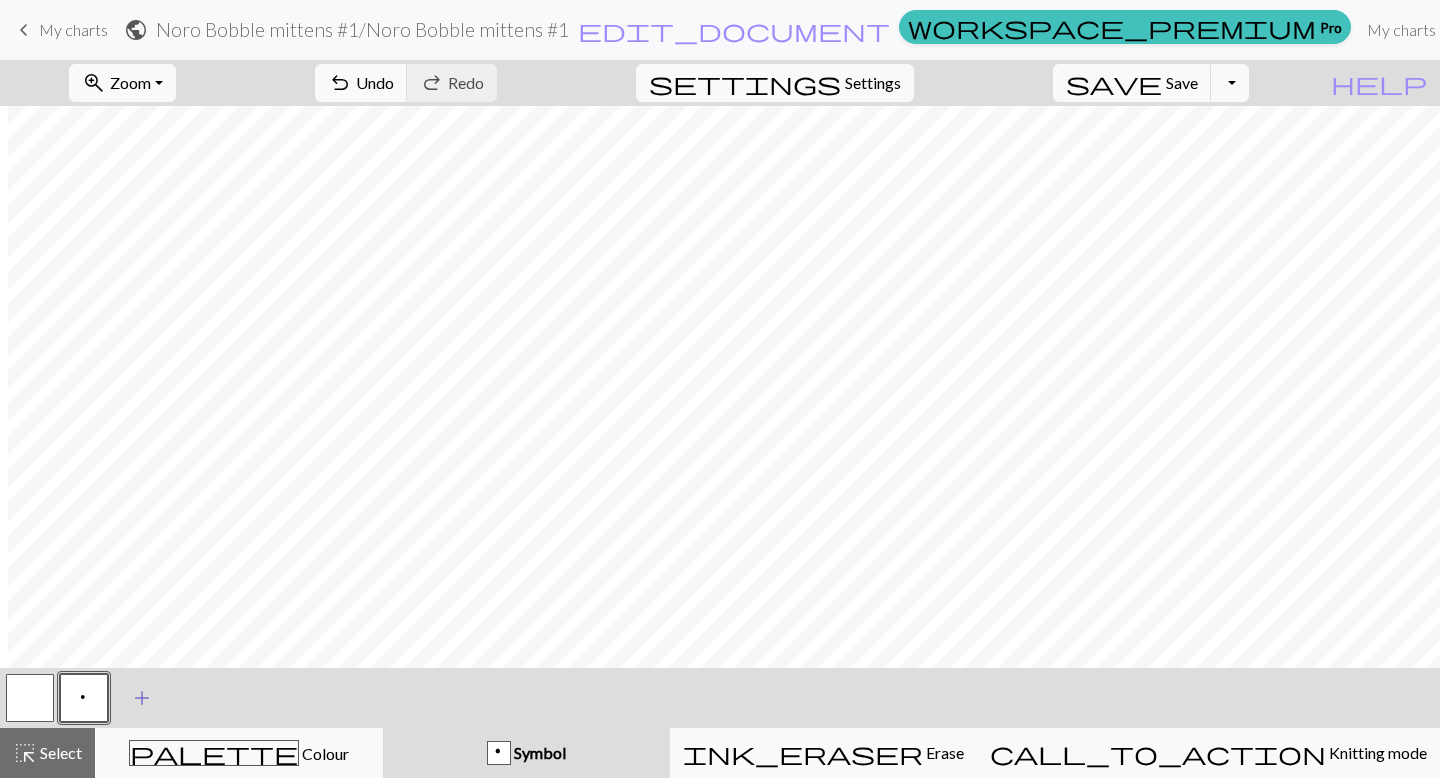 click on "add" at bounding box center (142, 698) 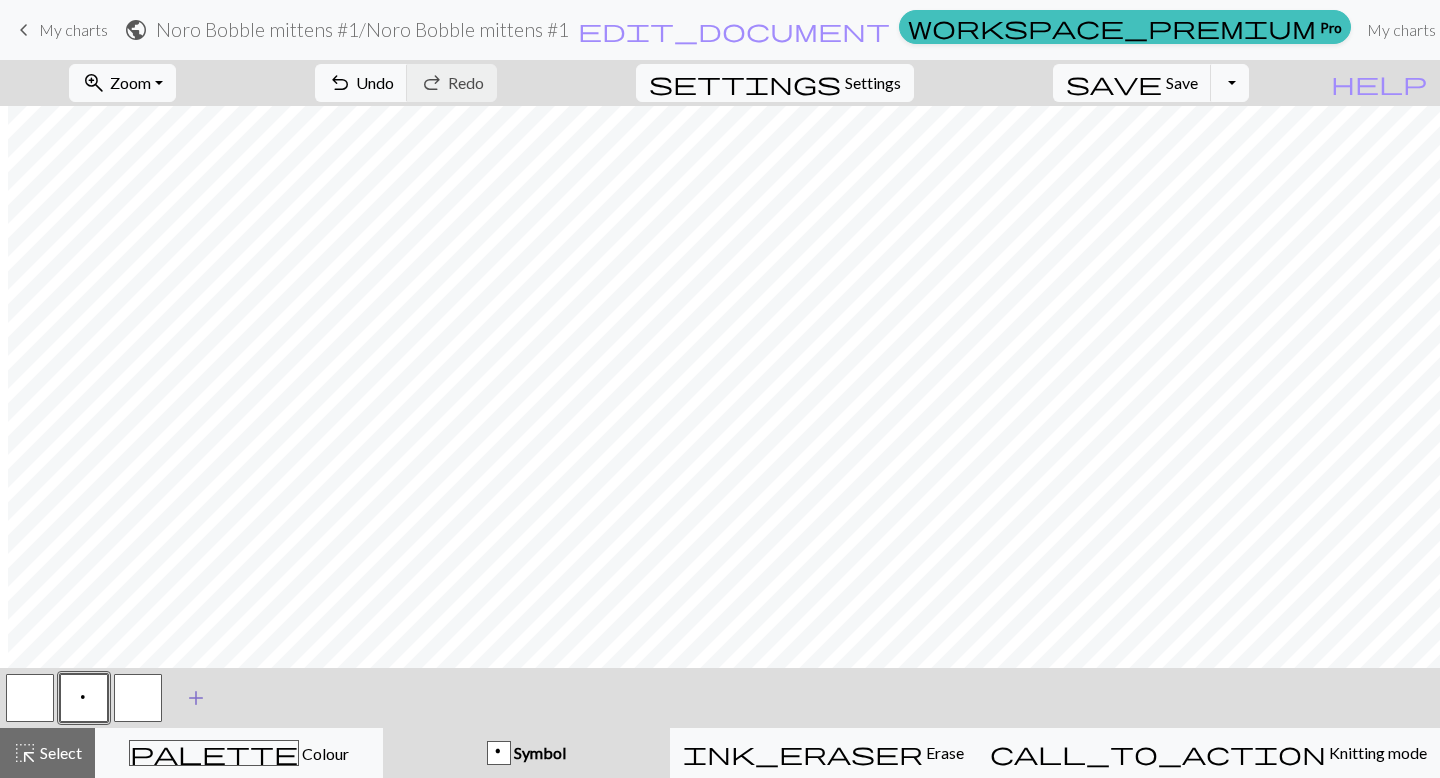 click at bounding box center (138, 698) 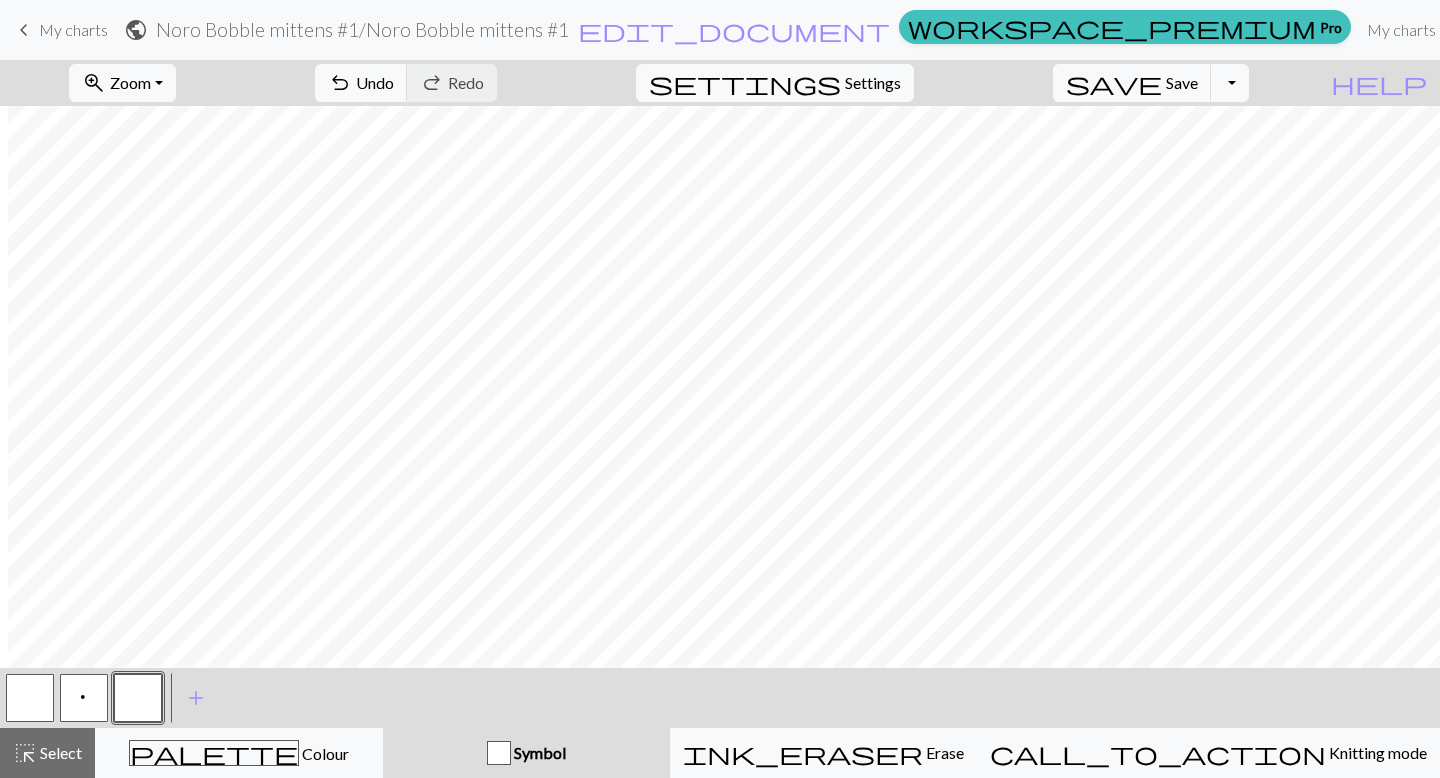 click at bounding box center [138, 698] 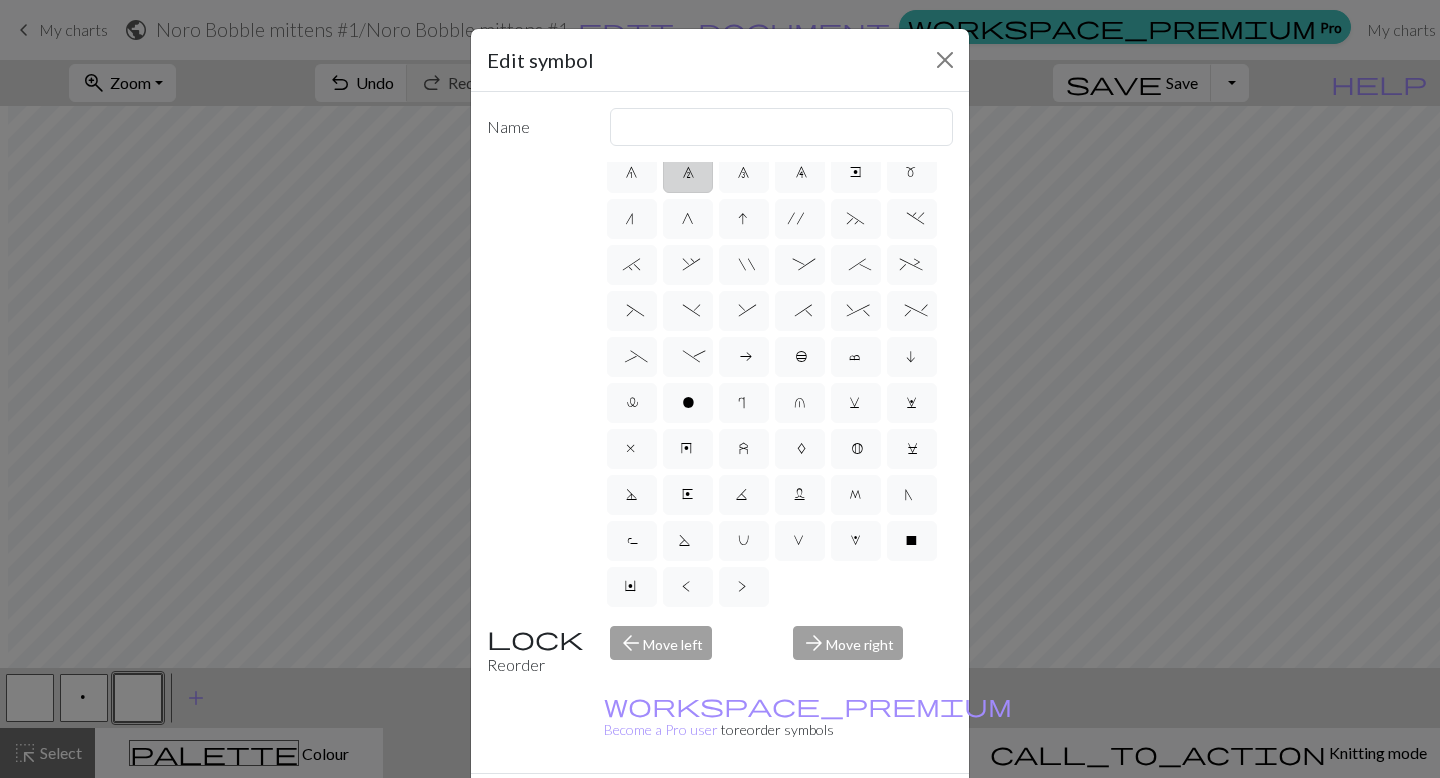 scroll, scrollTop: 311, scrollLeft: 0, axis: vertical 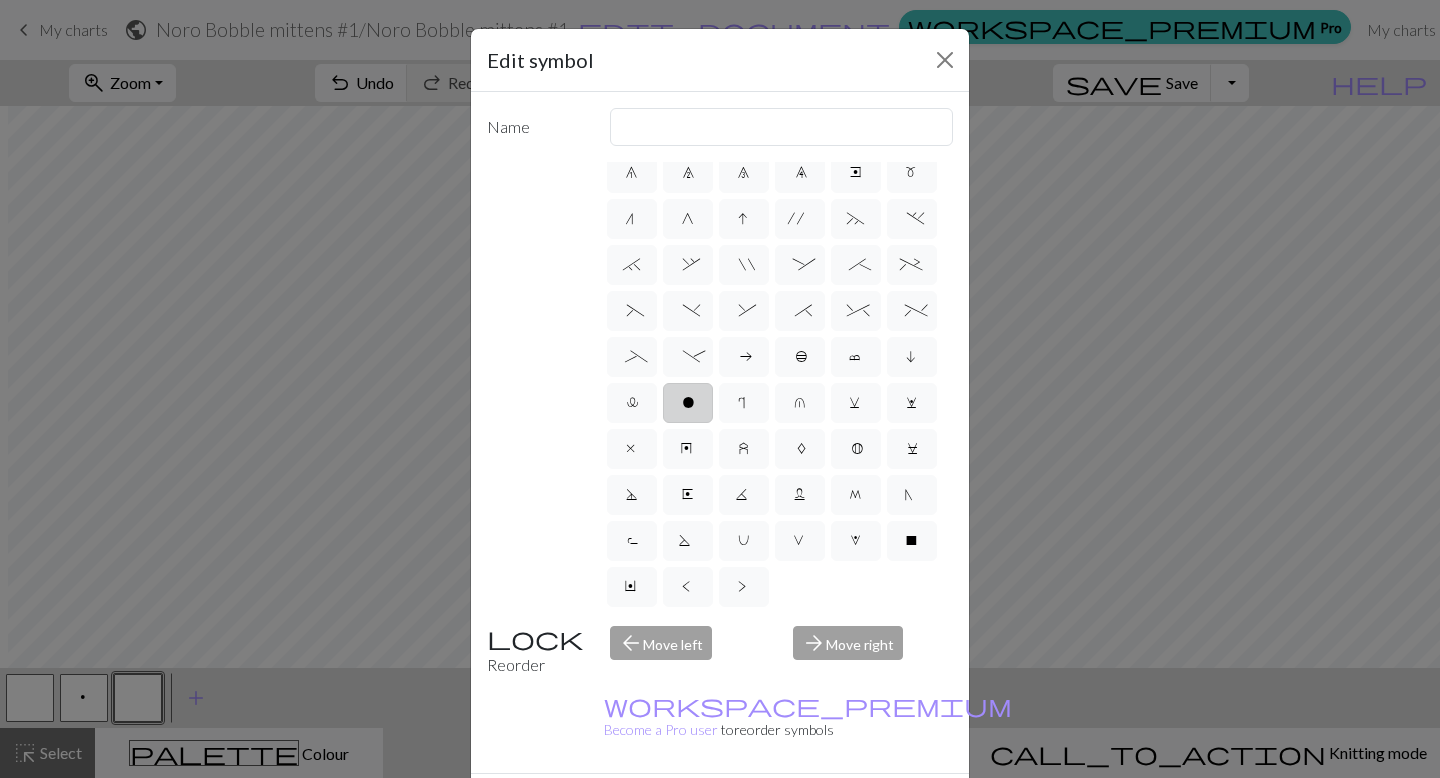 click on "o" at bounding box center [688, 405] 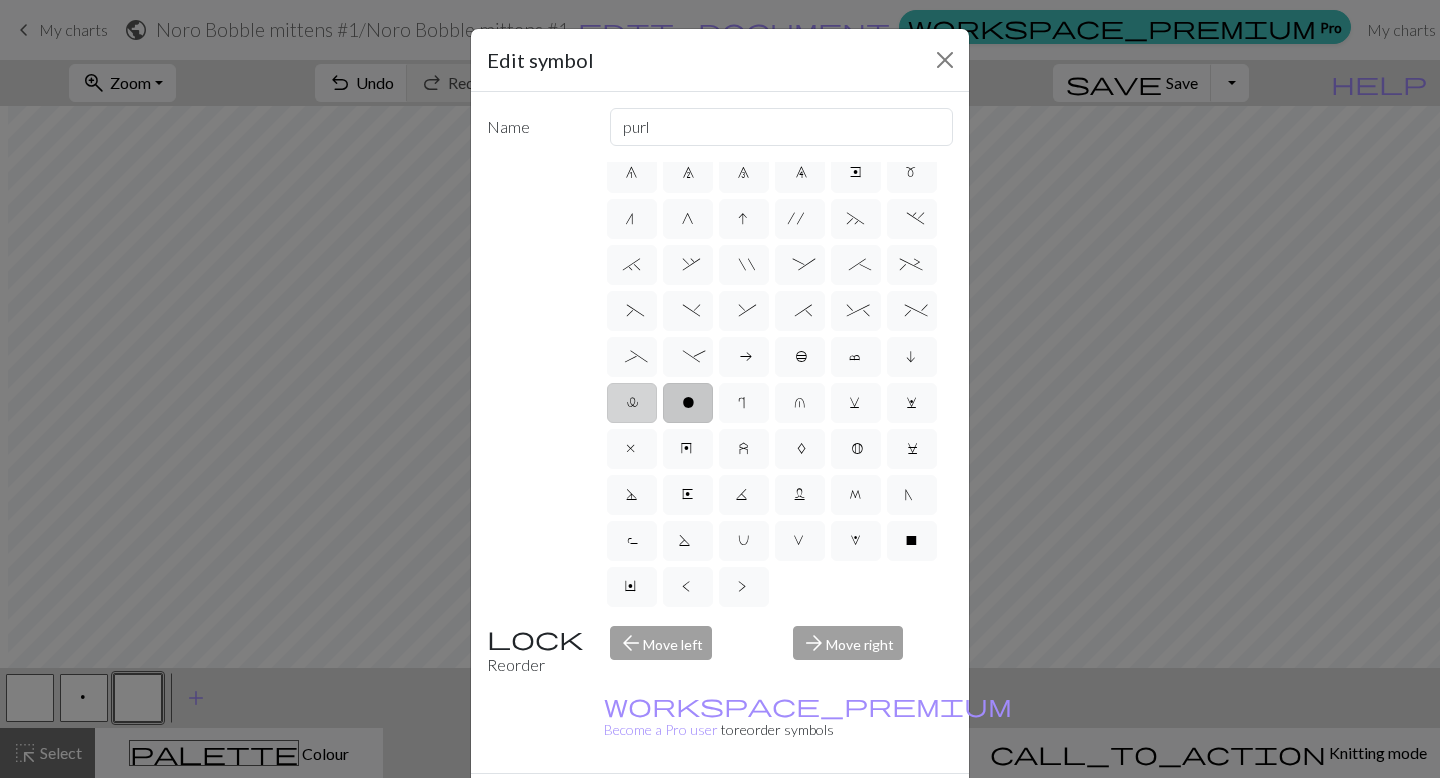 scroll, scrollTop: 334, scrollLeft: 0, axis: vertical 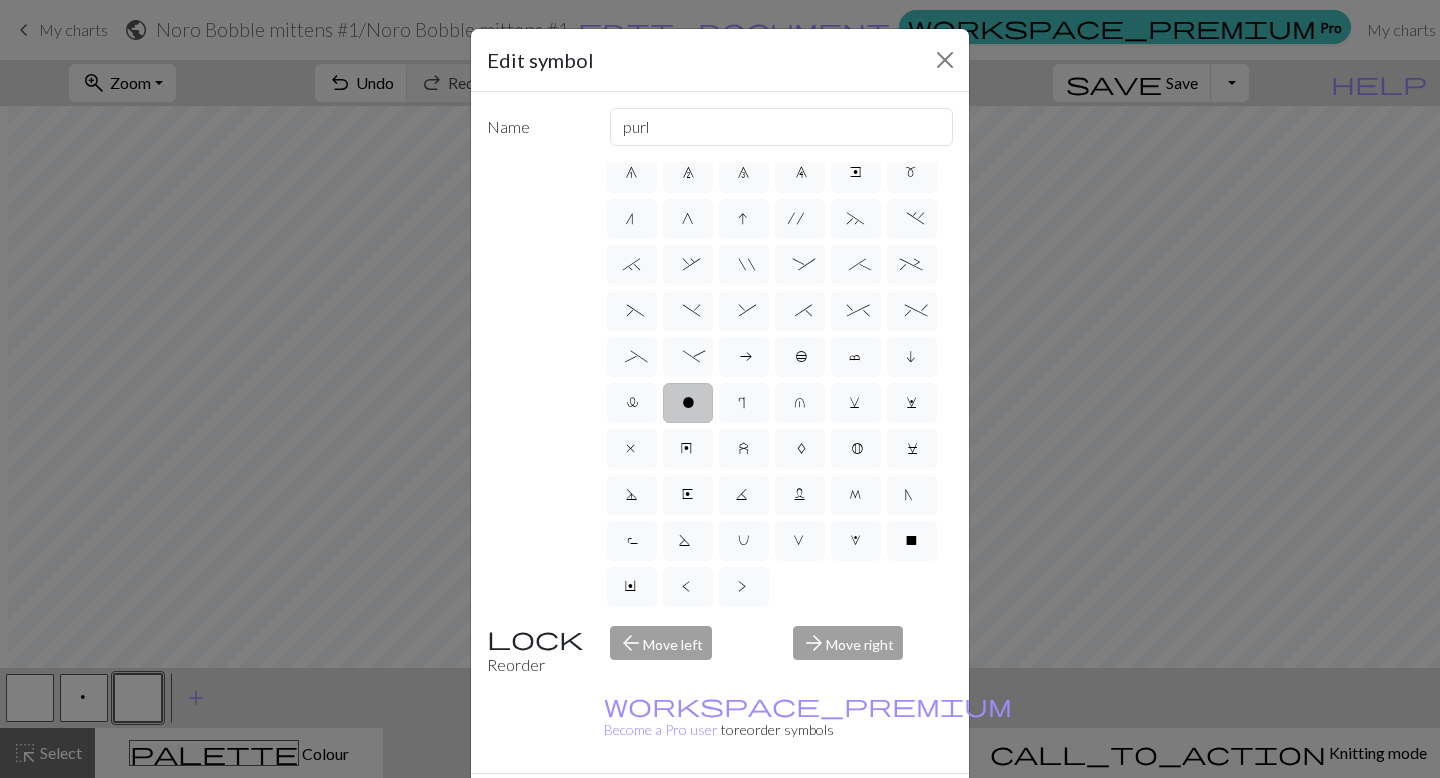 click on "Edit symbol Name purl d f g h j k p s t F H J O P T / | 0 1 2 3 4 5 6 7 8 9 e m n G I ' ~ . ` , " : ; + ( ) & * ^ % _ - a b c i l o r u v w x y z A B C D E K L M N R S U V W X Y < > Reorder arrow_back Move left arrow_forward Move right workspace_premium Become a Pro user   to  reorder symbols Delete Done Cancel" at bounding box center (720, 389) 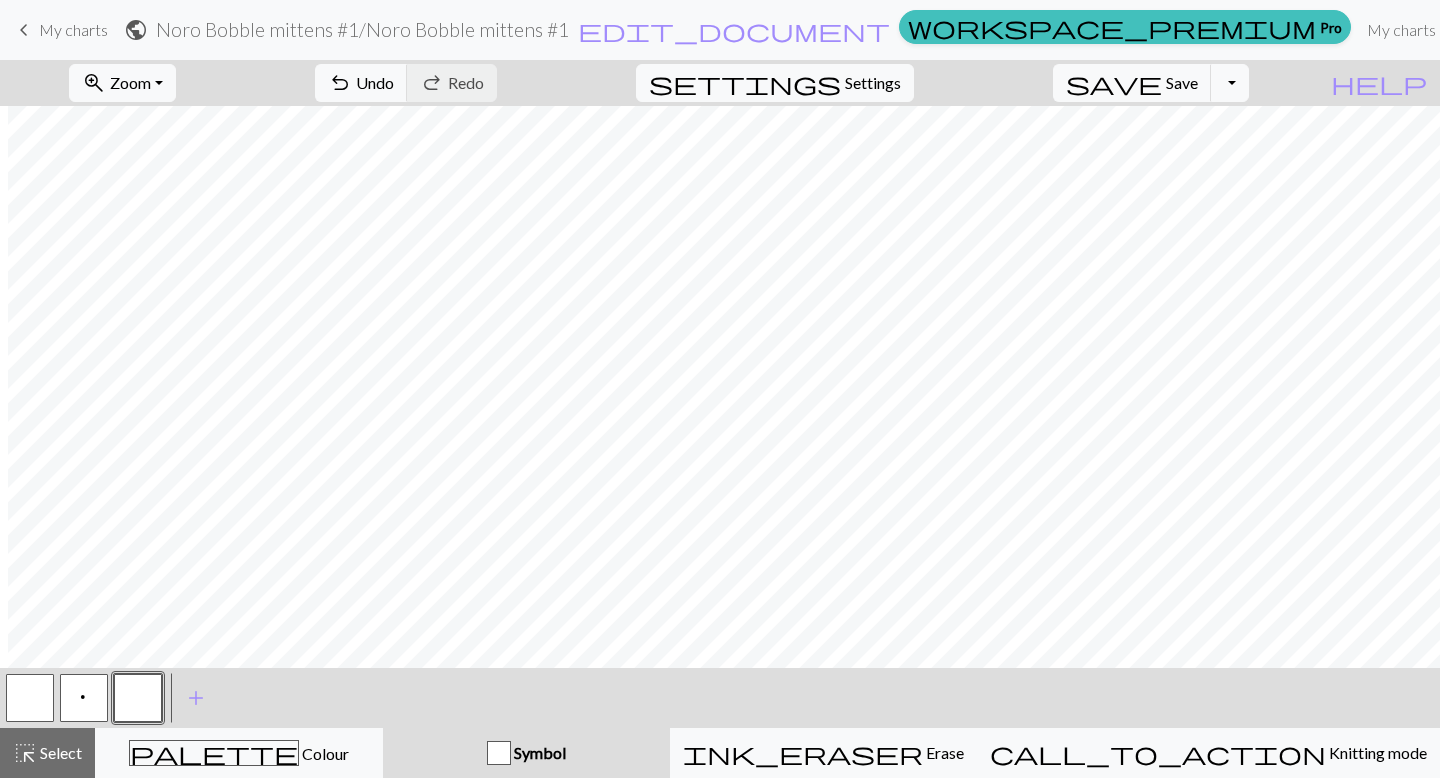 click at bounding box center [138, 698] 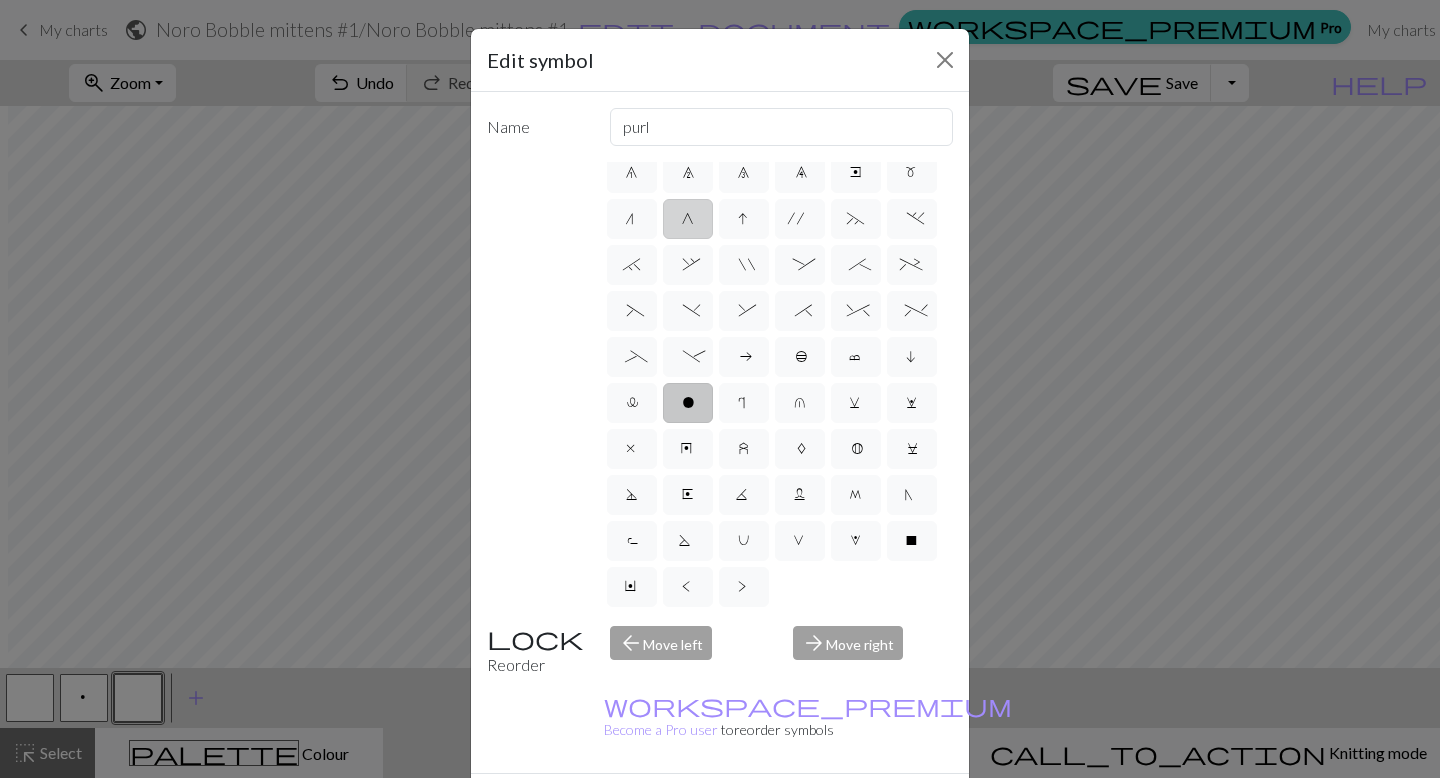 scroll, scrollTop: 334, scrollLeft: 0, axis: vertical 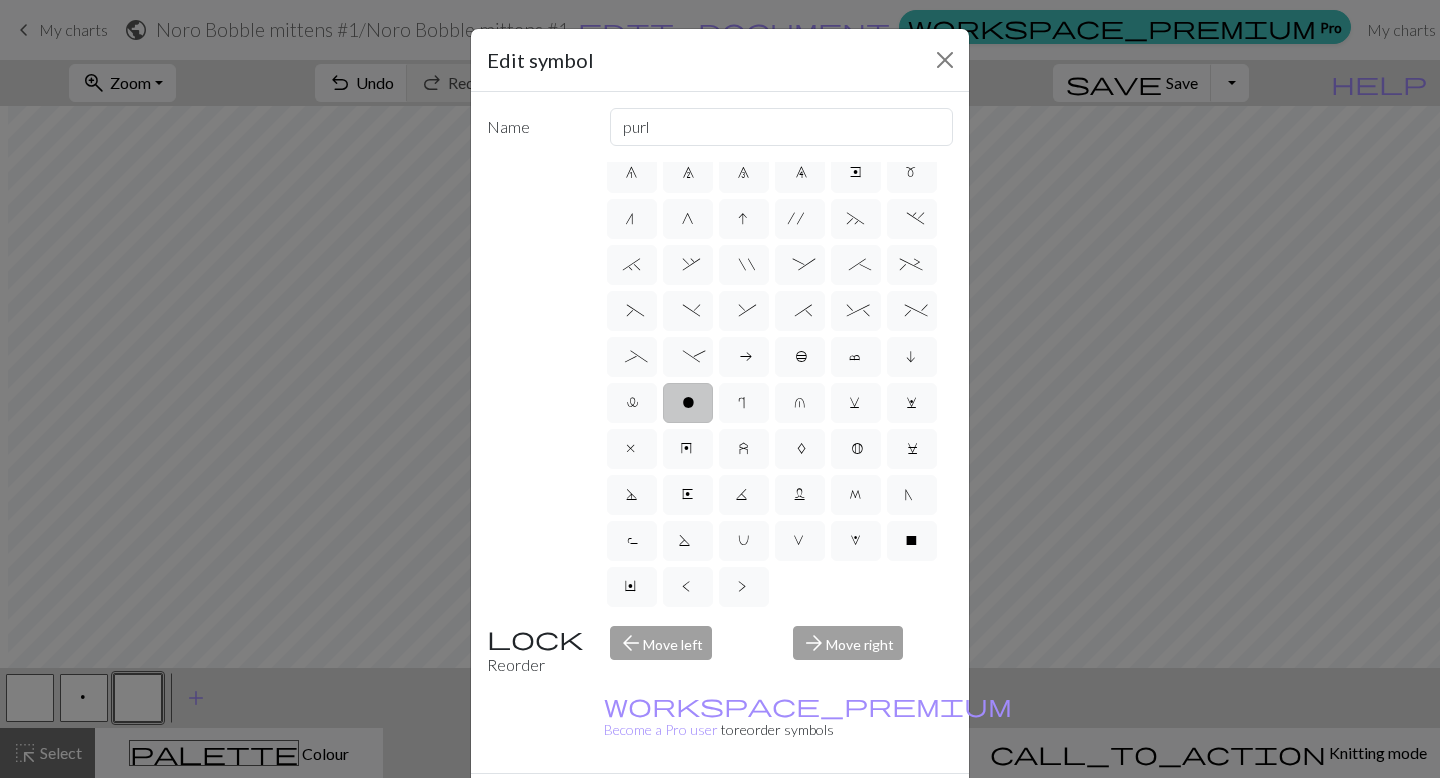 click on "o" at bounding box center (688, 405) 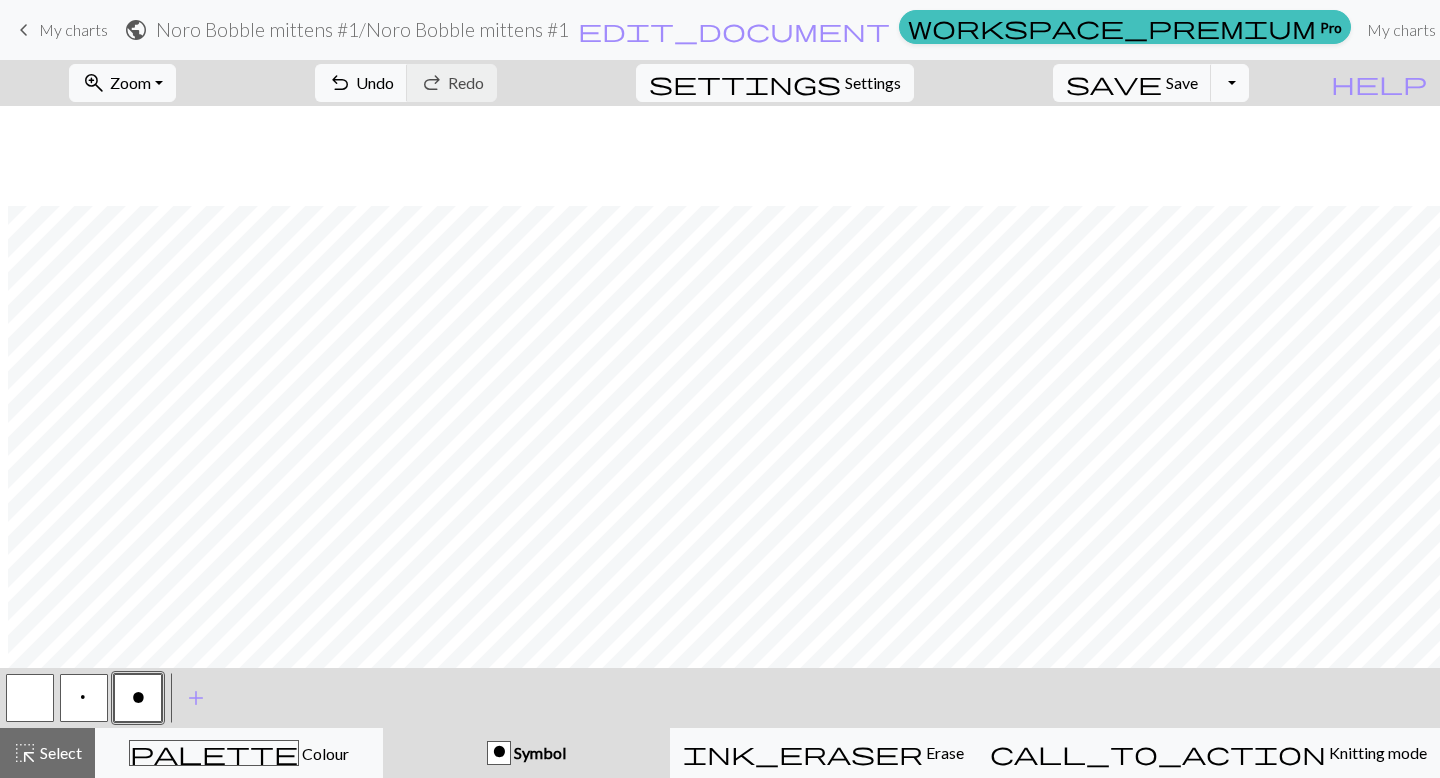 scroll, scrollTop: 179, scrollLeft: 8, axis: both 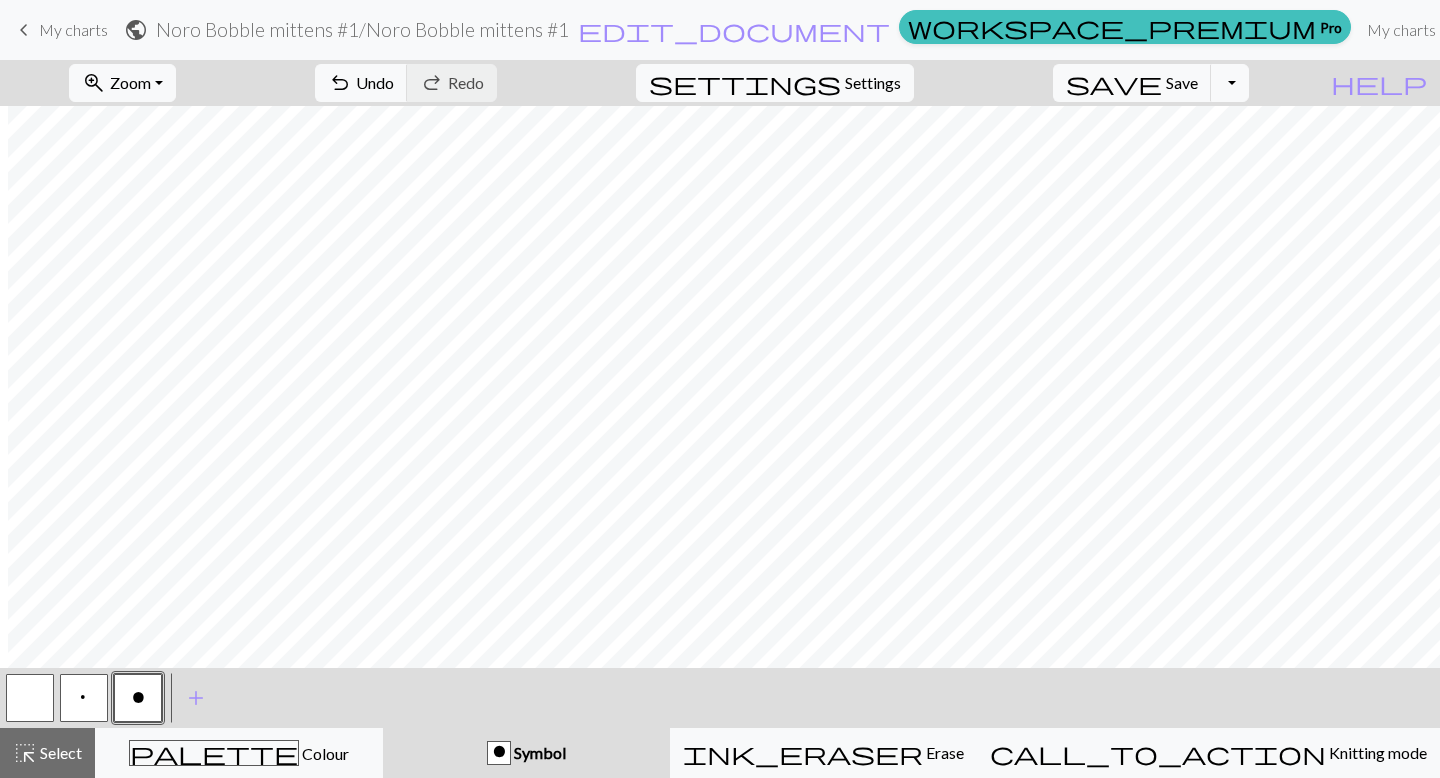 click at bounding box center [30, 698] 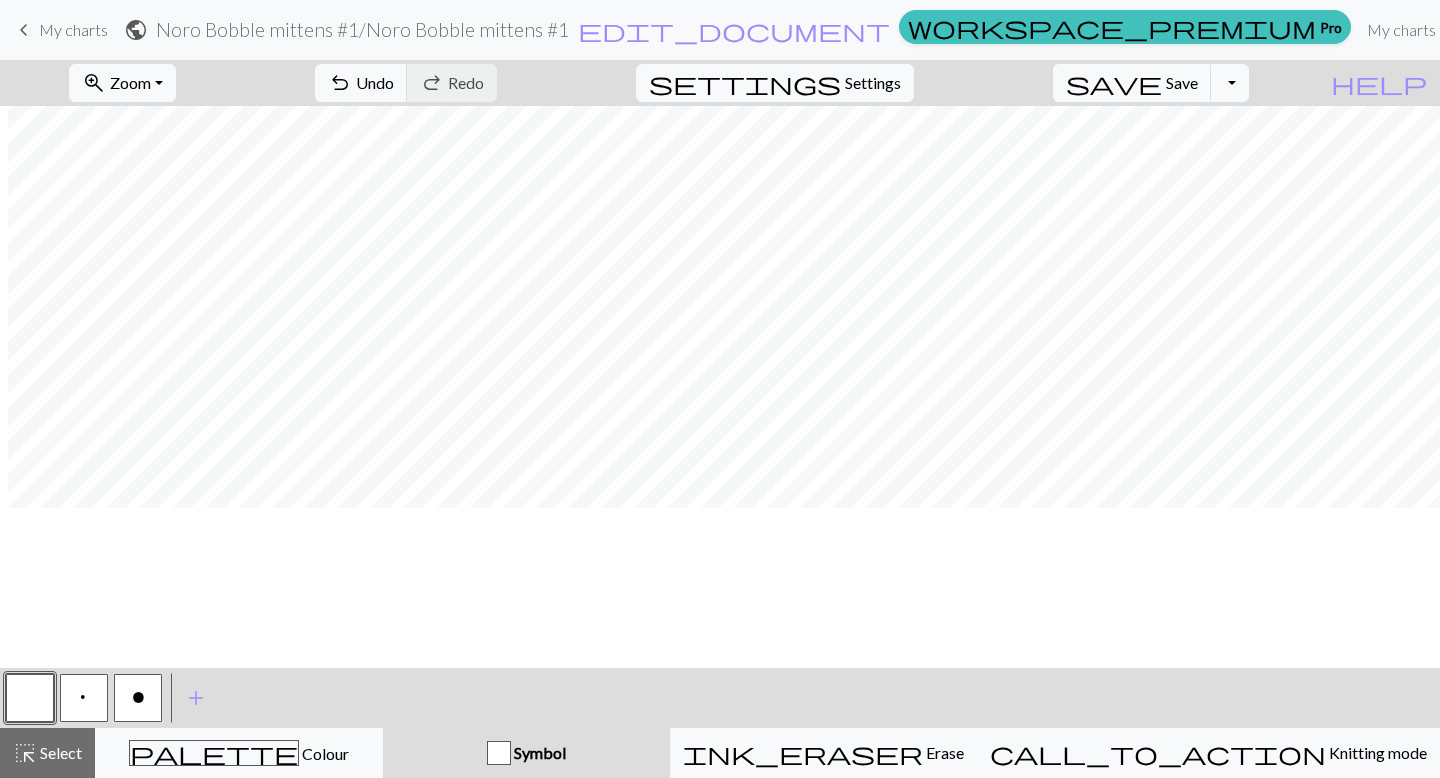 scroll, scrollTop: 0, scrollLeft: 8, axis: horizontal 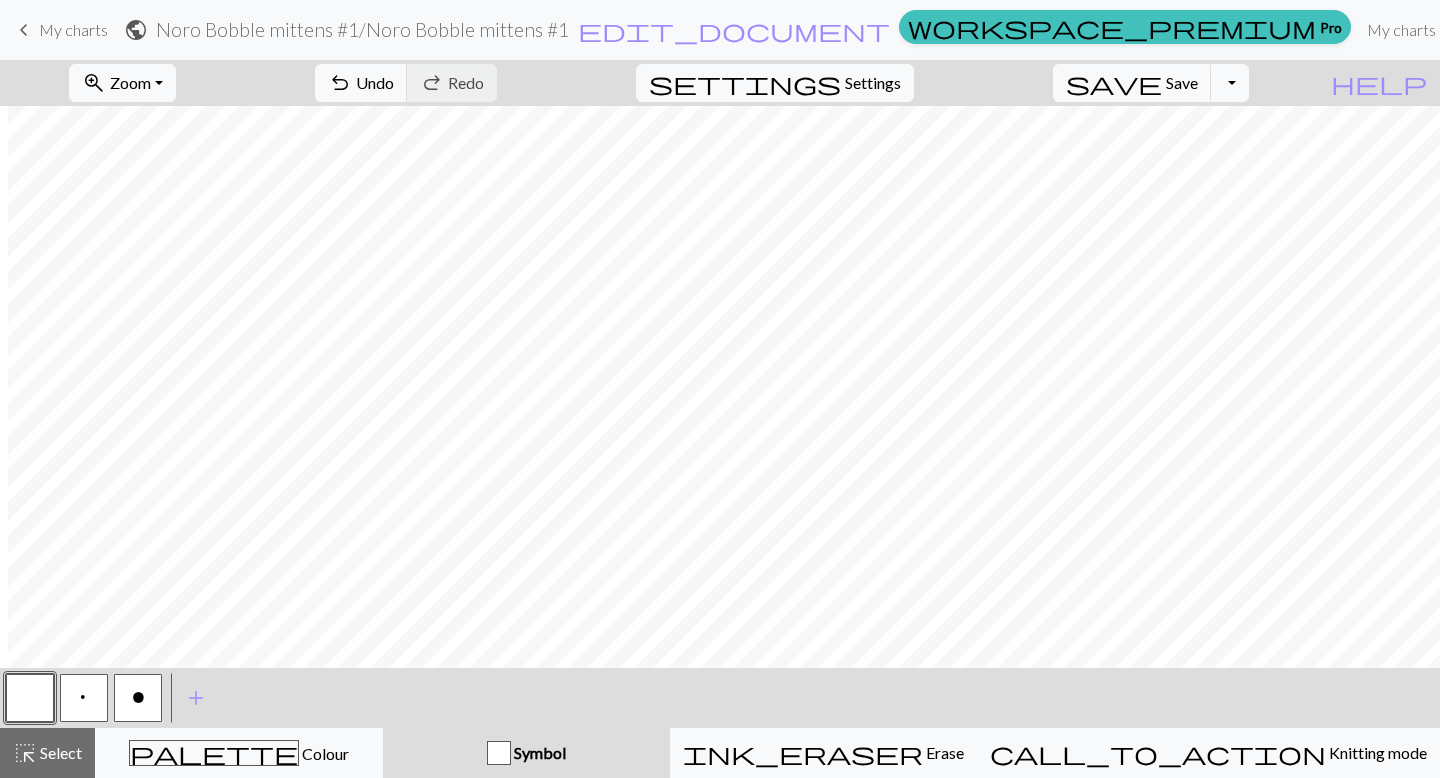 click on "o" at bounding box center (138, 700) 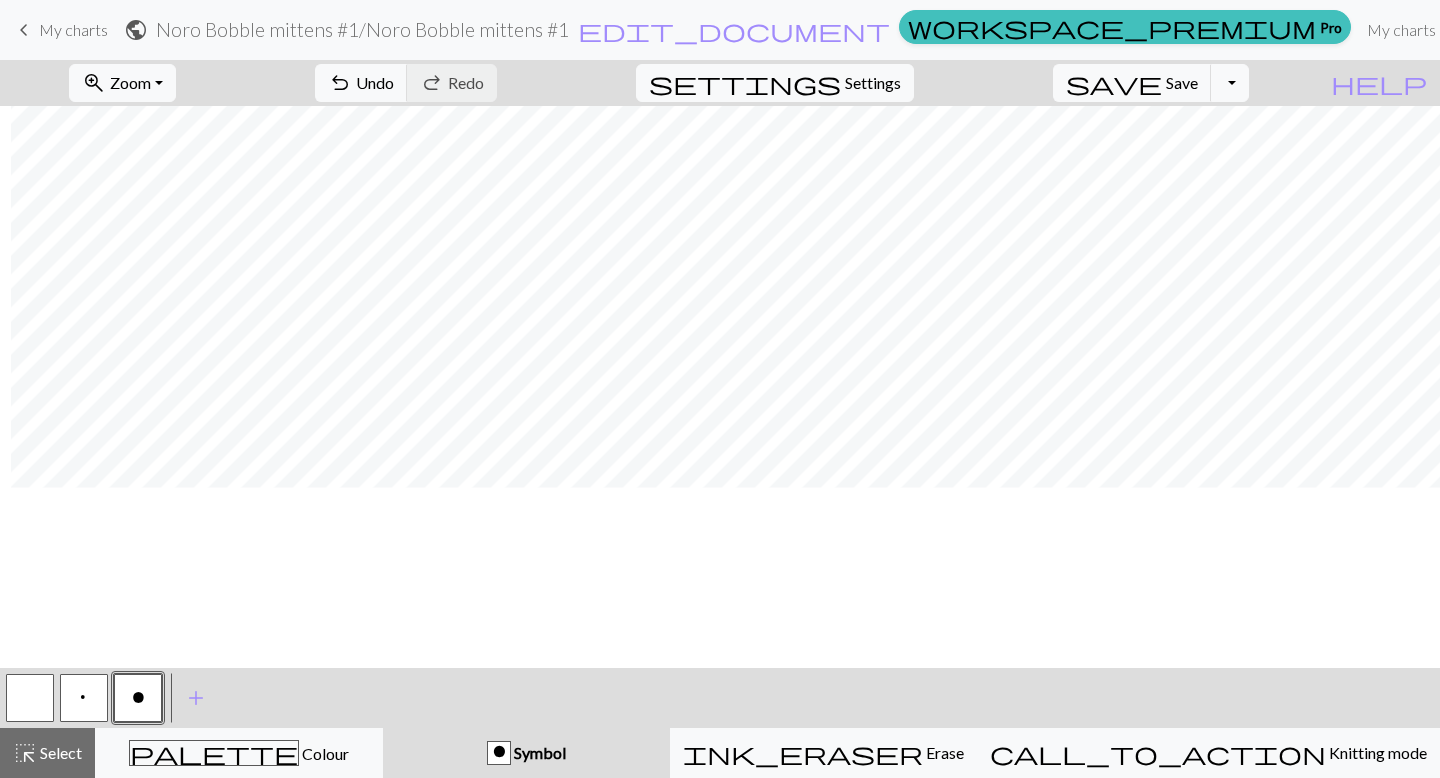 scroll, scrollTop: 182, scrollLeft: 11, axis: both 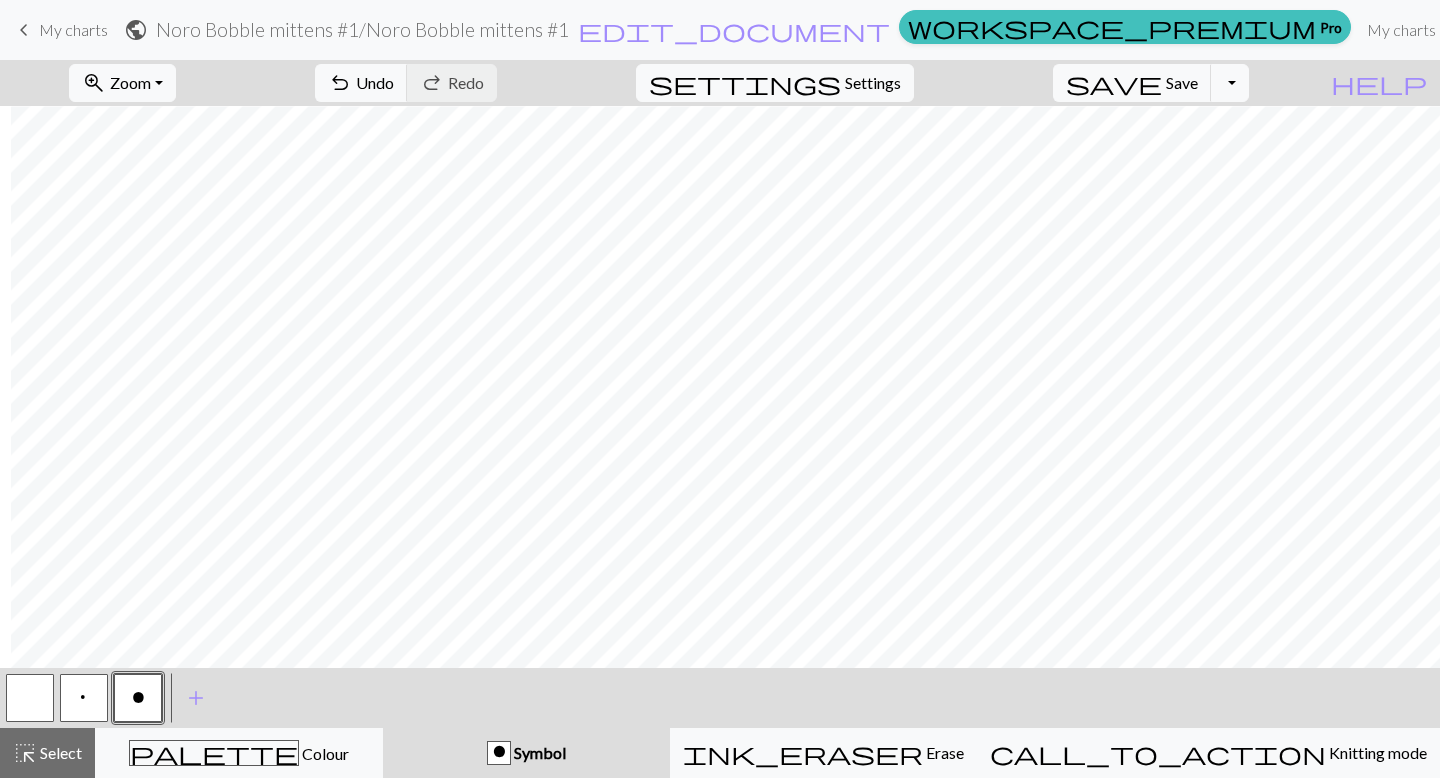 click on "p" at bounding box center [84, 698] 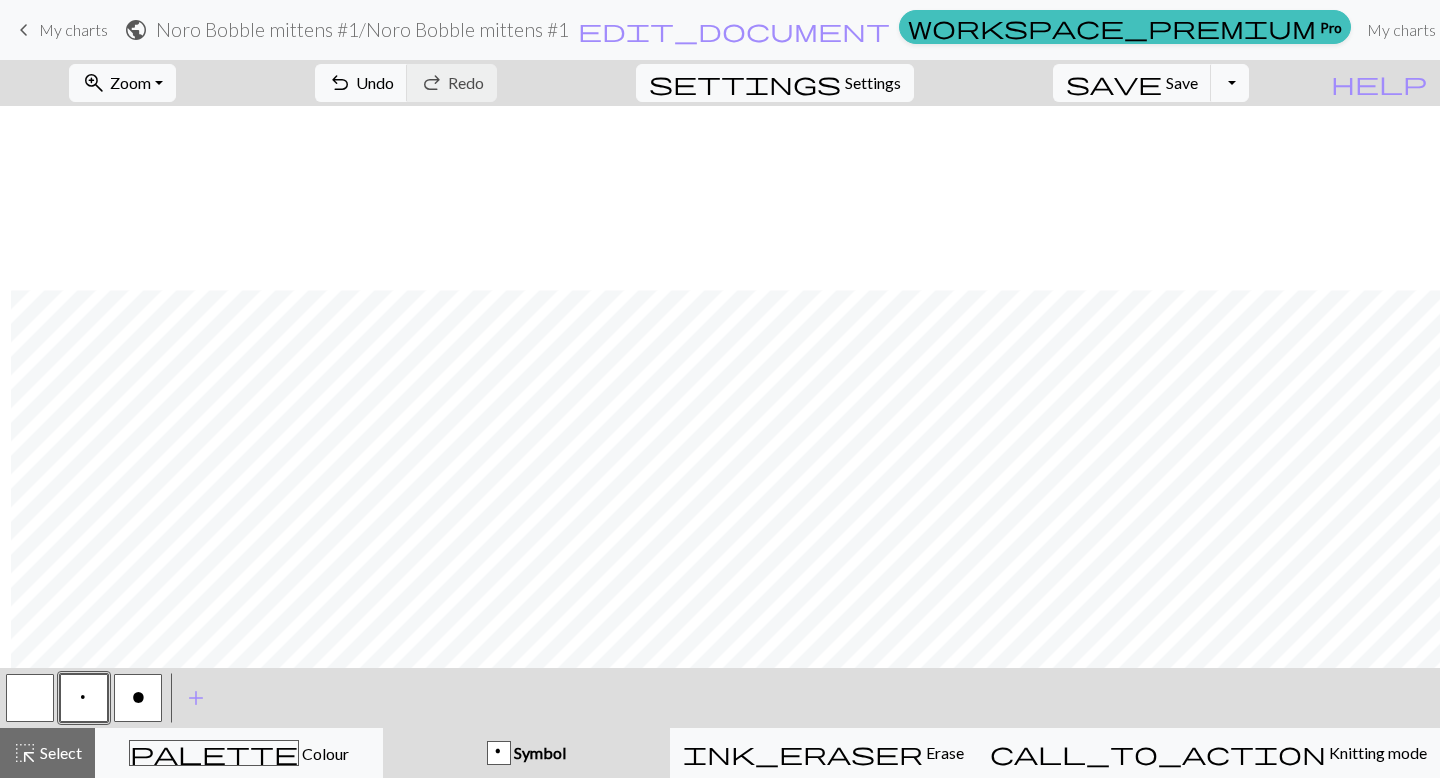 scroll, scrollTop: 344, scrollLeft: 11, axis: both 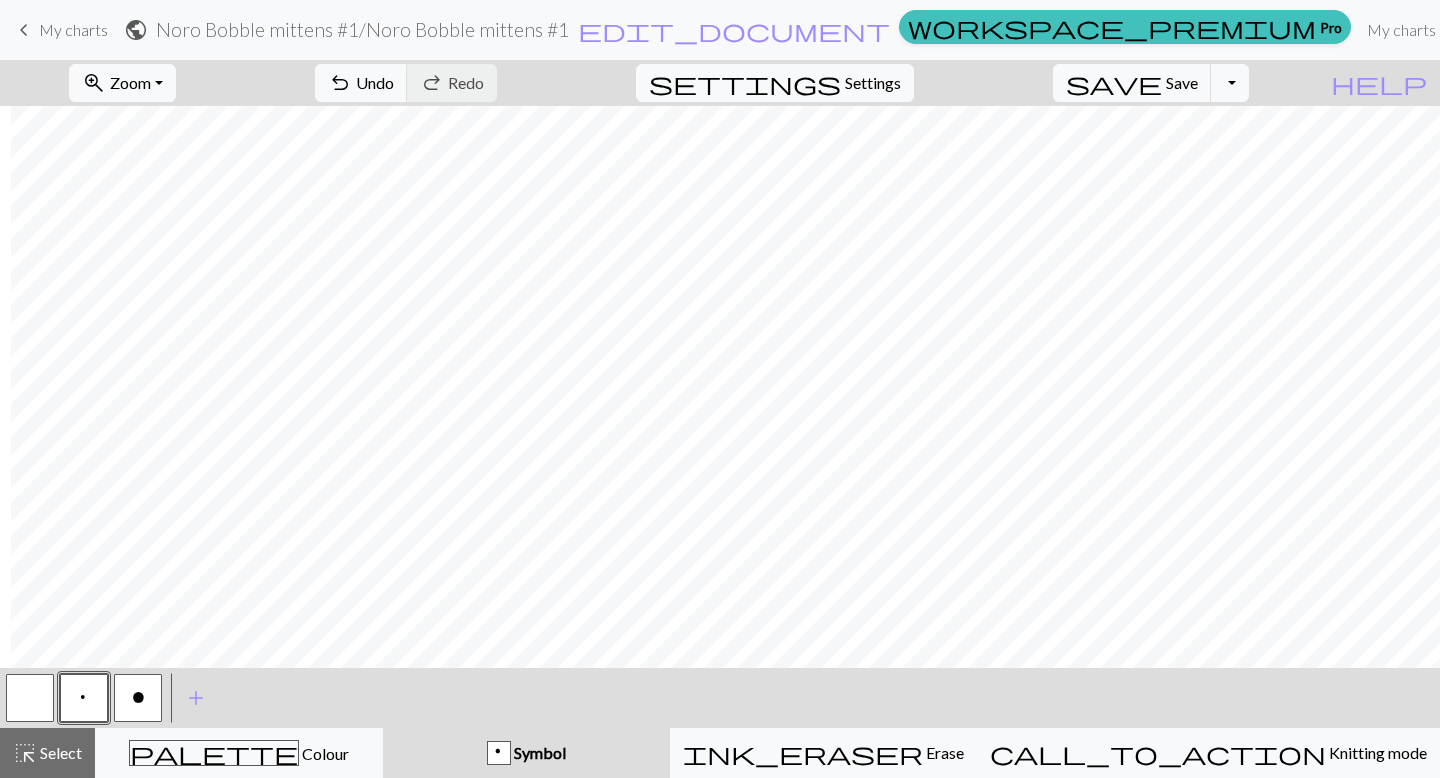 click at bounding box center (30, 698) 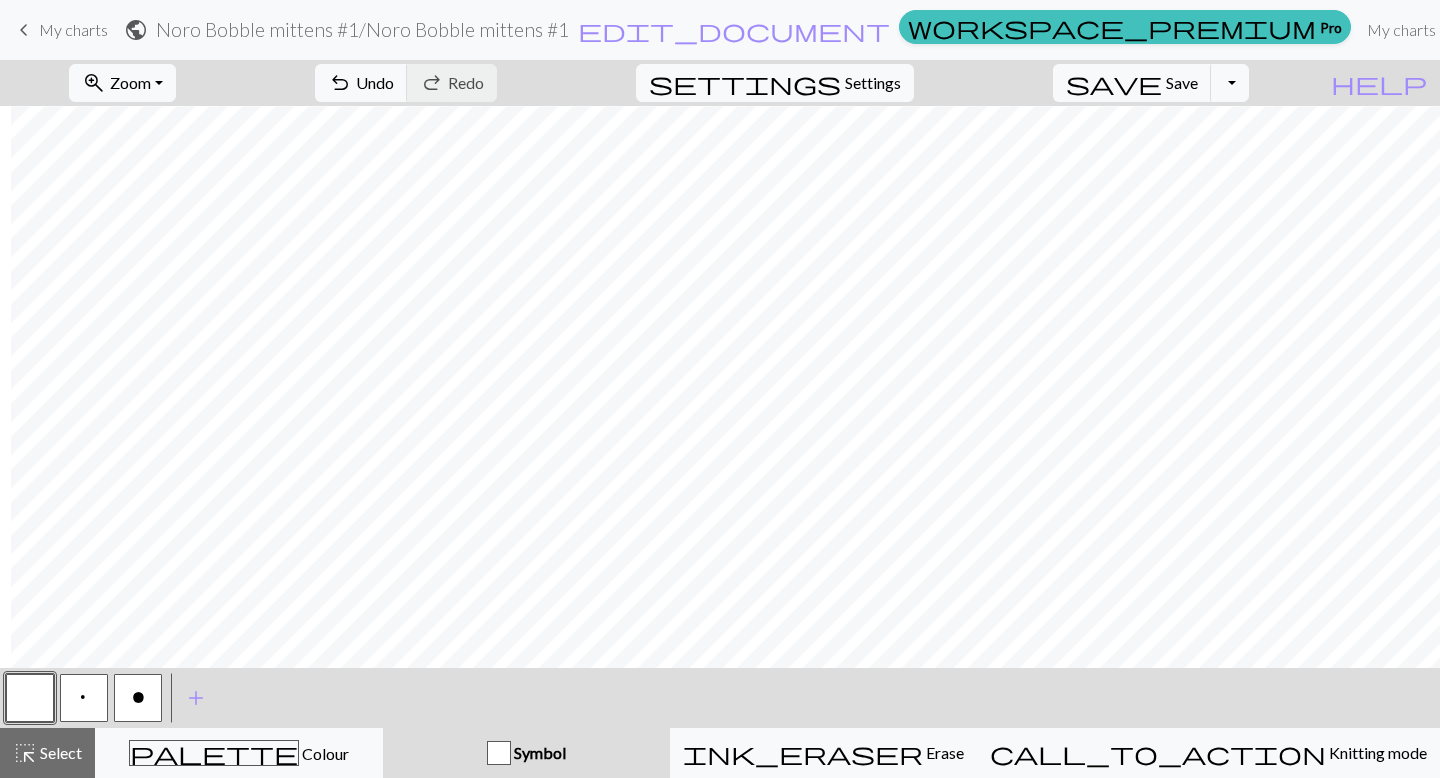 click on "p" at bounding box center (84, 700) 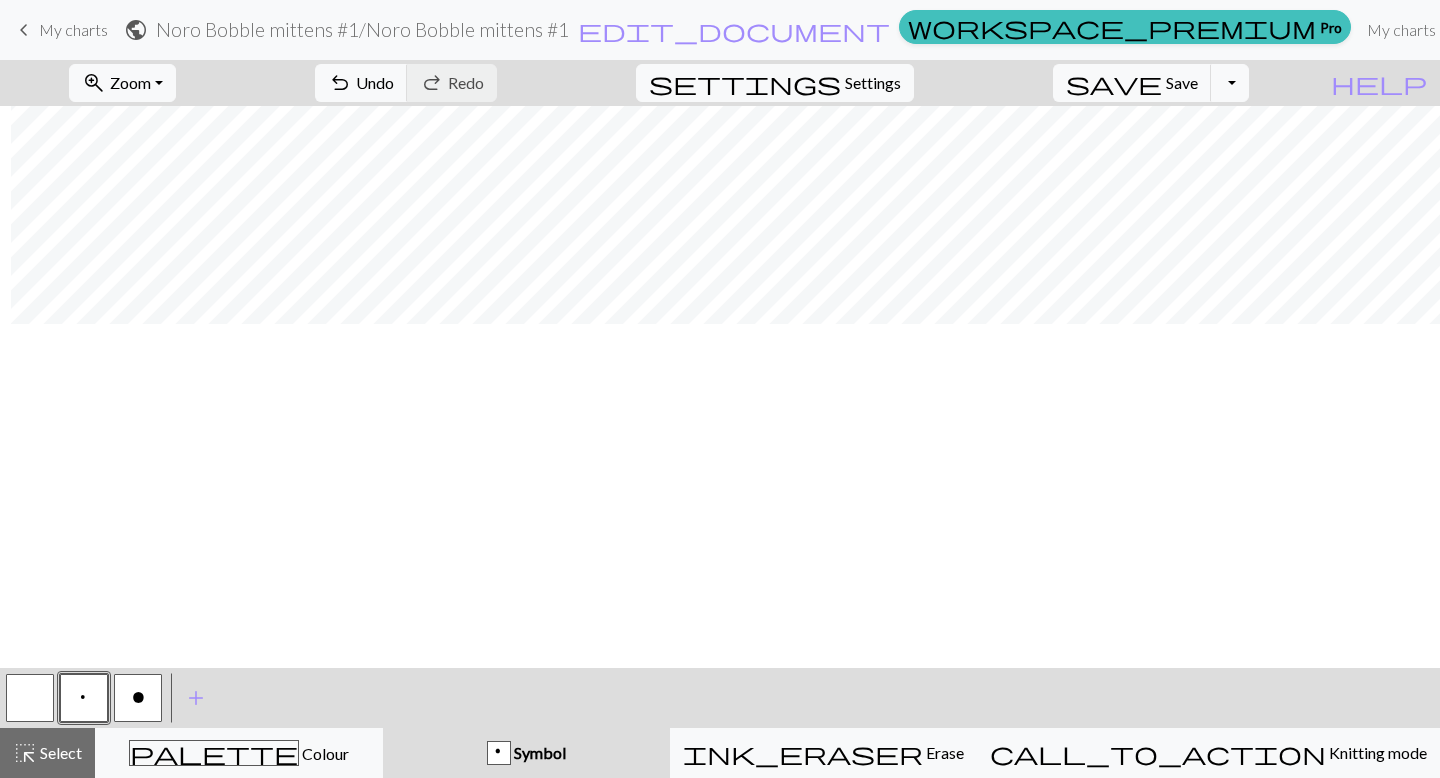 scroll, scrollTop: 0, scrollLeft: 11, axis: horizontal 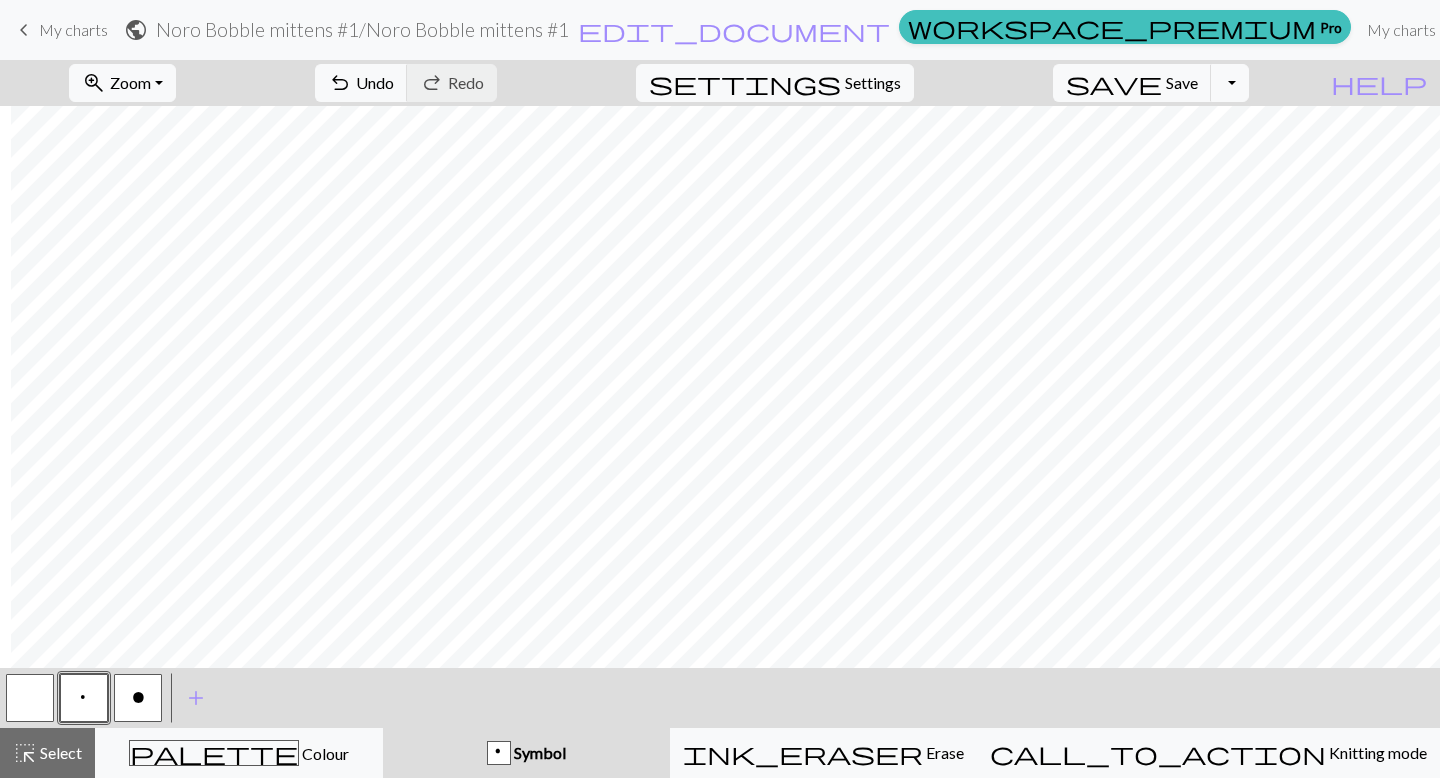 click at bounding box center [30, 698] 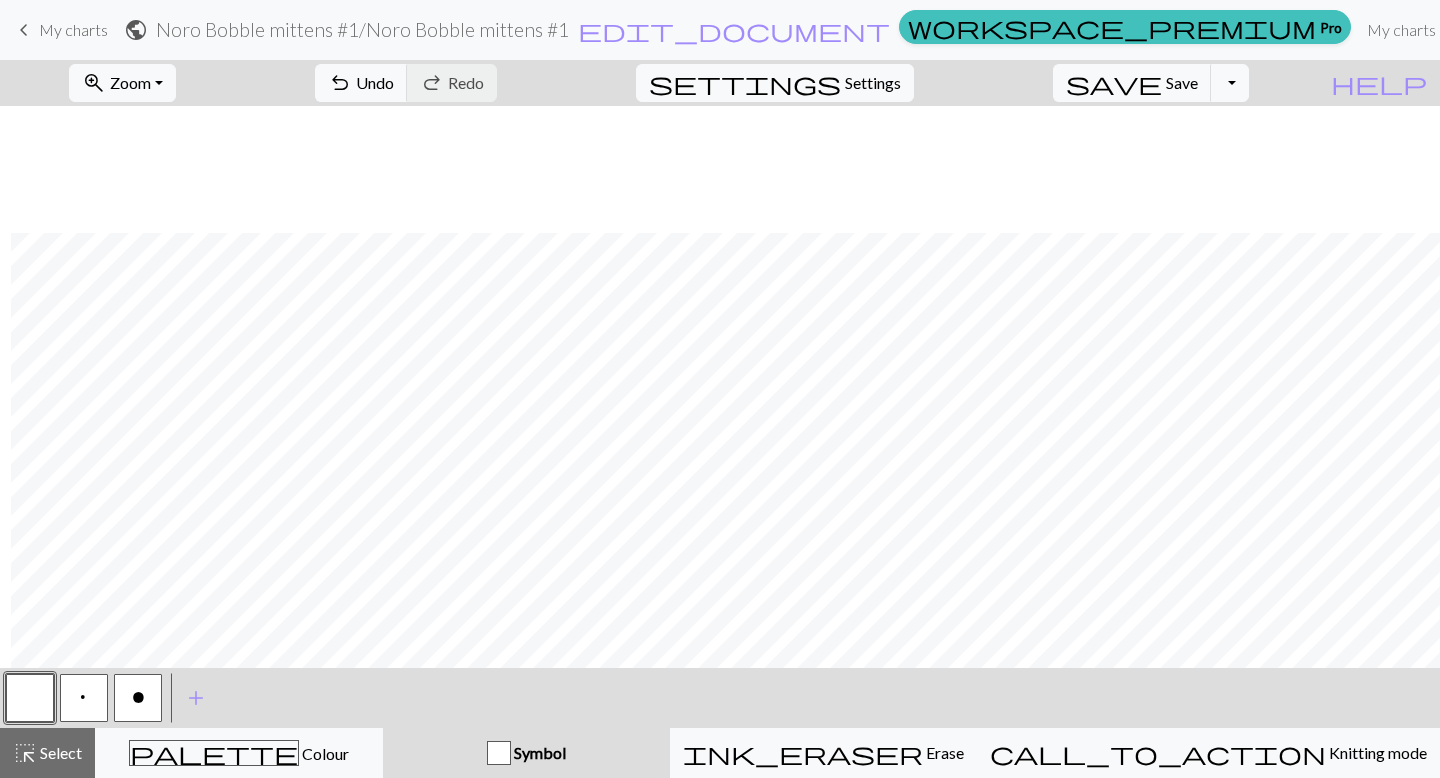 scroll, scrollTop: 127, scrollLeft: 11, axis: both 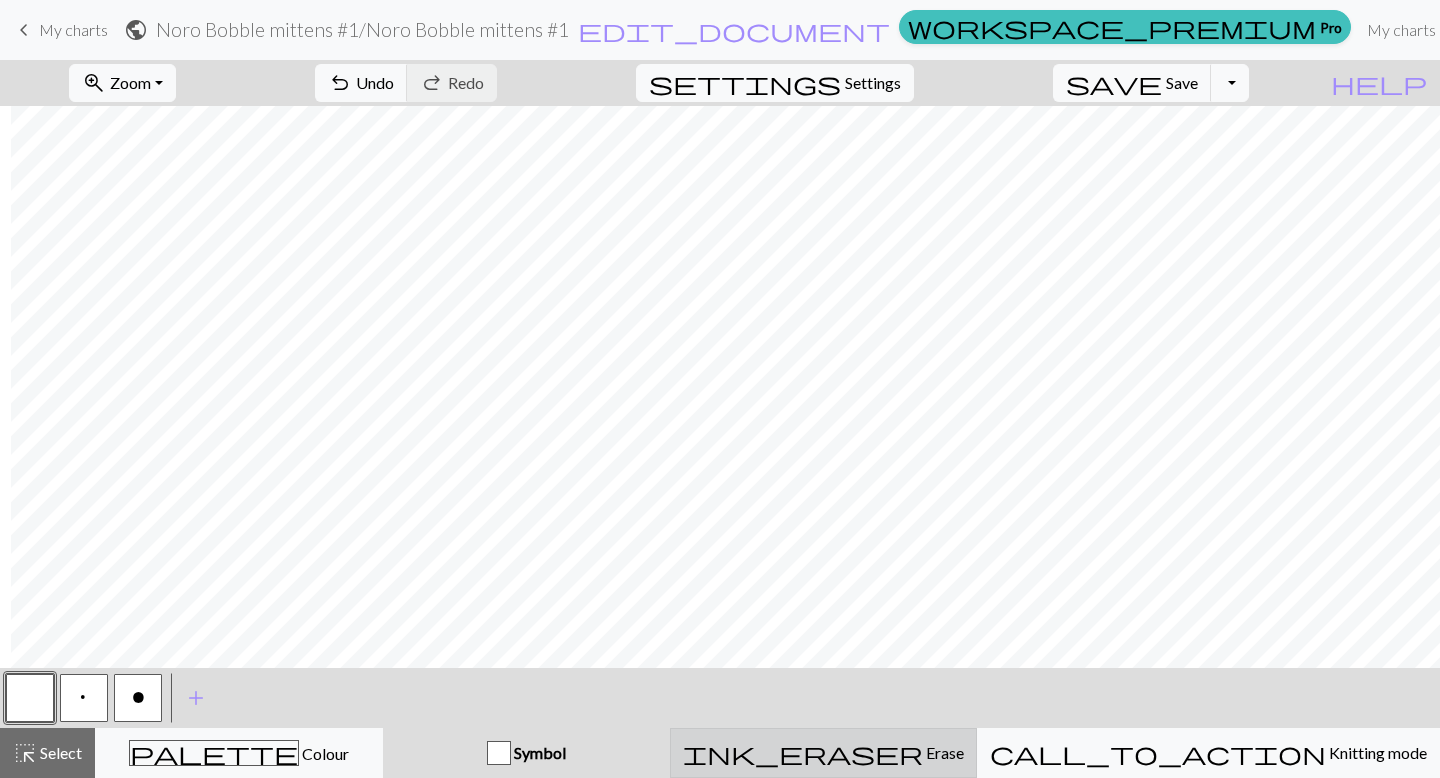 click on "ink_eraser" at bounding box center [803, 753] 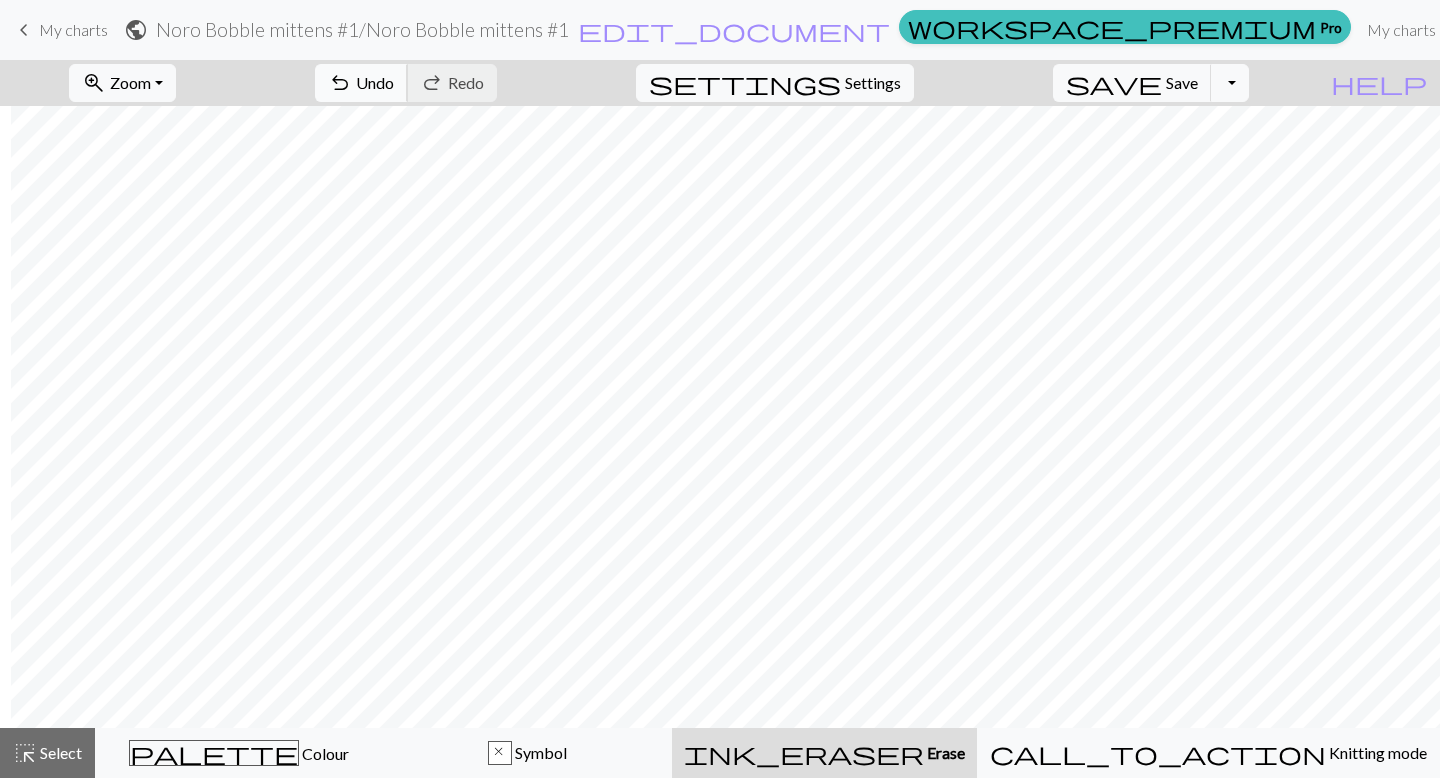 click on "Undo" at bounding box center (375, 82) 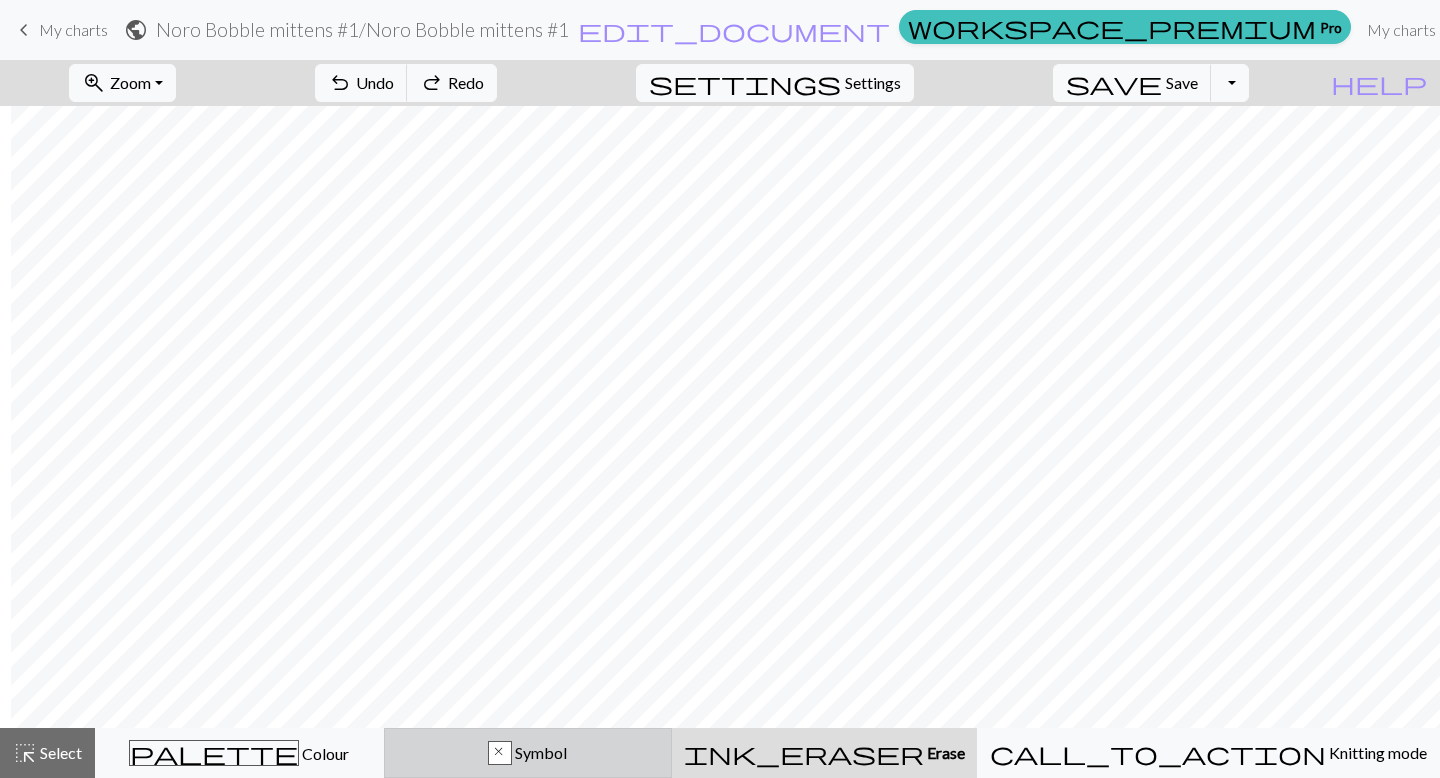 click on "x   Symbol" at bounding box center (528, 753) 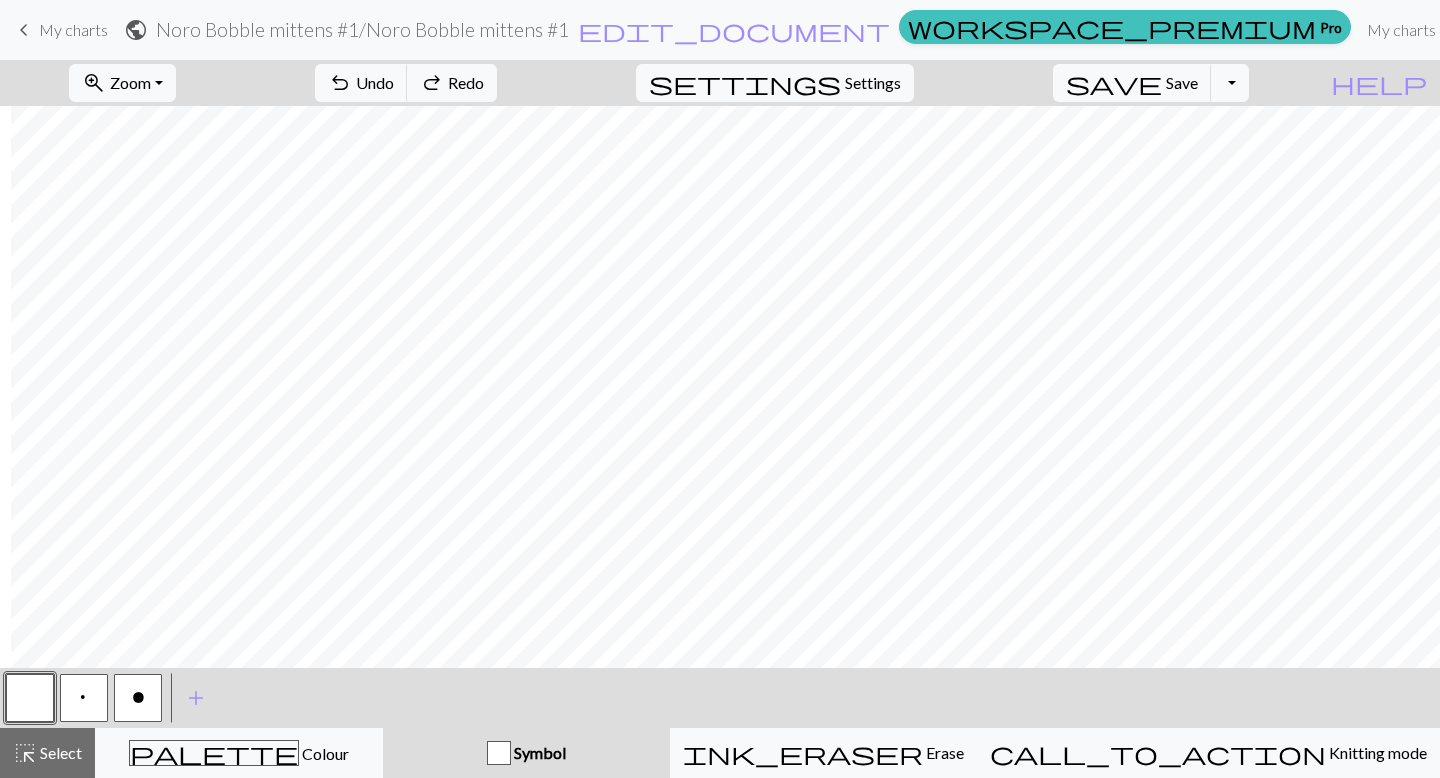 click at bounding box center (30, 698) 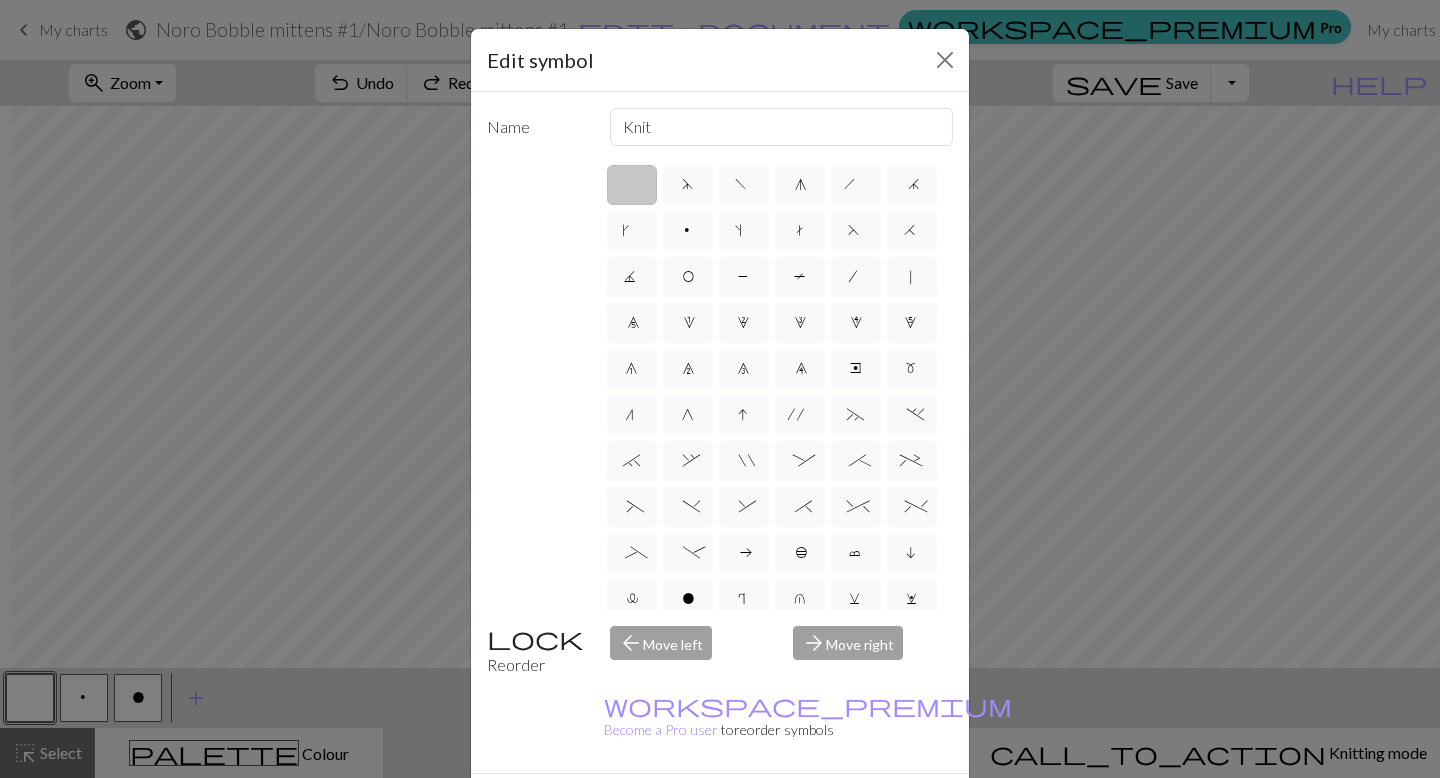 click on "Edit symbol Name Knit d f g h j k p s t F H J O P T / | 0 1 2 3 4 5 6 7 8 9 e m n G I ' ~ . ` , " : ; + ( ) & * ^ % _ - a b c i l o r u v w x y z A B C D E K L M N R S U V W X Y < > Reorder arrow_back Move left arrow_forward Move right workspace_premium Become a Pro user   to  reorder symbols Delete Done Cancel" at bounding box center (720, 389) 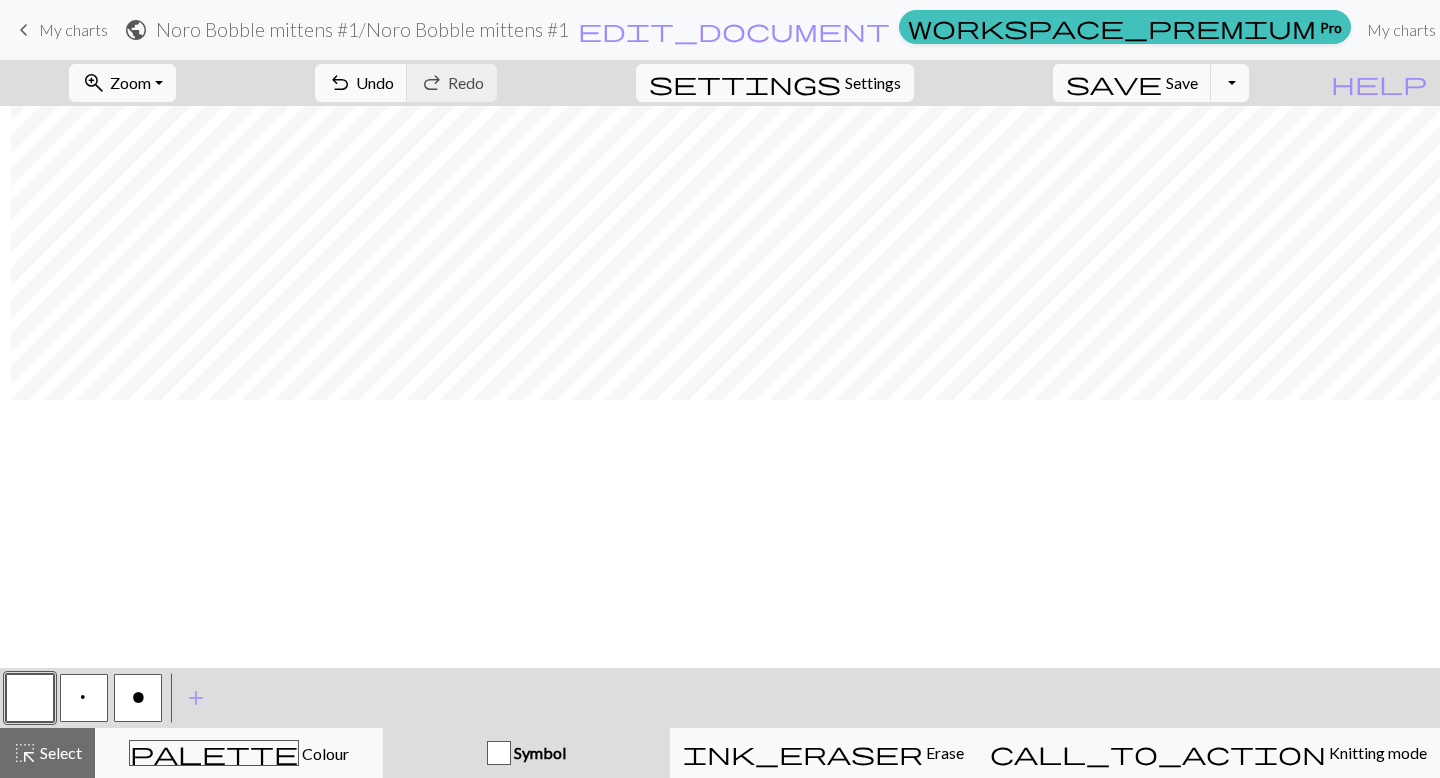 scroll, scrollTop: 0, scrollLeft: 11, axis: horizontal 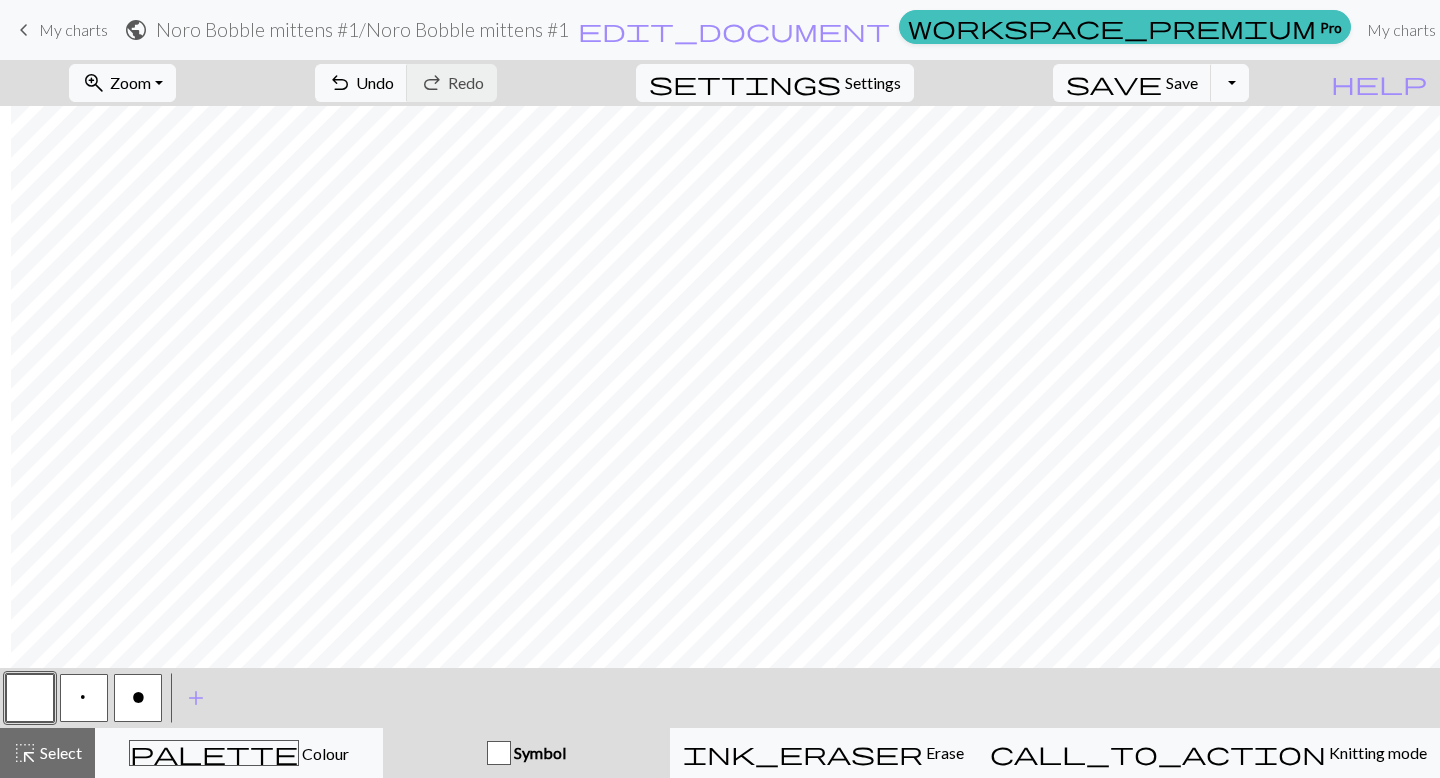 click on "o" at bounding box center (138, 698) 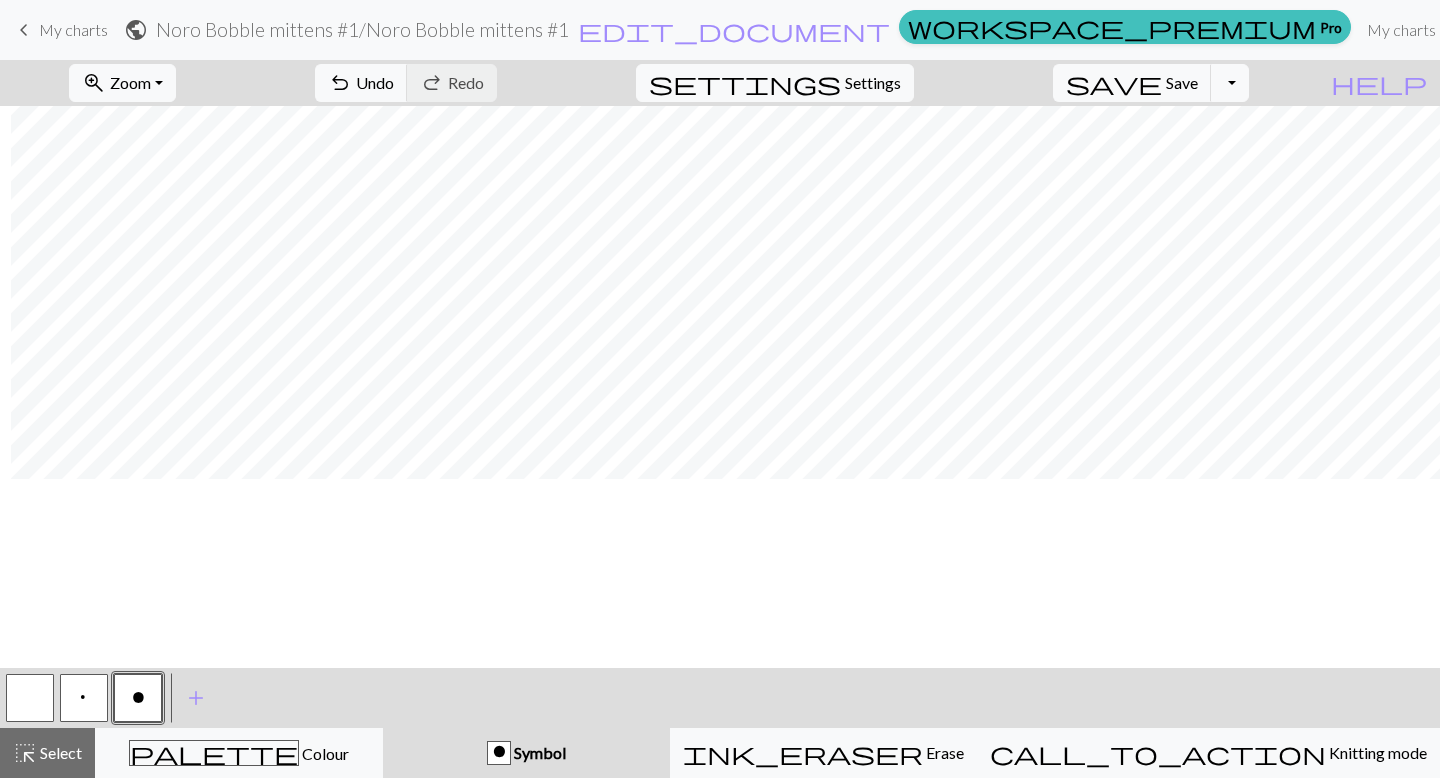 scroll, scrollTop: 0, scrollLeft: 11, axis: horizontal 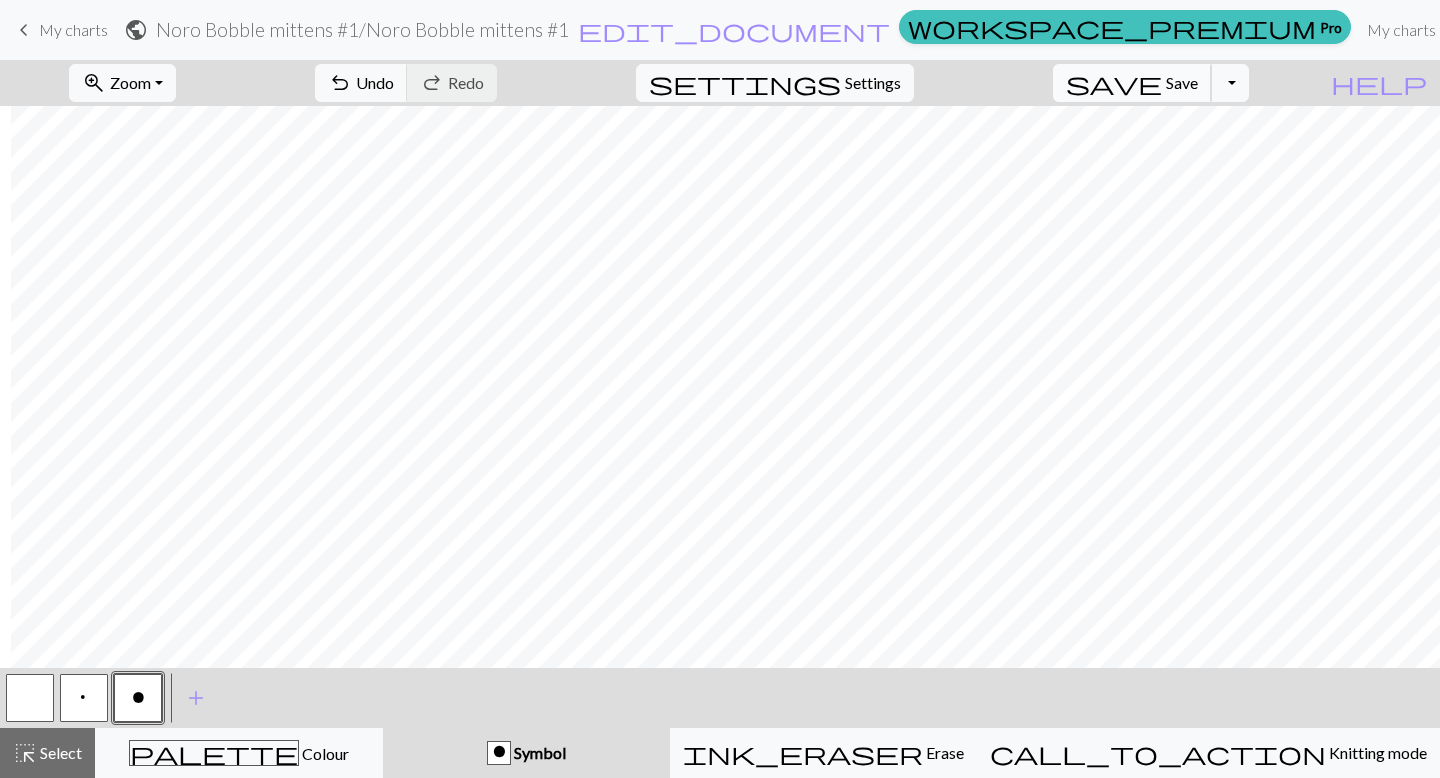 click on "Save" at bounding box center [1182, 82] 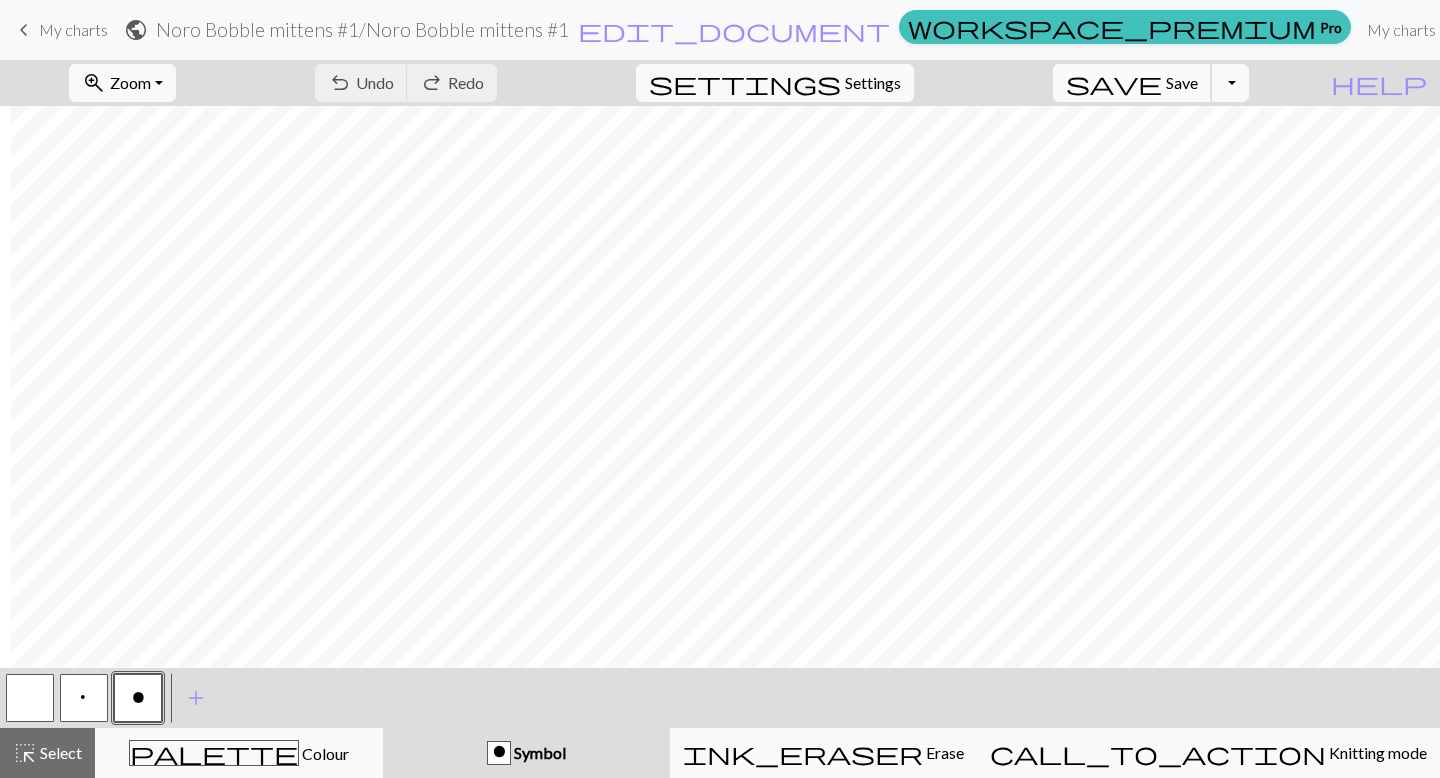 click on "save" at bounding box center [1114, 83] 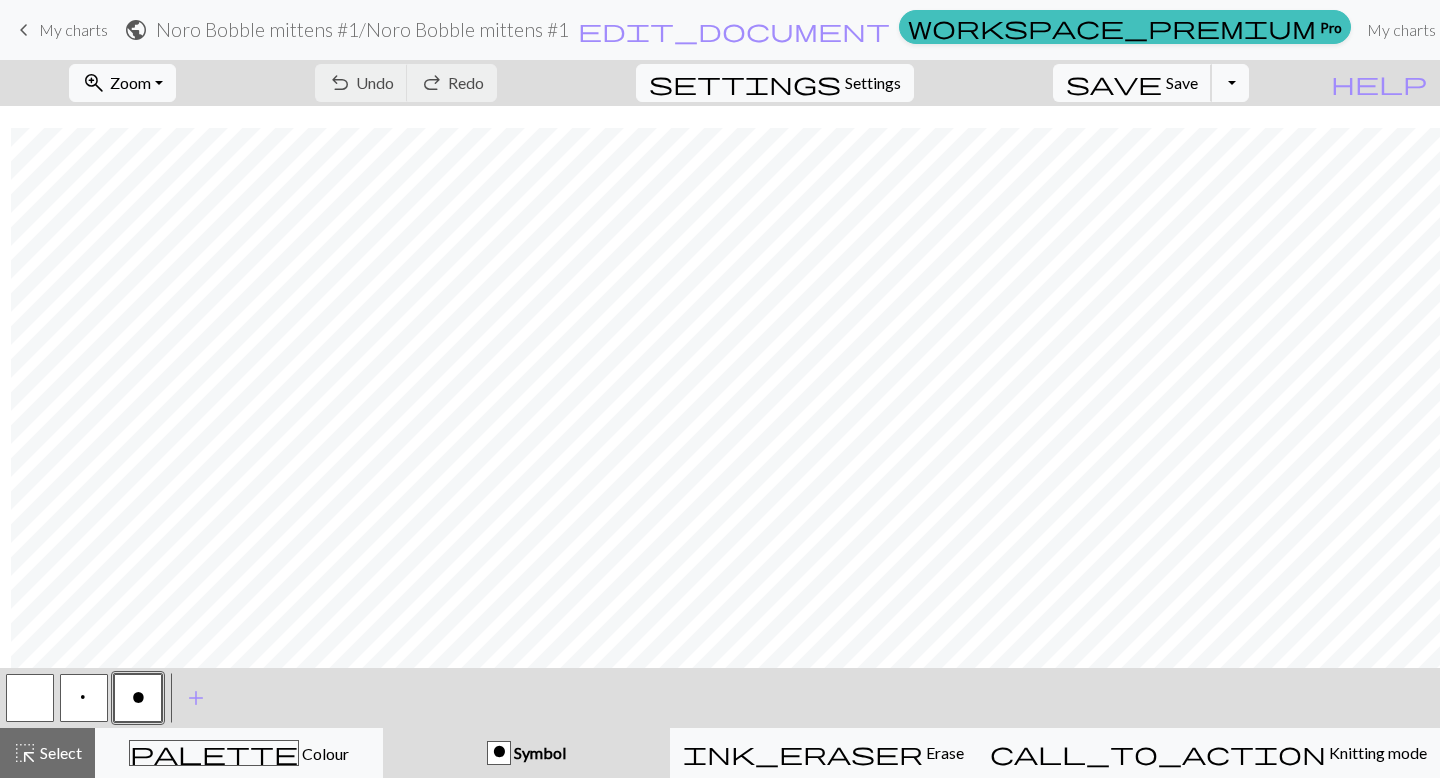 scroll, scrollTop: 815, scrollLeft: 11, axis: both 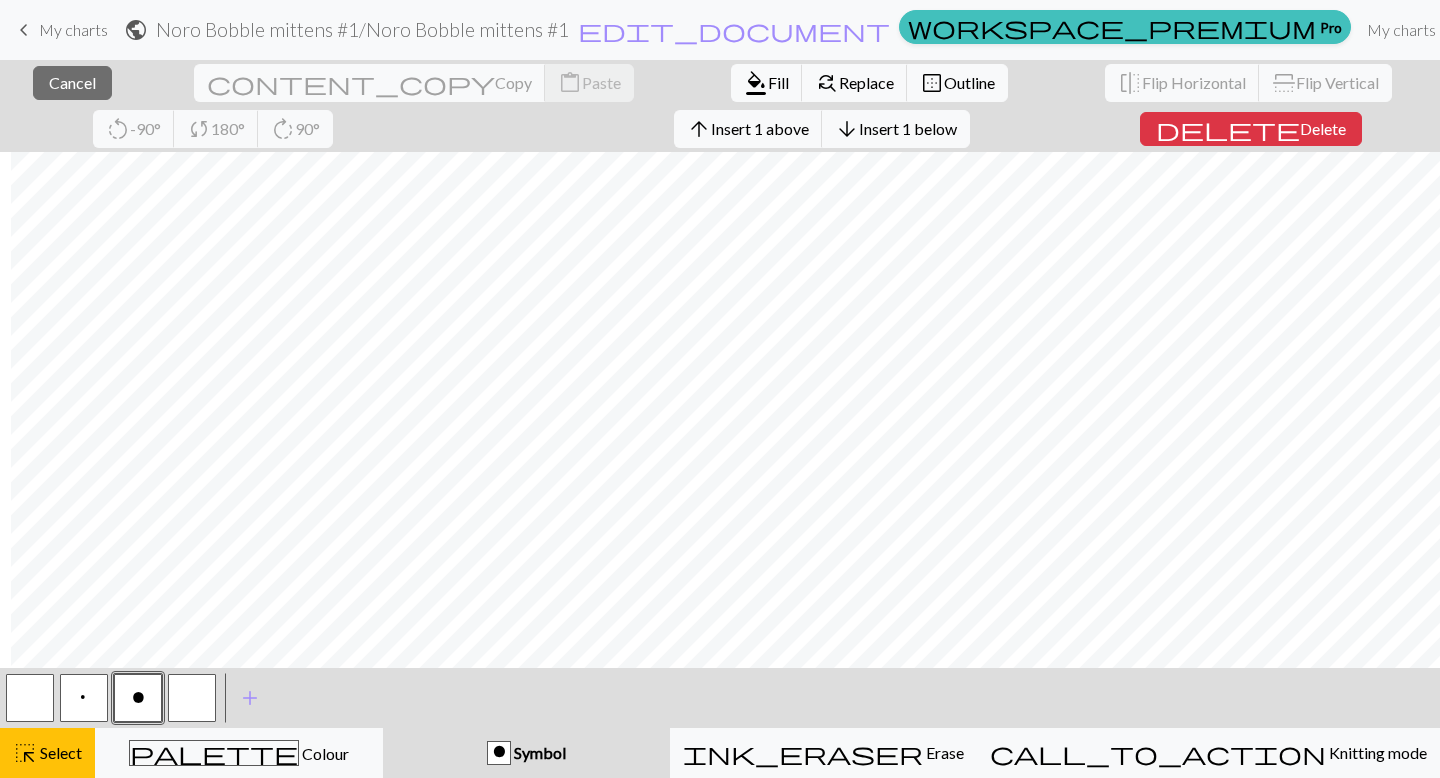 click on "o" at bounding box center [138, 698] 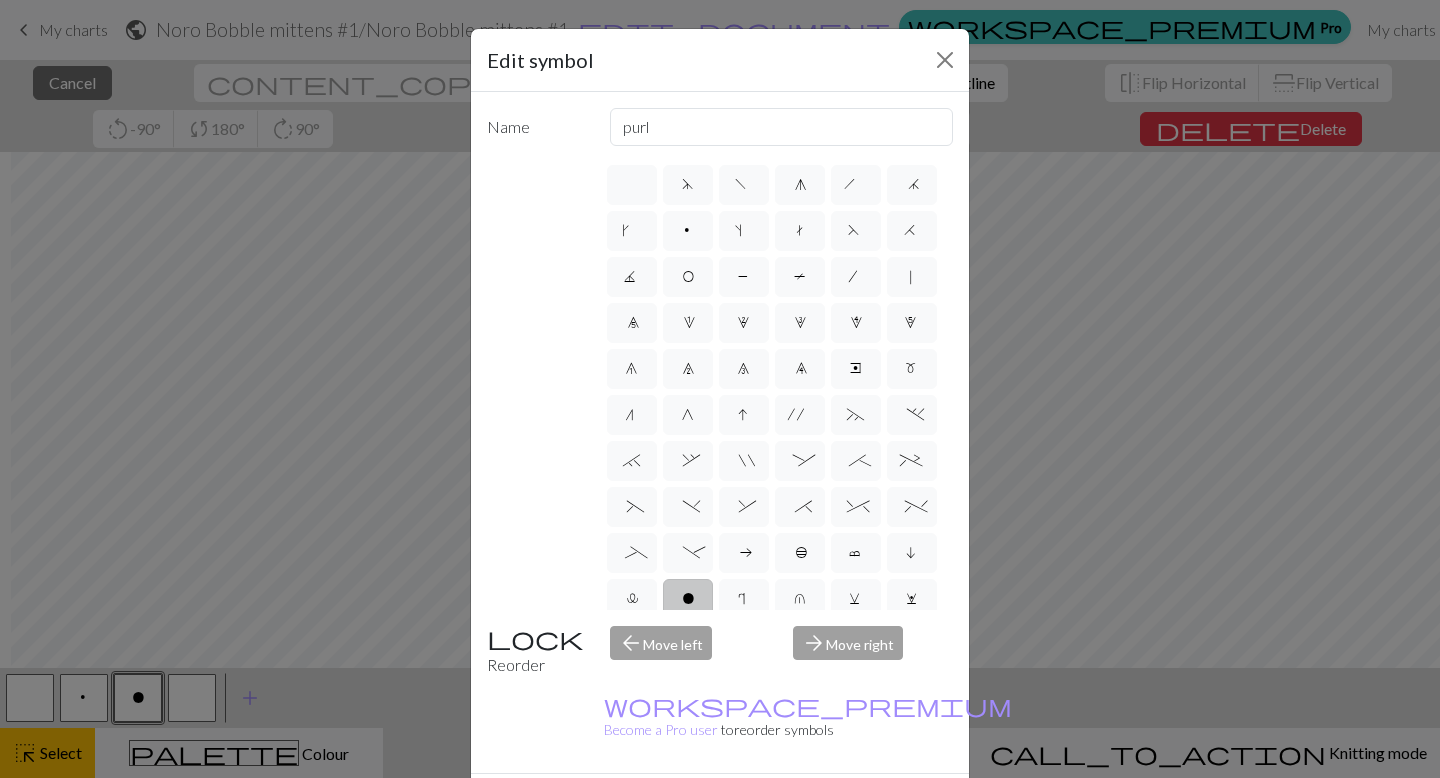click on "Edit symbol Name purl d f g h j k p s t F H J O P T / | 0 1 2 3 4 5 6 7 8 9 e m n G I ' ~ . ` , " : ; + ( ) & * ^ % _ - a b c i l o r u v w x y z A B C D E K L M N R S U V W X Y < > Reorder arrow_back Move left arrow_forward Move right workspace_premium Become a Pro user   to  reorder symbols Delete Done Cancel" at bounding box center (720, 389) 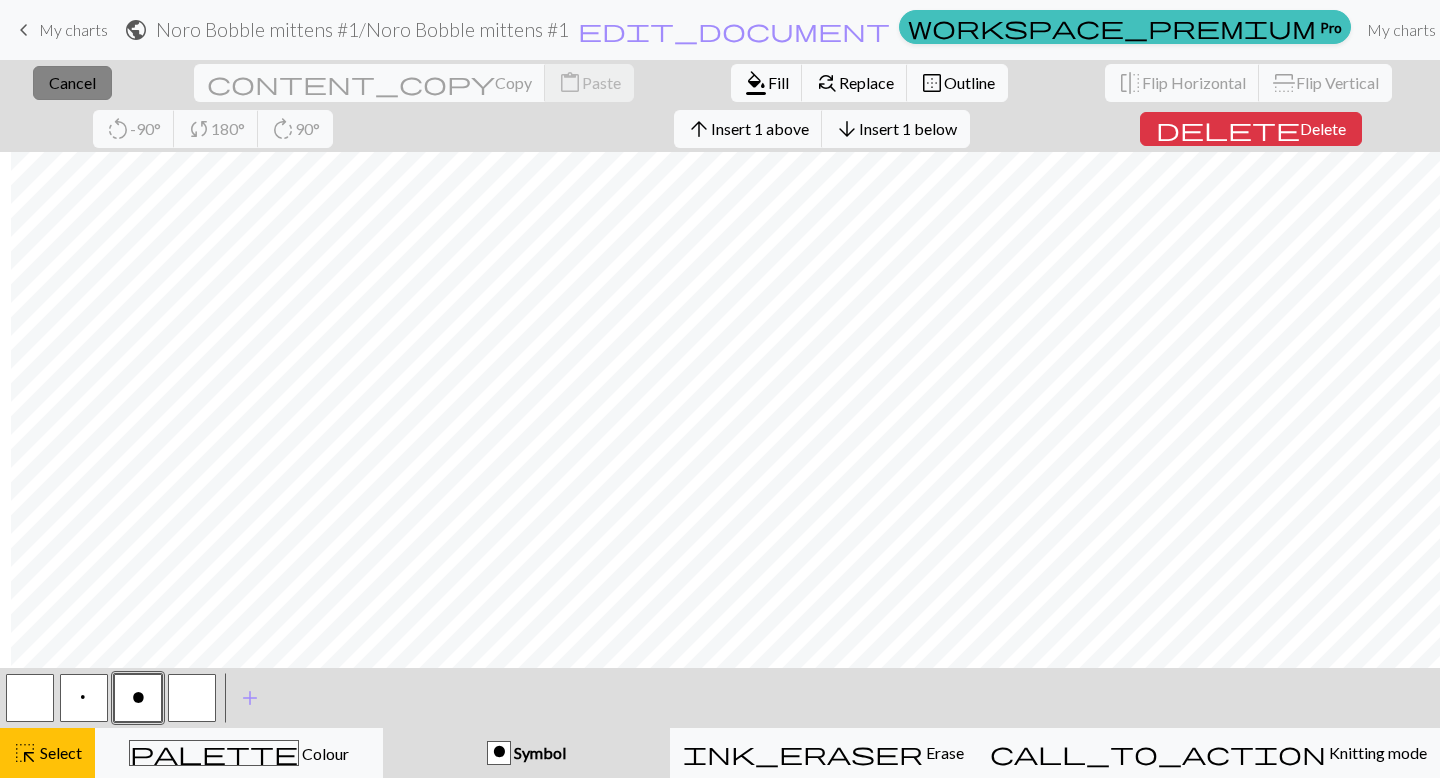 click on "close Cancel" at bounding box center [72, 83] 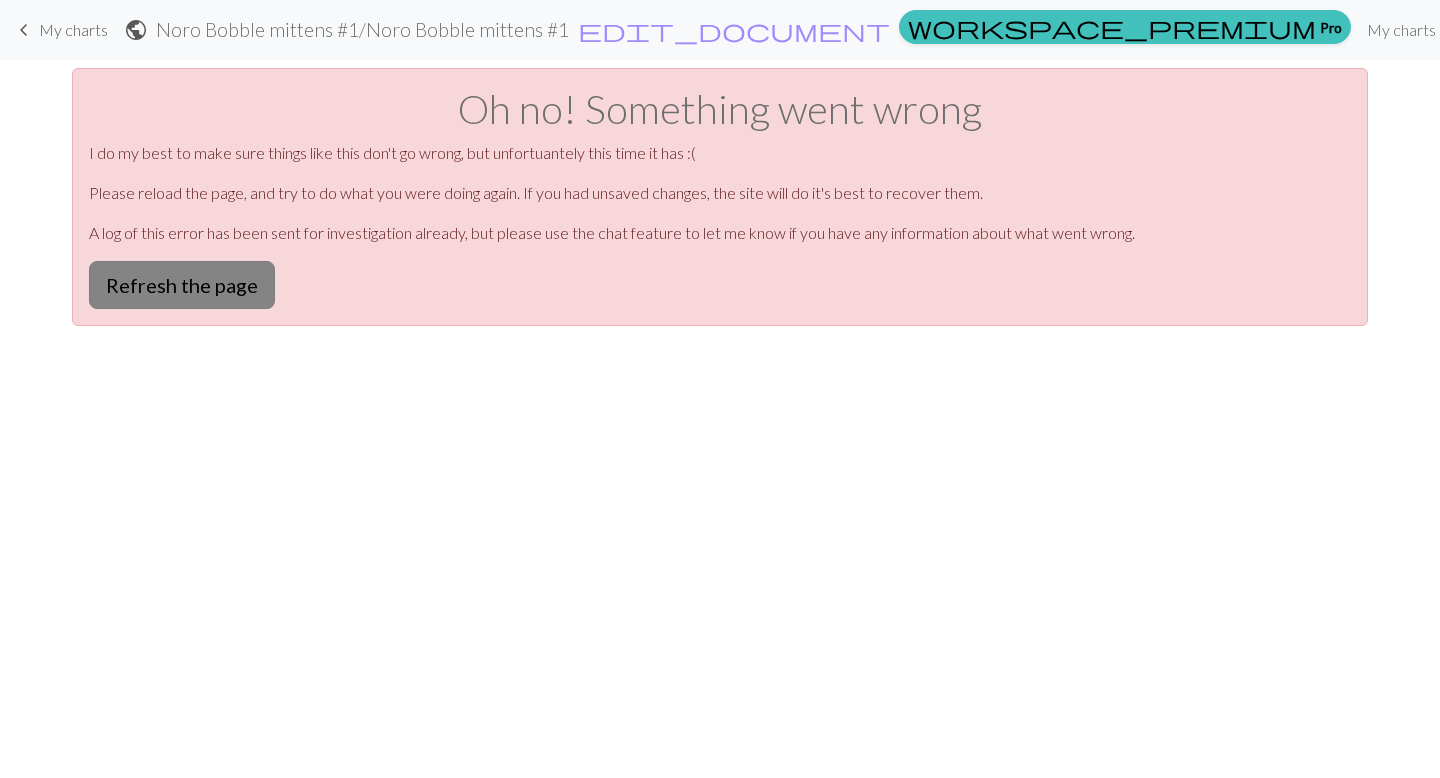 click on "Refresh the page" at bounding box center (182, 285) 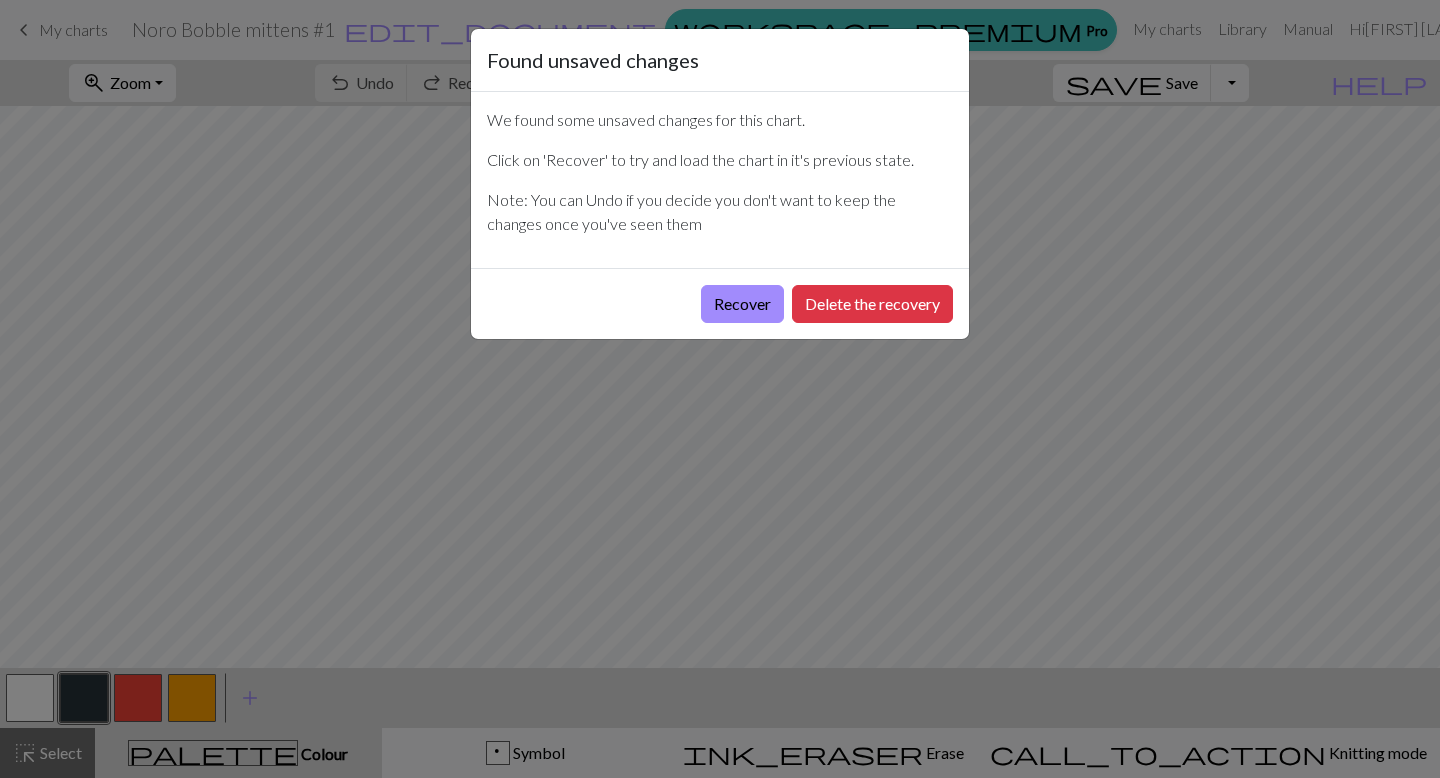 scroll, scrollTop: 0, scrollLeft: 0, axis: both 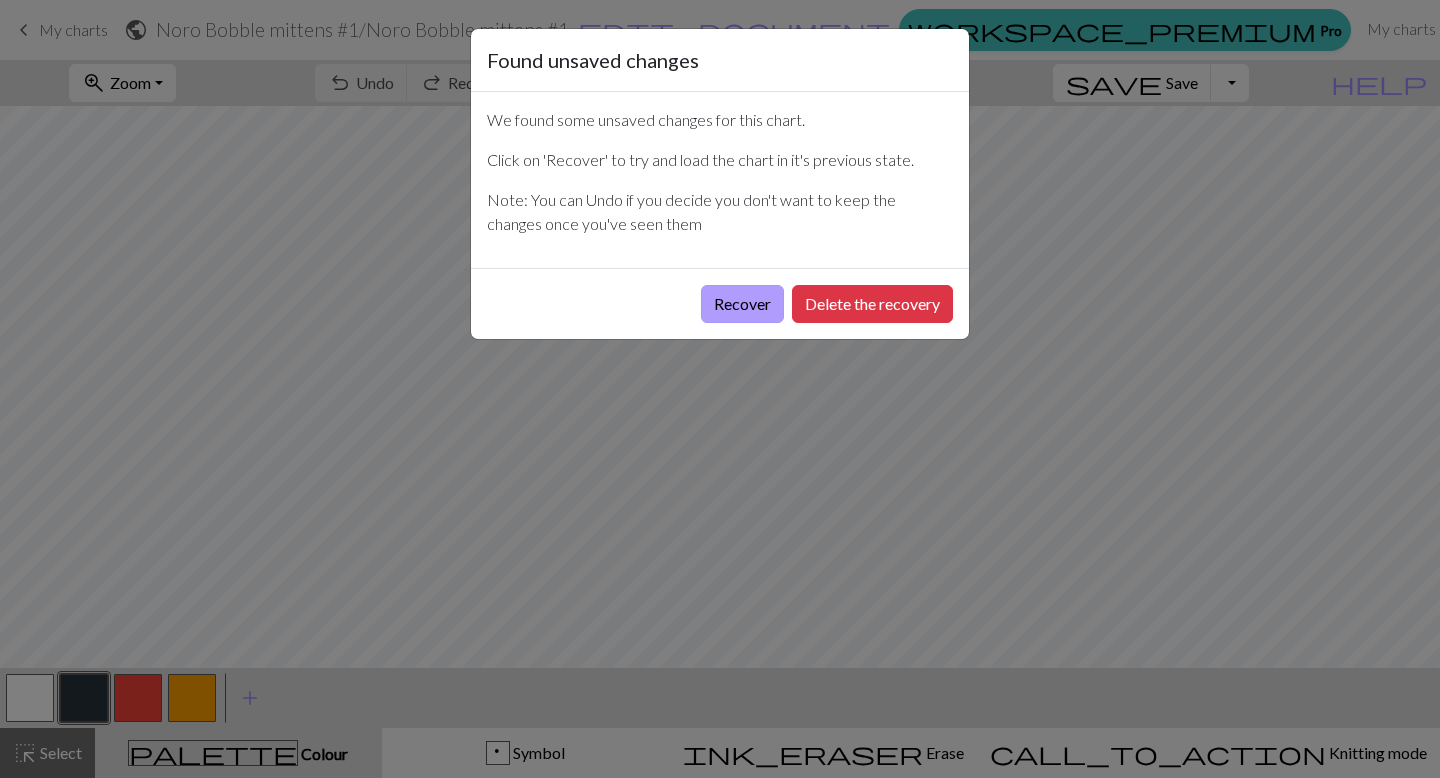 click on "Recover" at bounding box center [742, 304] 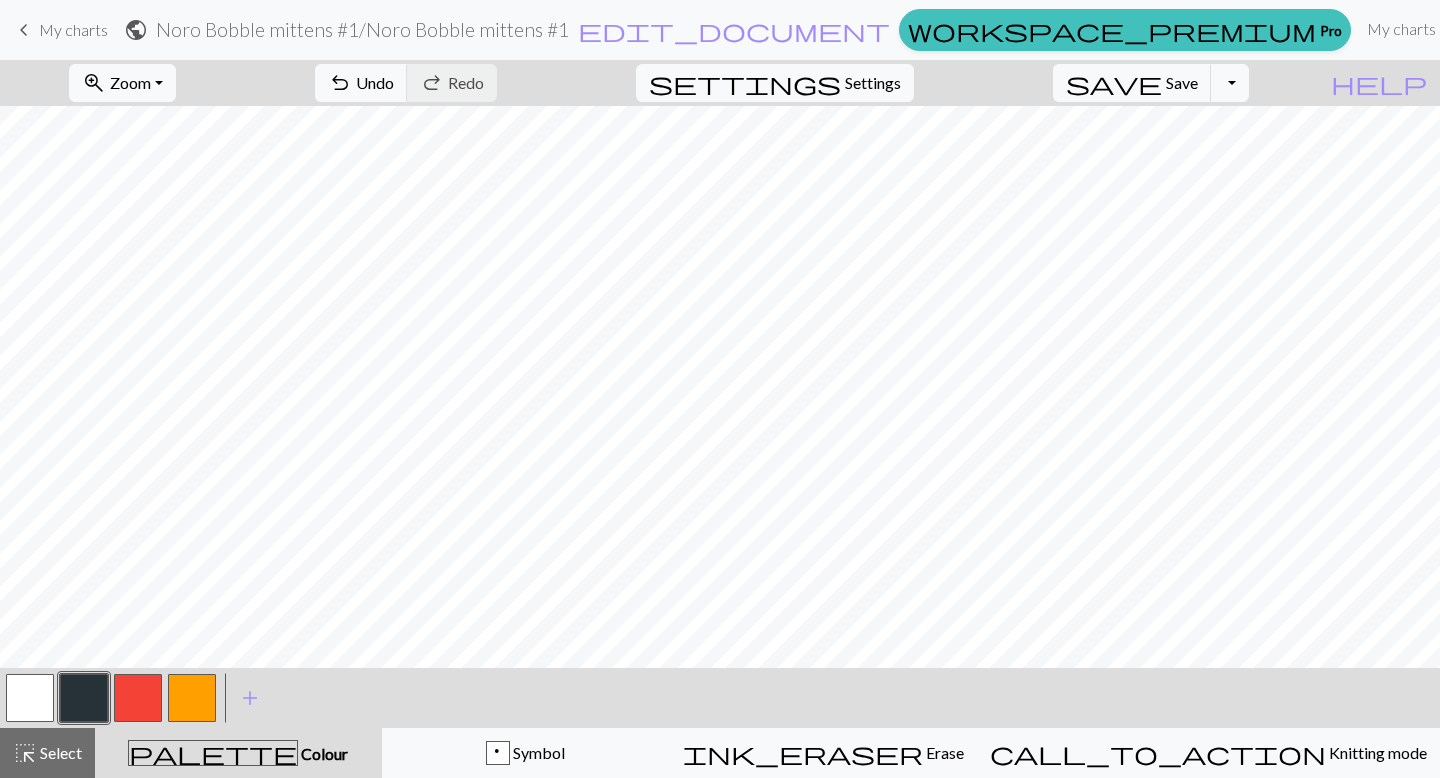 scroll, scrollTop: 627, scrollLeft: 0, axis: vertical 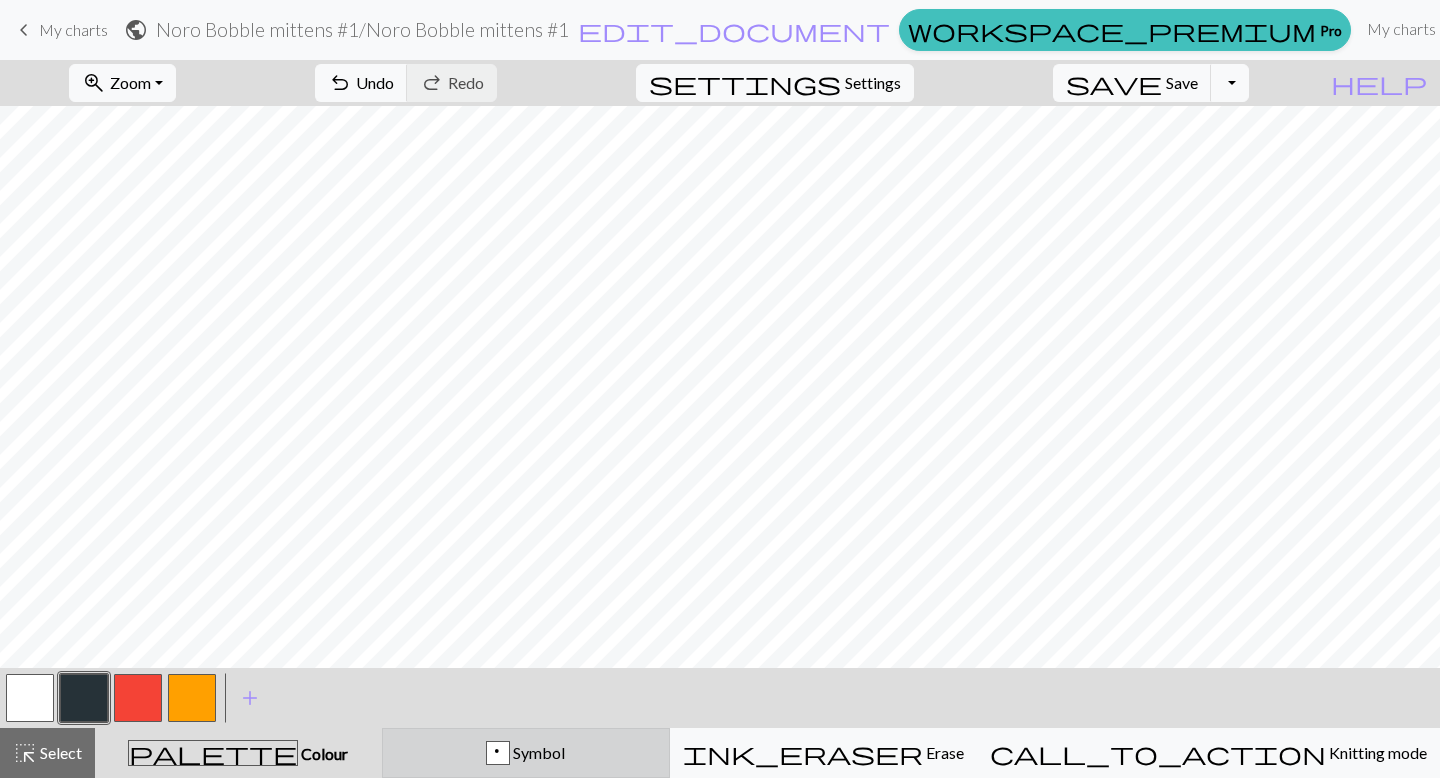 click on "Symbol" at bounding box center [537, 752] 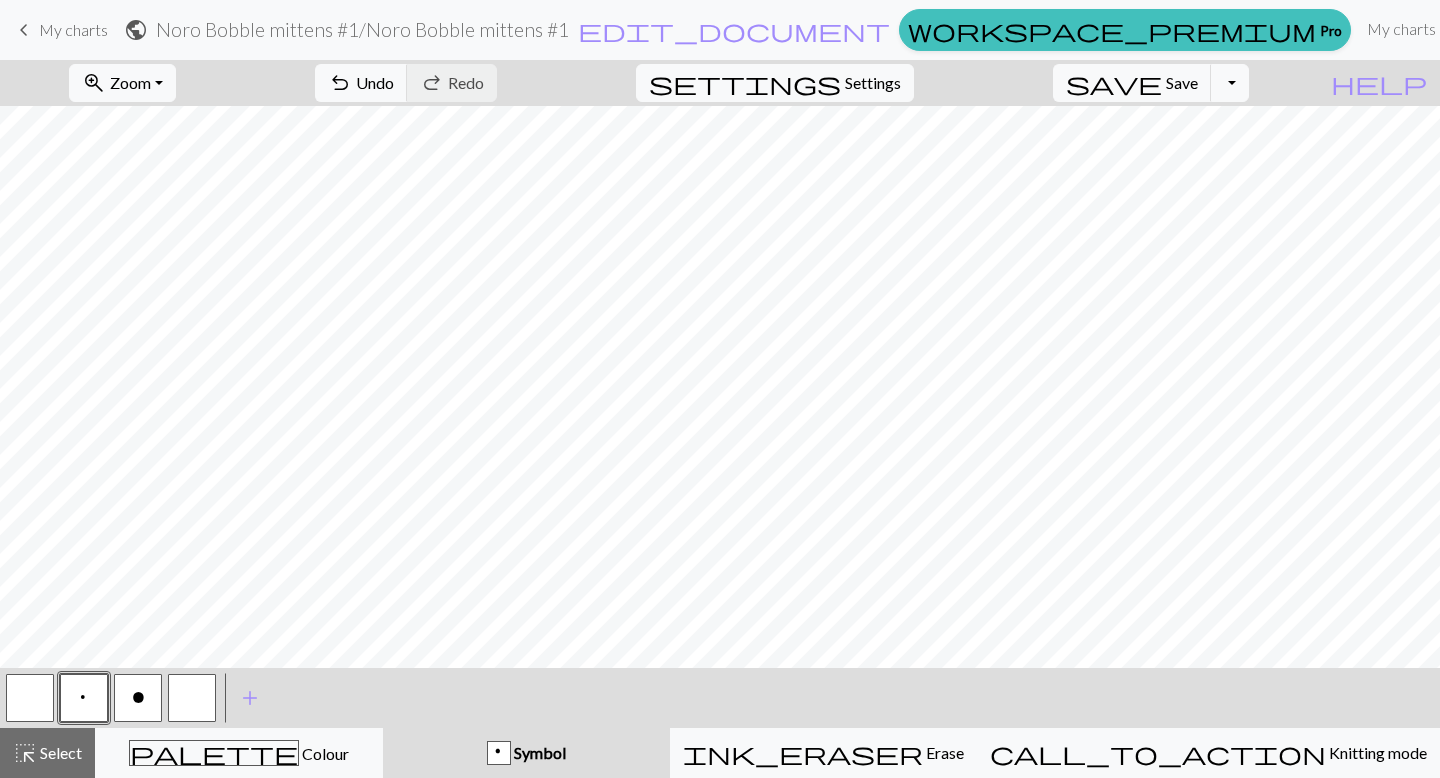 click on "o" at bounding box center [138, 700] 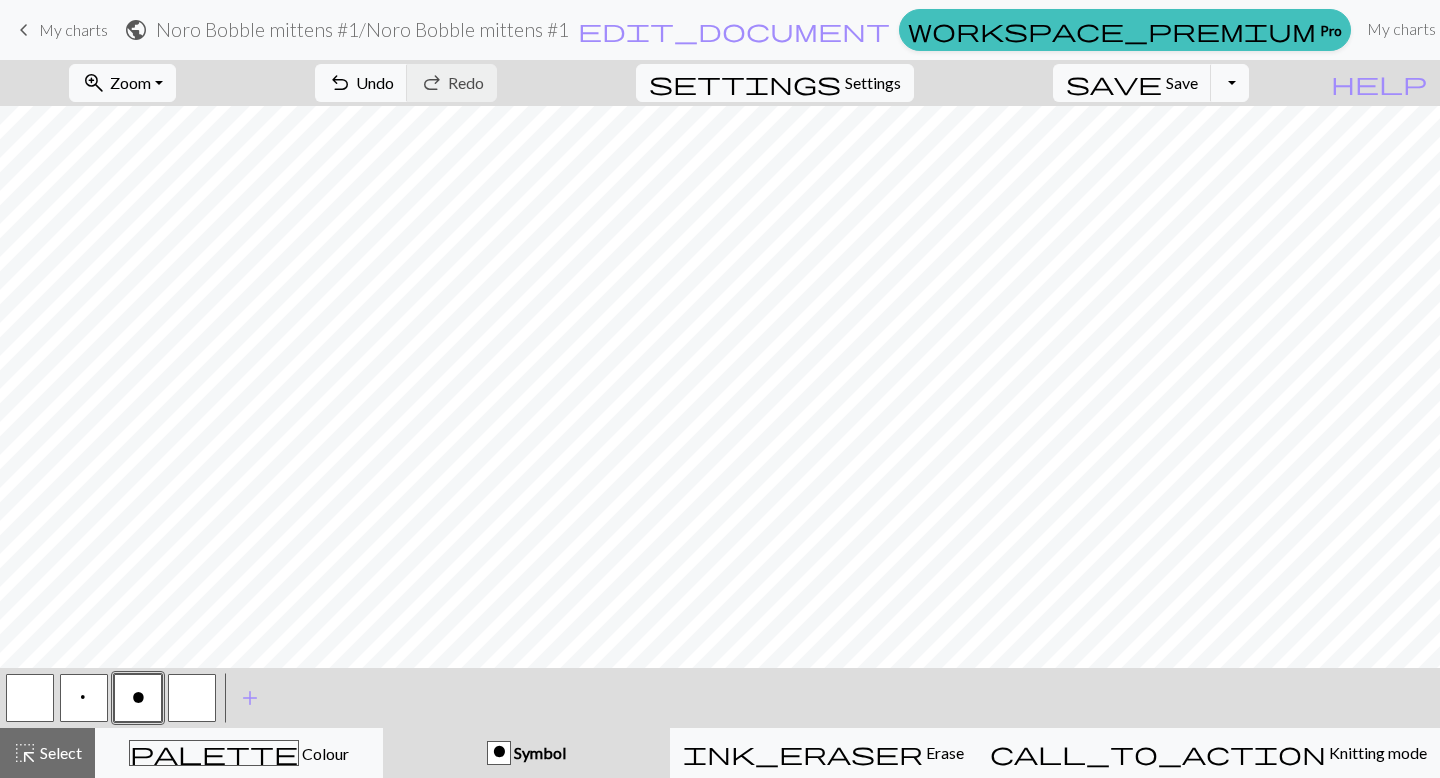 click at bounding box center (192, 698) 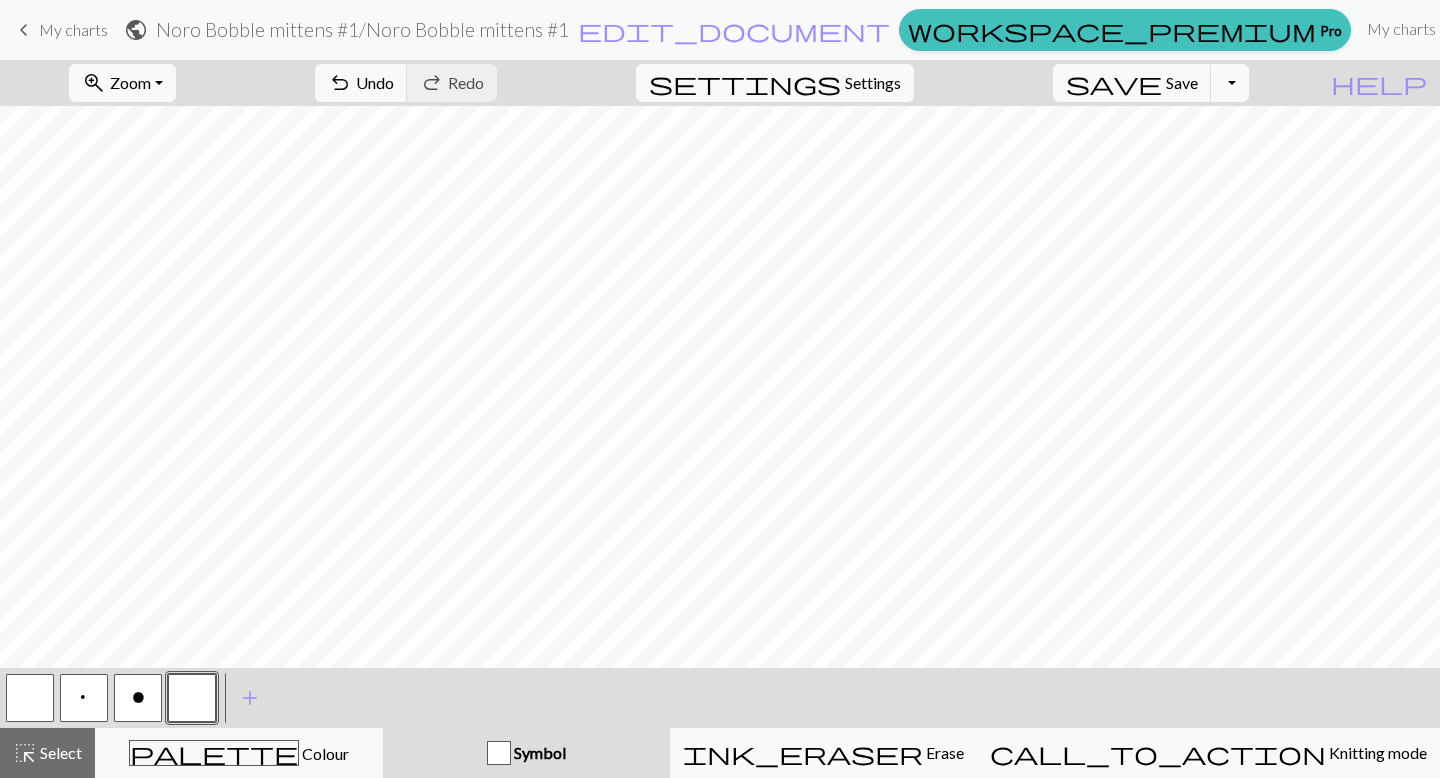 click on "o" at bounding box center [138, 700] 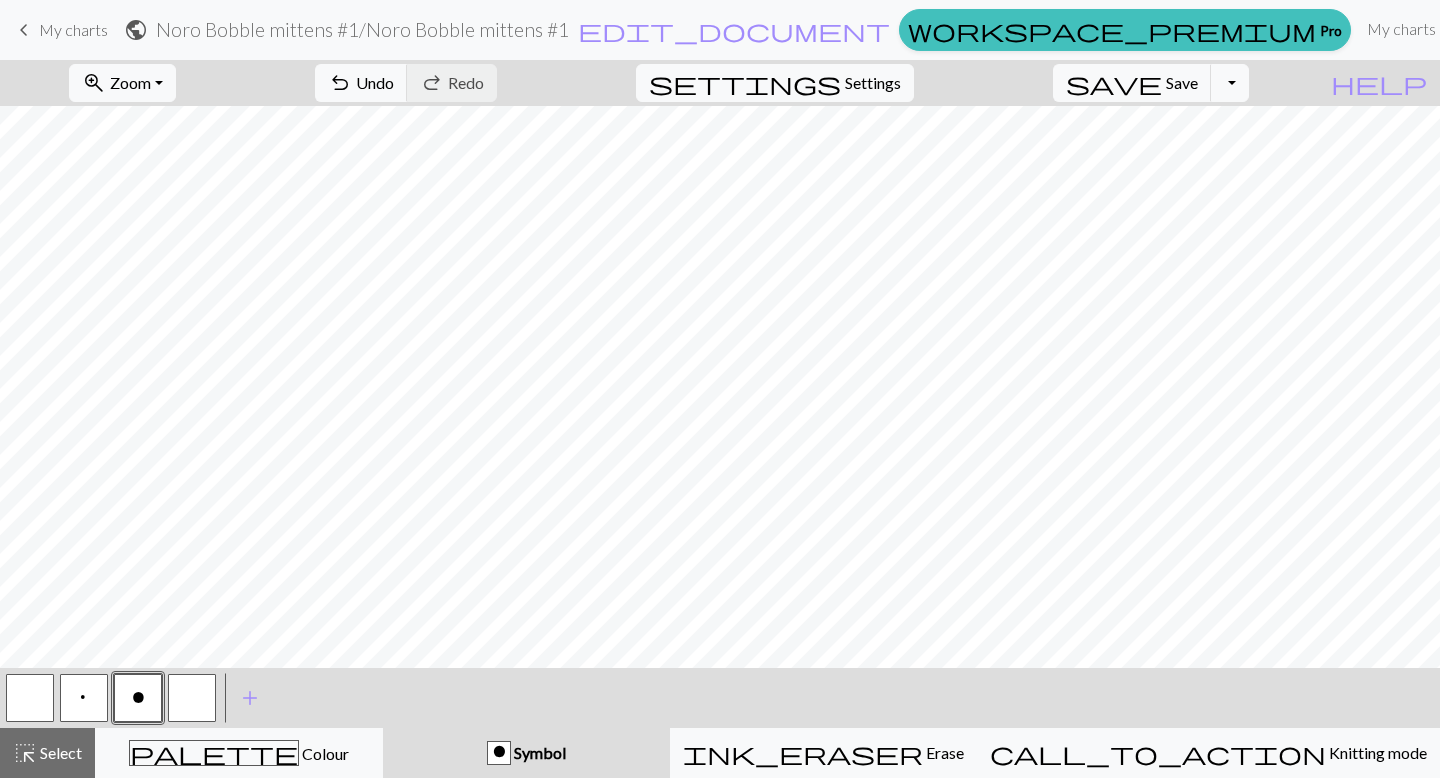 click at bounding box center (192, 698) 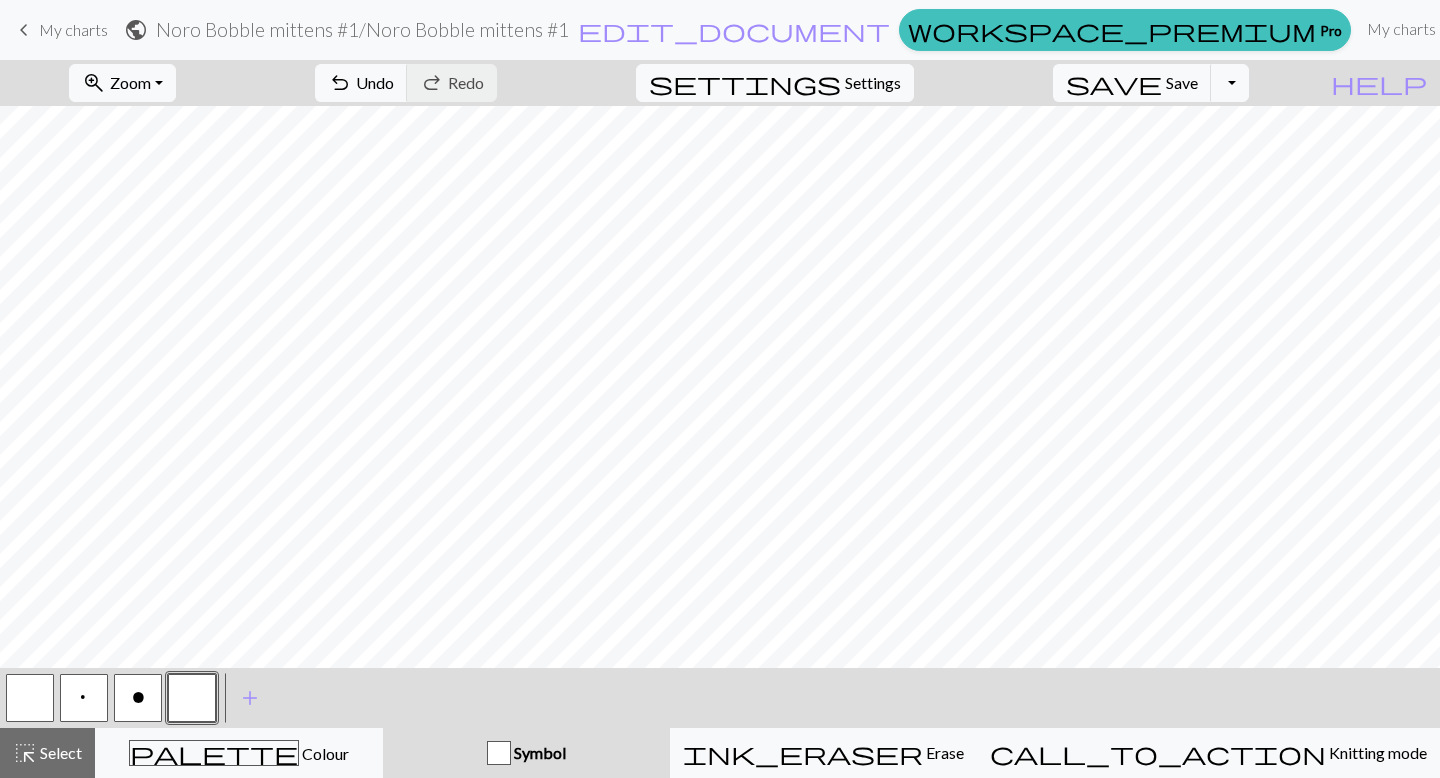click at bounding box center [30, 698] 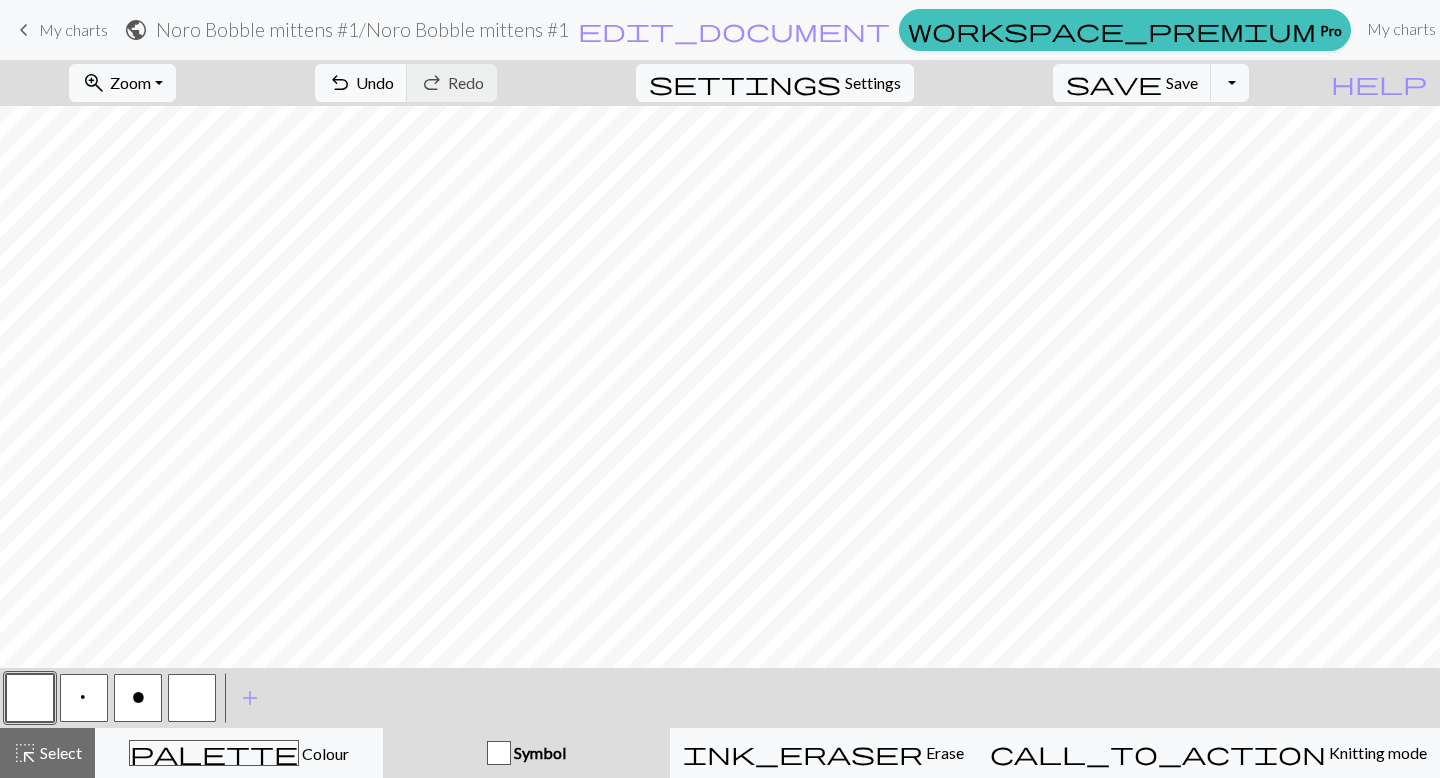 click on "o" at bounding box center (138, 698) 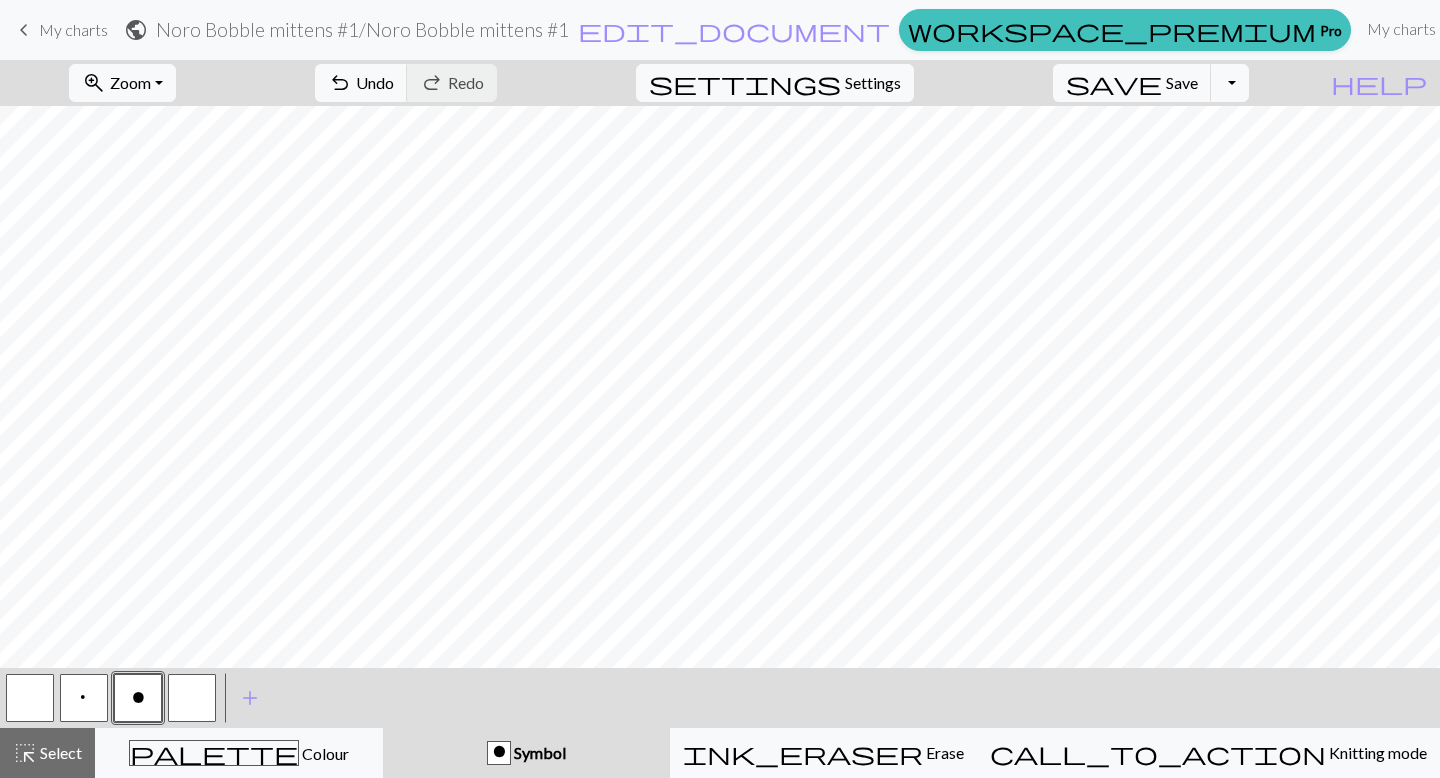 click at bounding box center [192, 698] 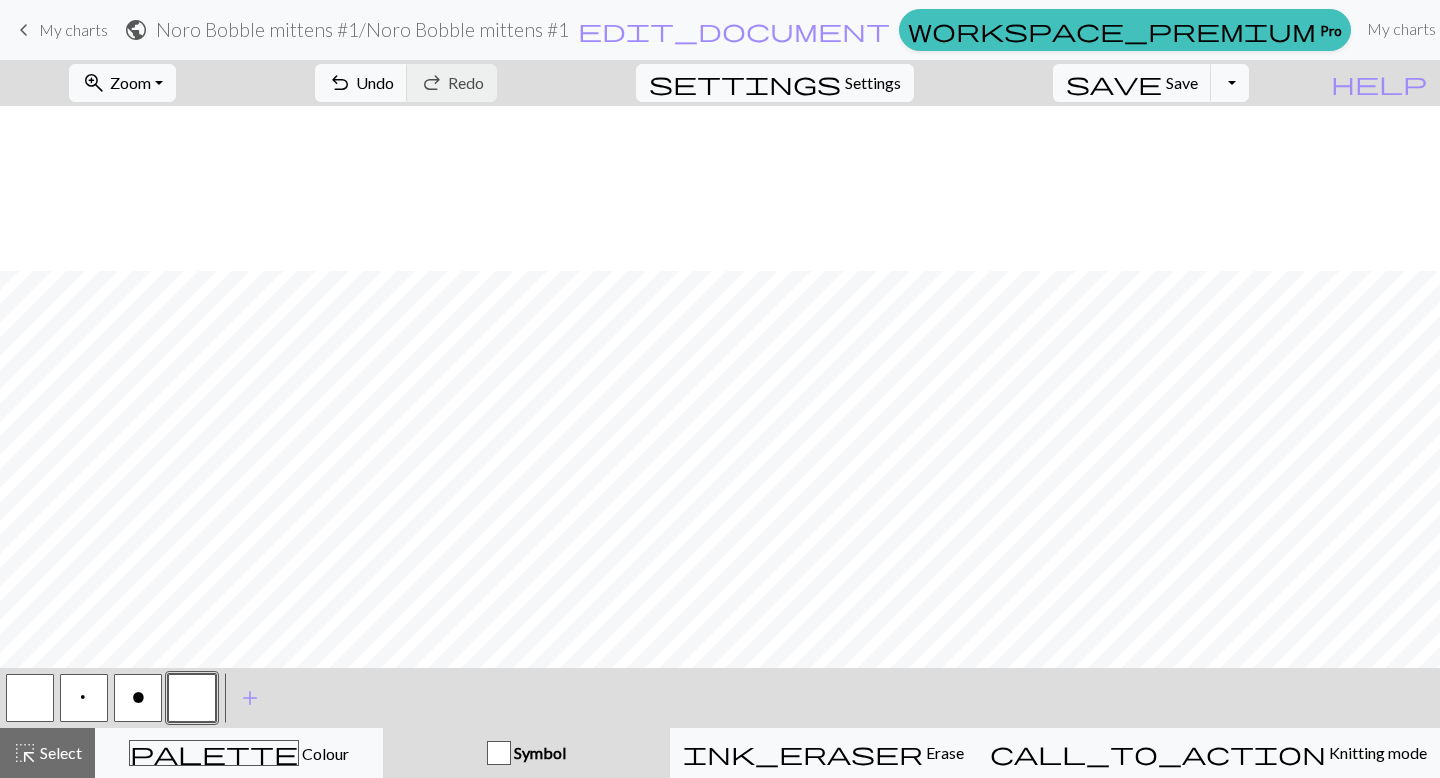 scroll, scrollTop: 650, scrollLeft: 0, axis: vertical 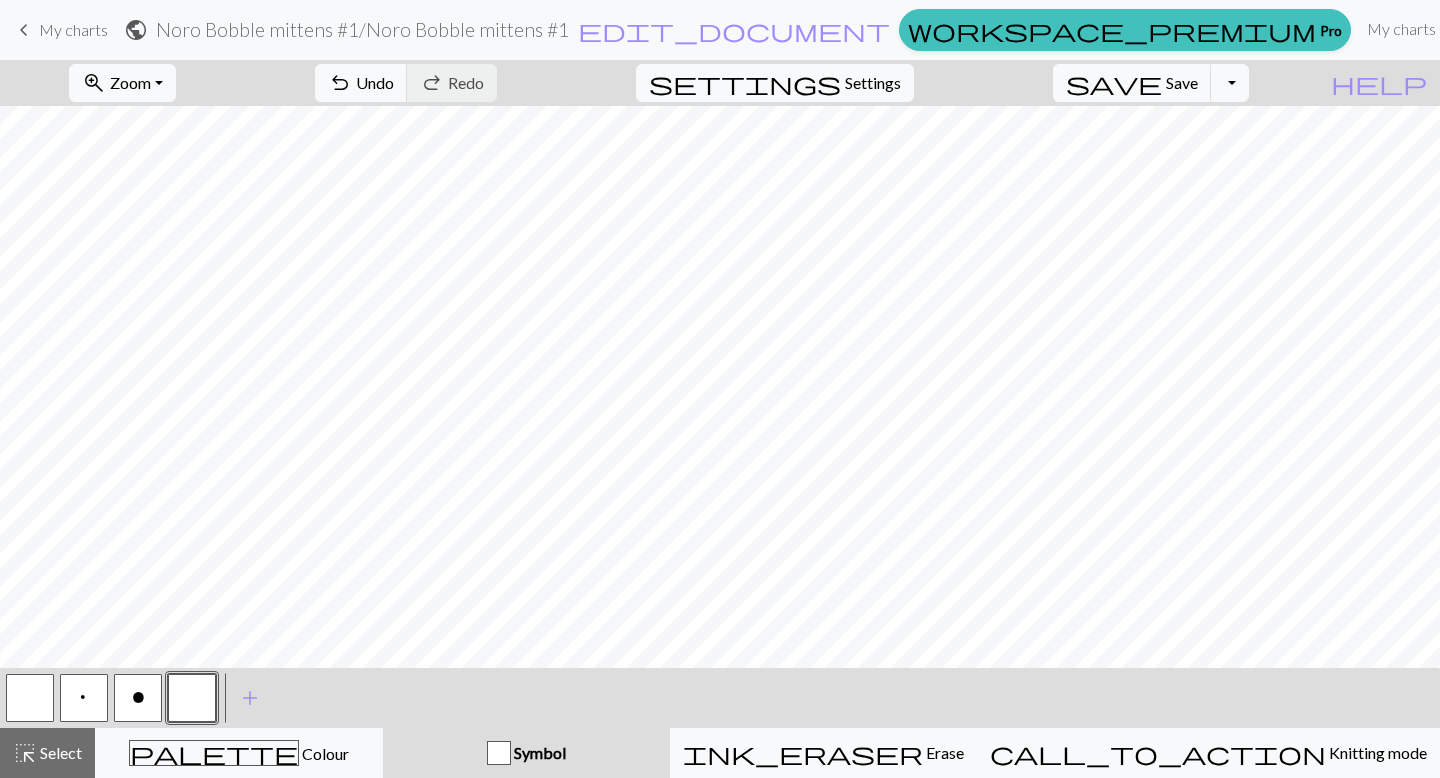 click at bounding box center [30, 698] 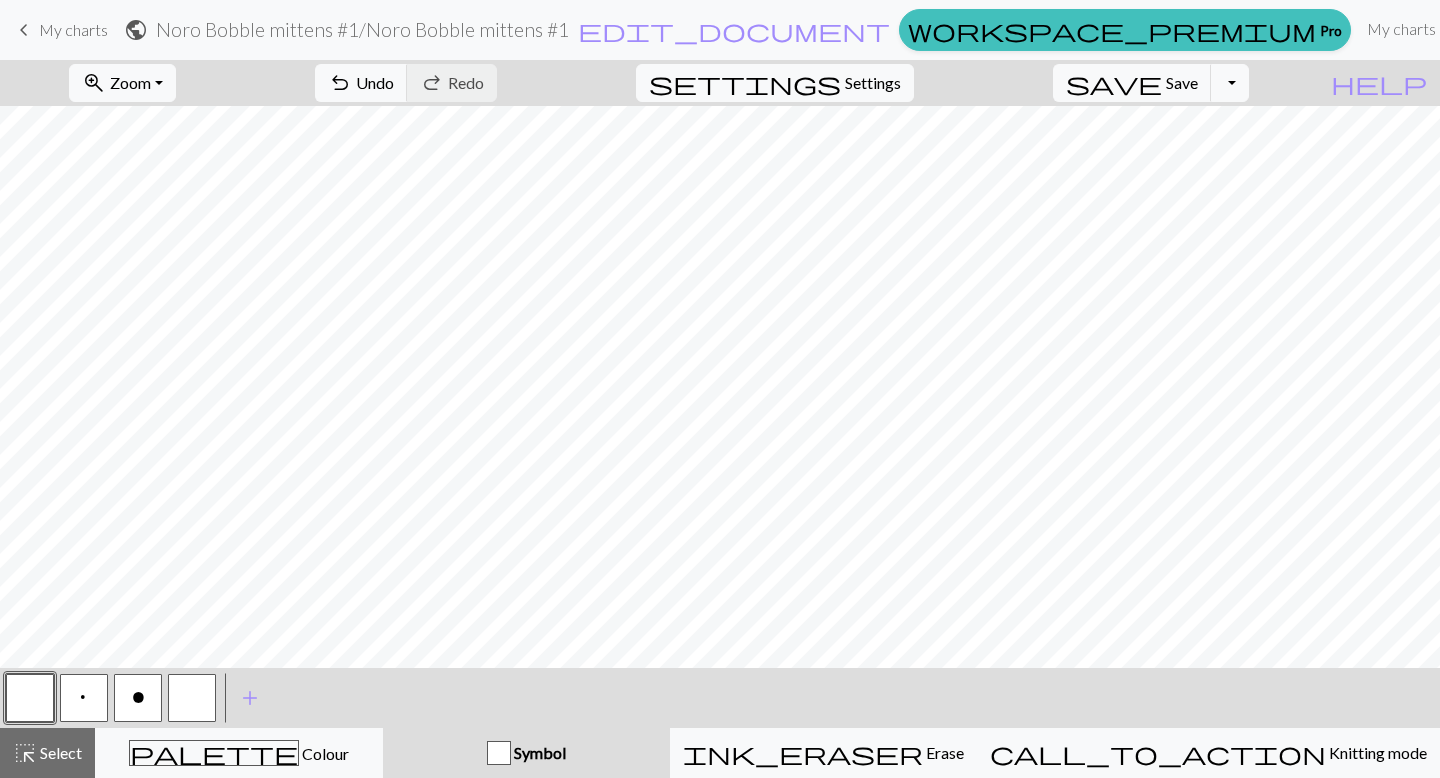 click on "o" at bounding box center (138, 700) 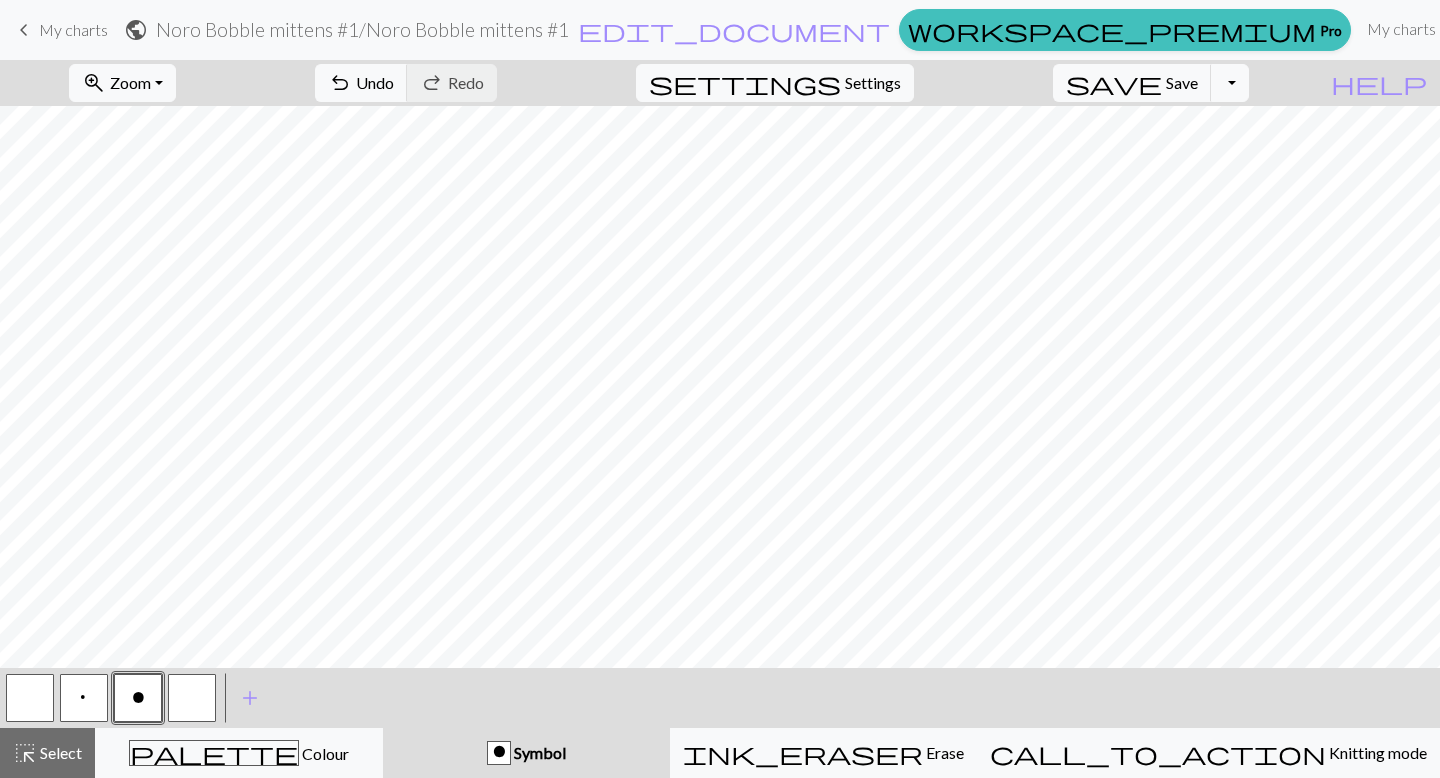 click at bounding box center [192, 698] 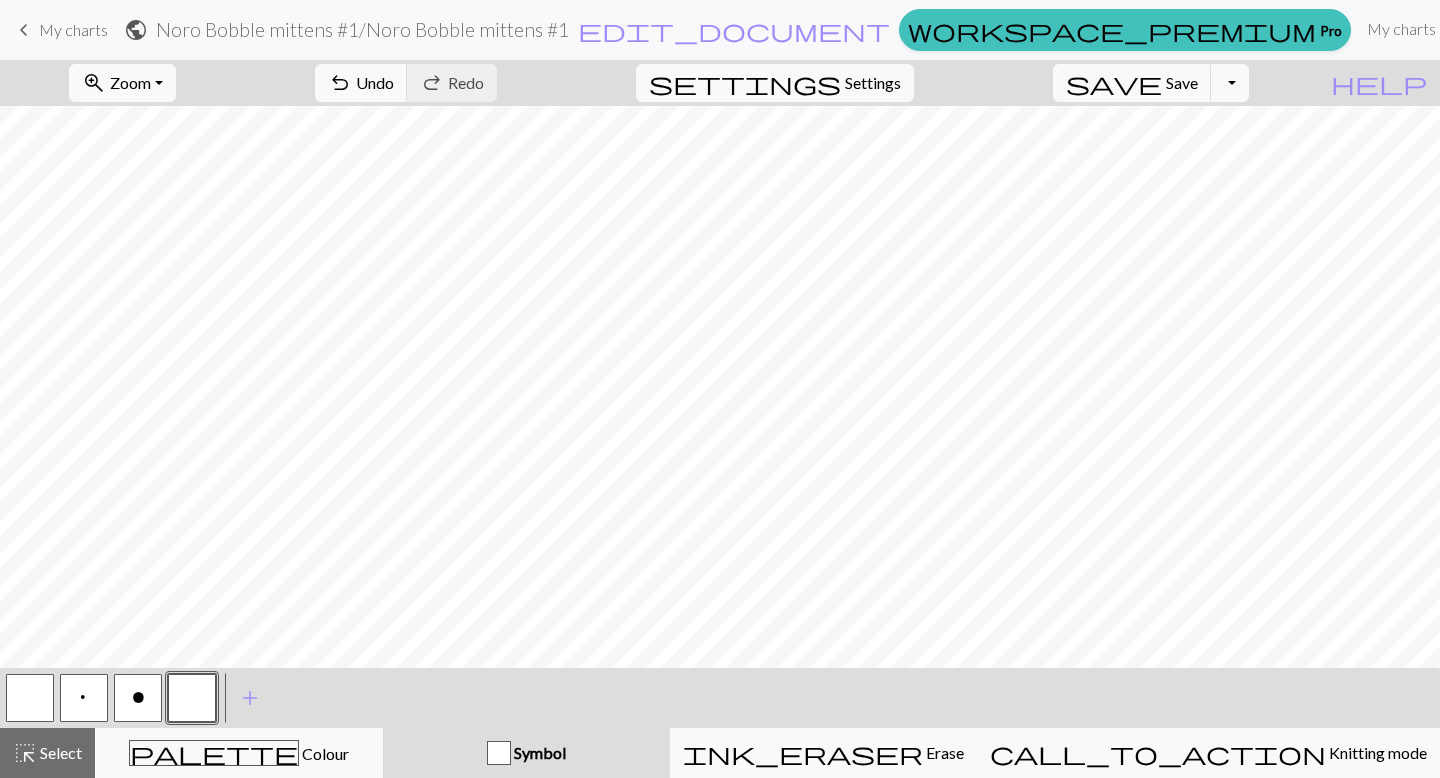 click on "o" at bounding box center [138, 698] 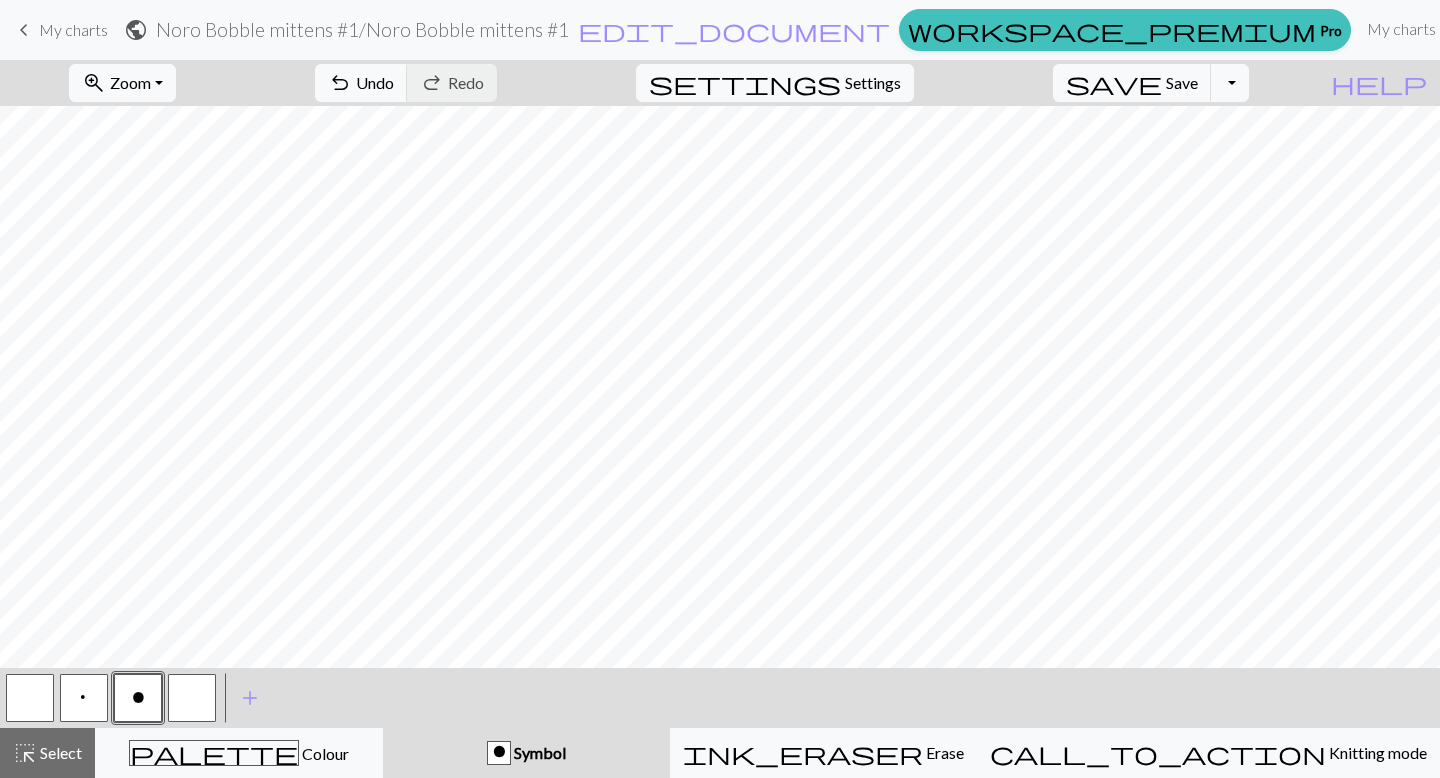 scroll, scrollTop: 679, scrollLeft: 0, axis: vertical 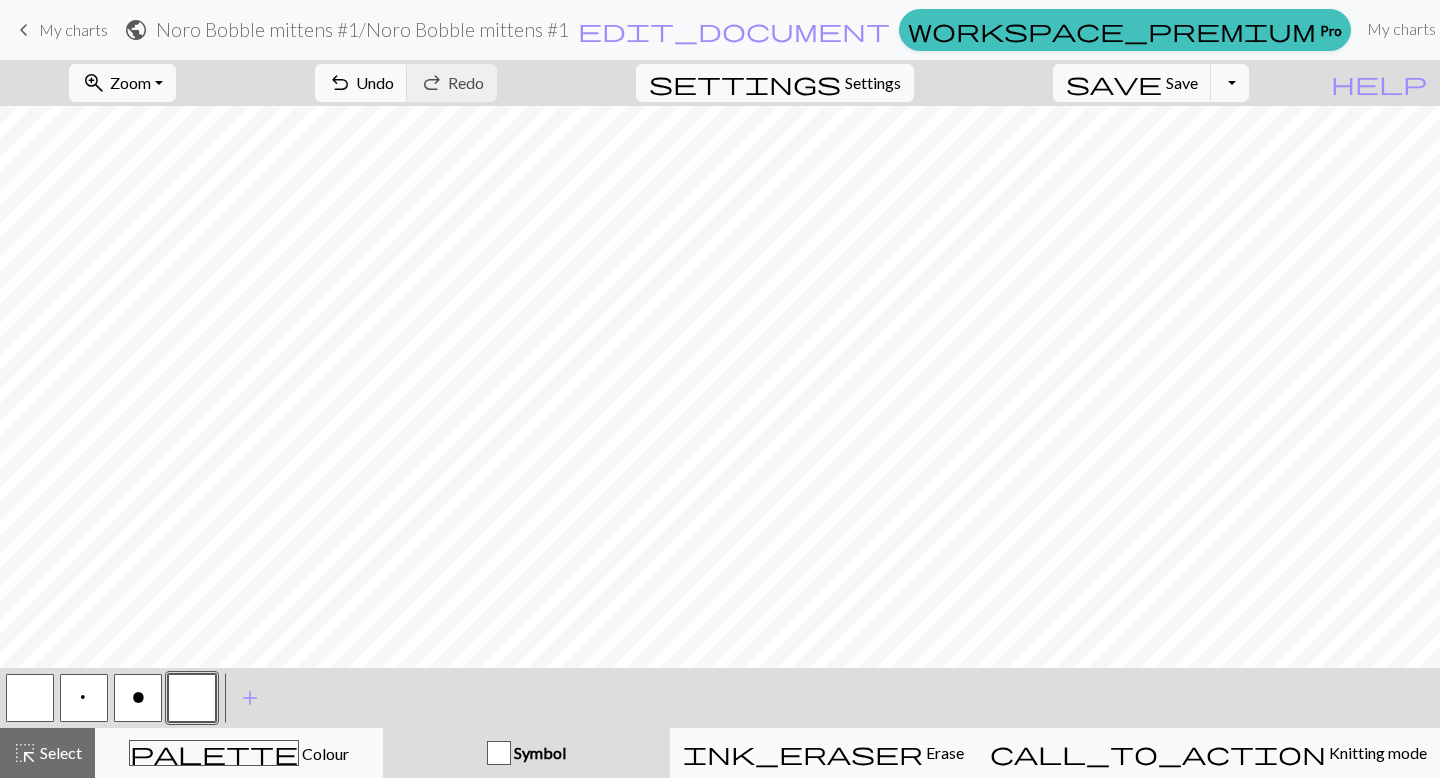 click on "o" at bounding box center [138, 700] 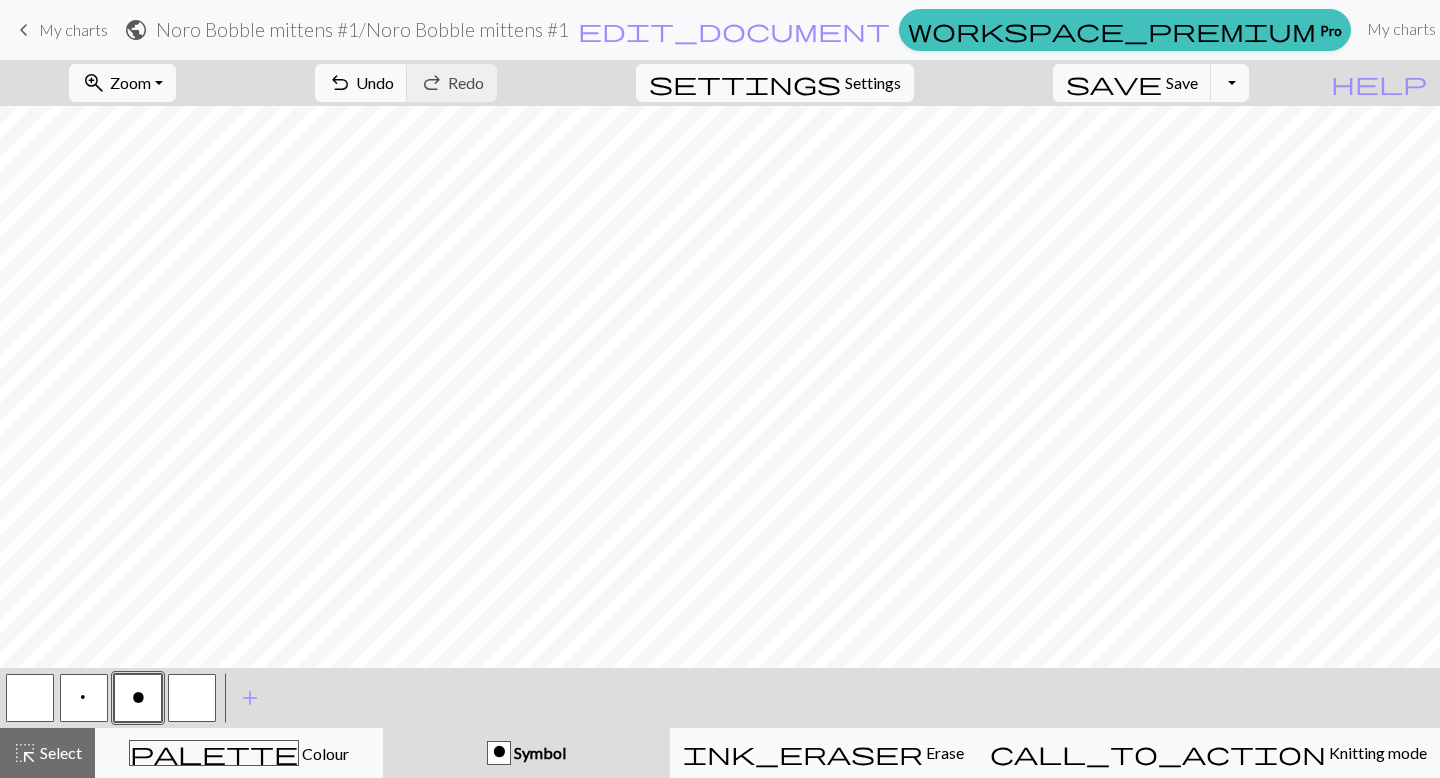 click at bounding box center [192, 698] 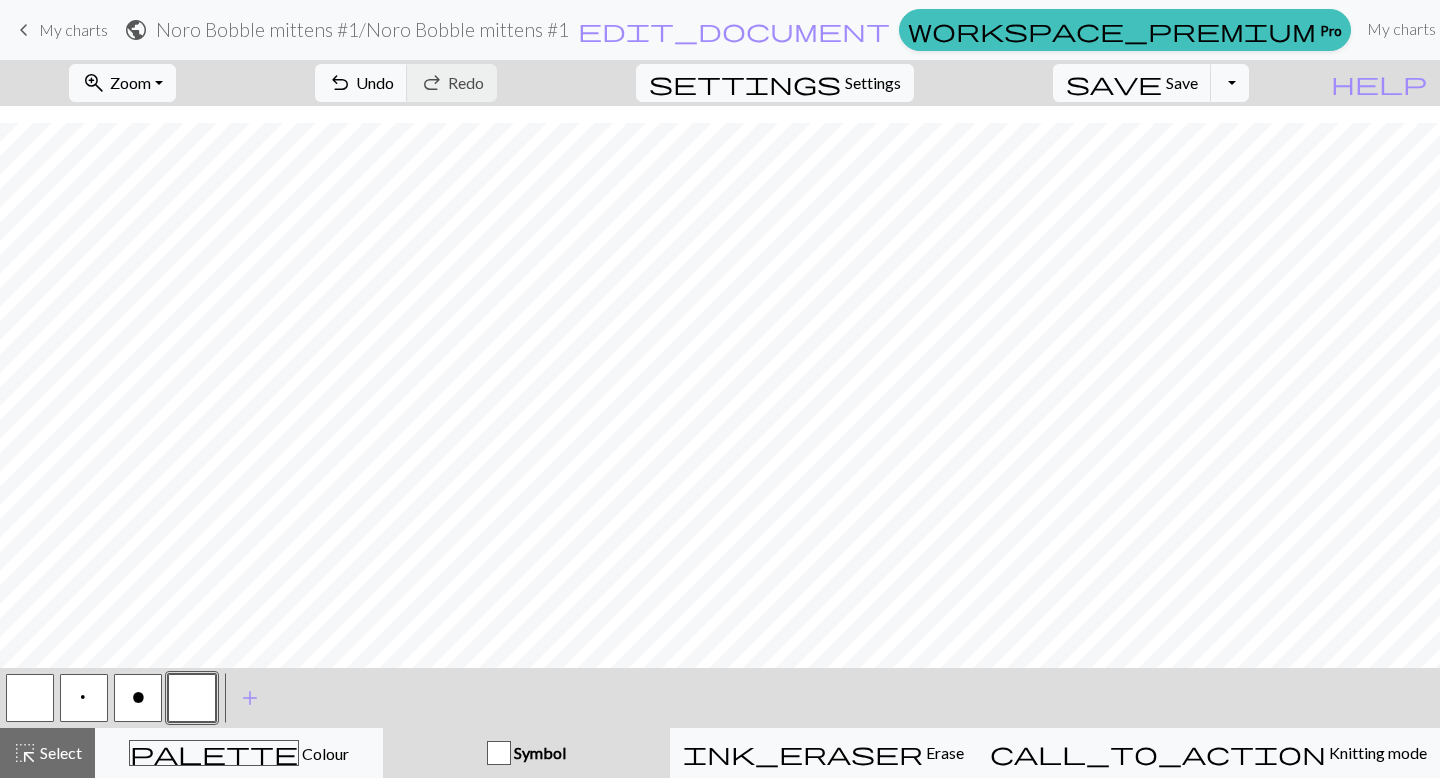 scroll, scrollTop: 476, scrollLeft: 0, axis: vertical 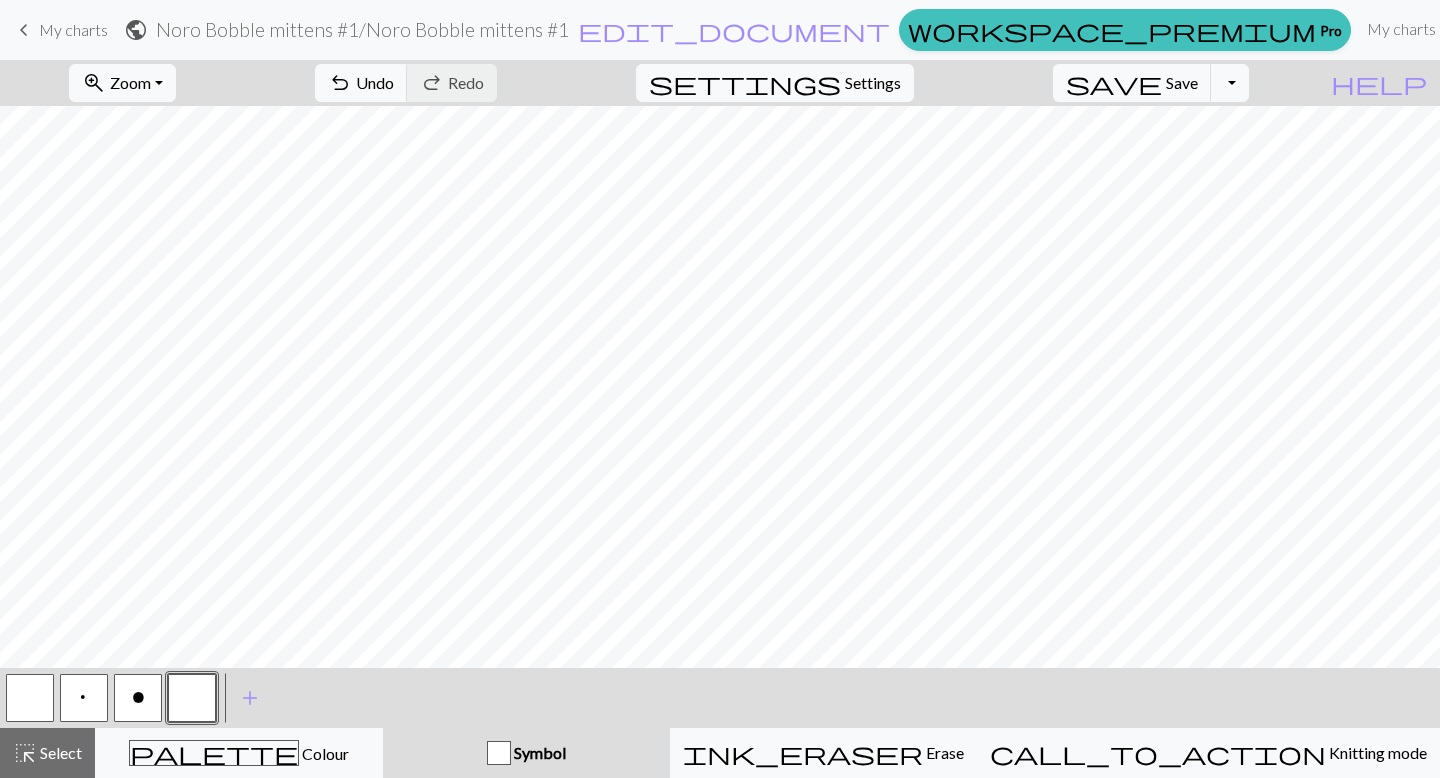 click on "o" at bounding box center (138, 698) 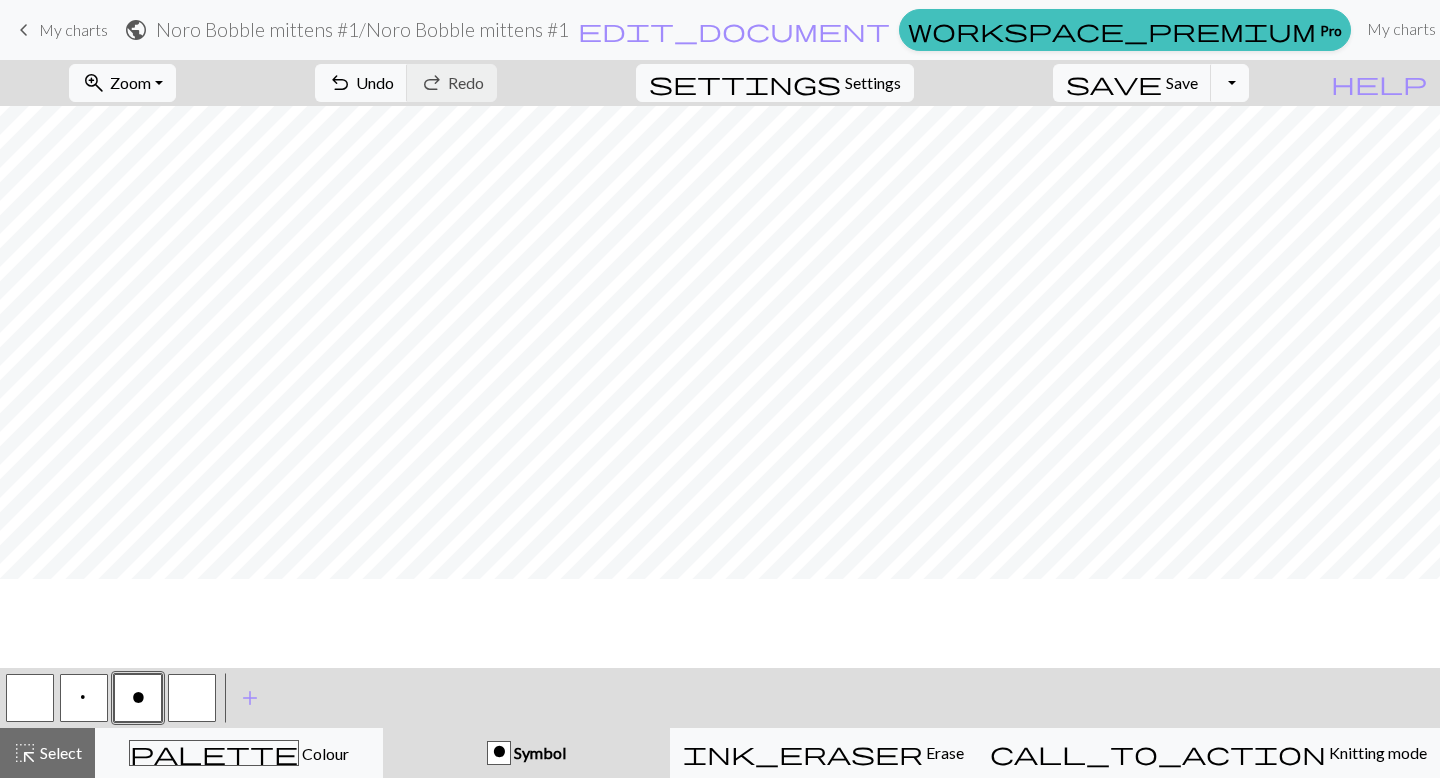 scroll, scrollTop: 379, scrollLeft: 0, axis: vertical 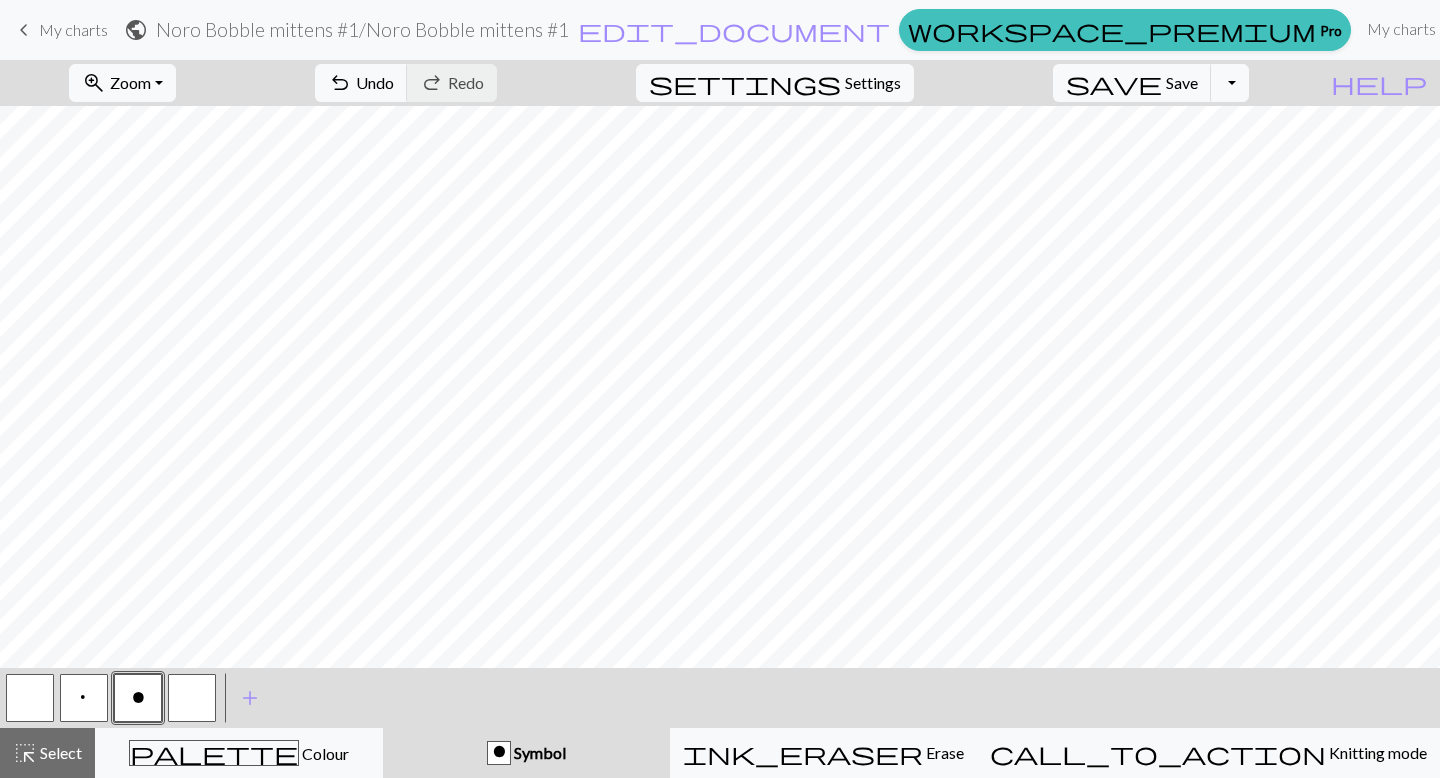 click at bounding box center [30, 698] 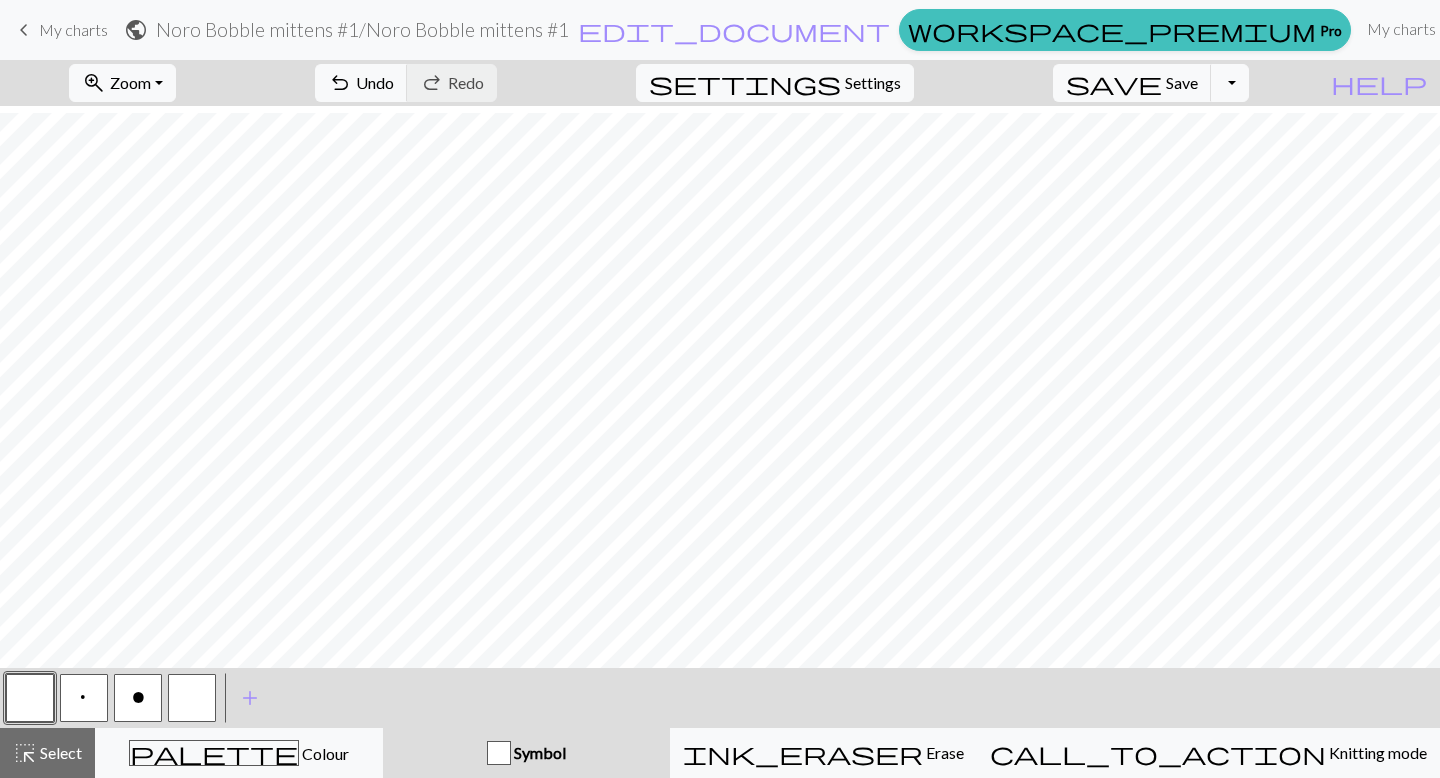 scroll, scrollTop: 630, scrollLeft: 0, axis: vertical 